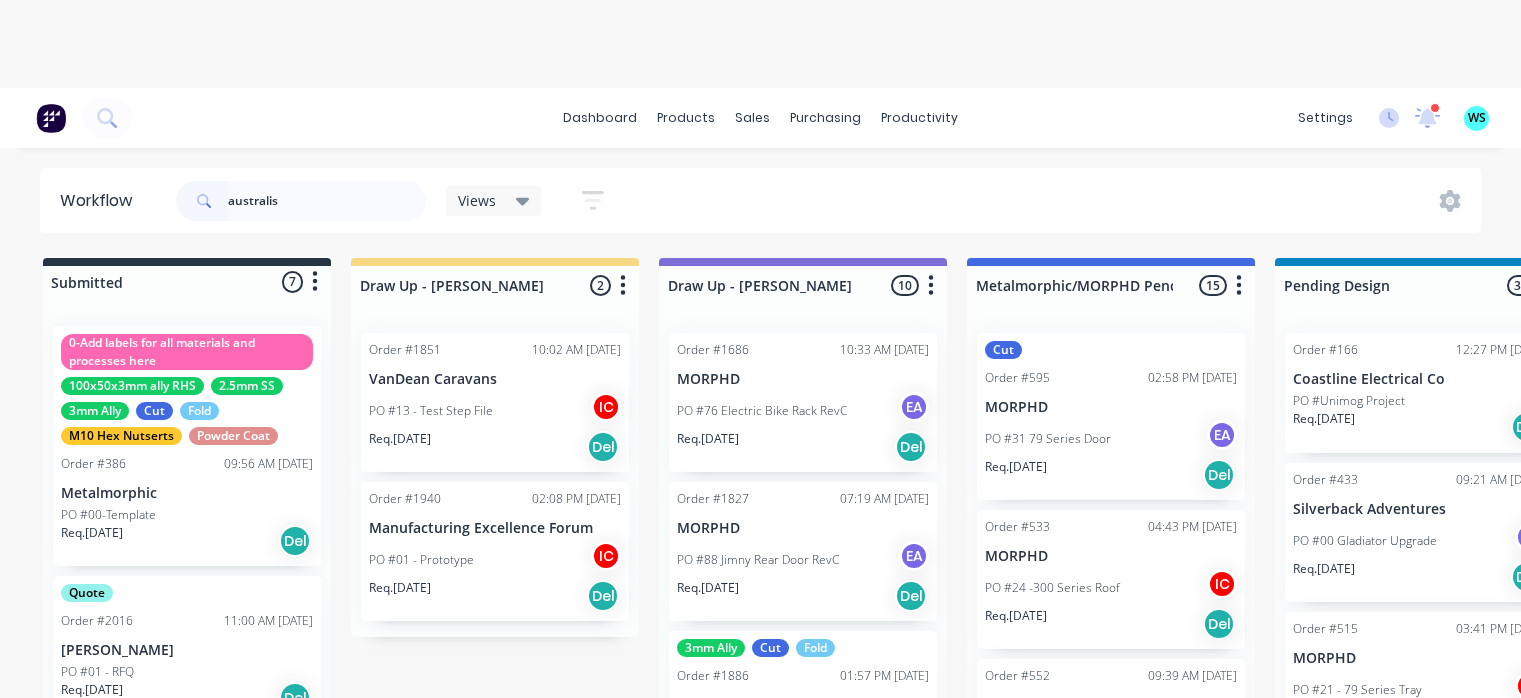 scroll, scrollTop: 0, scrollLeft: 3203, axis: horizontal 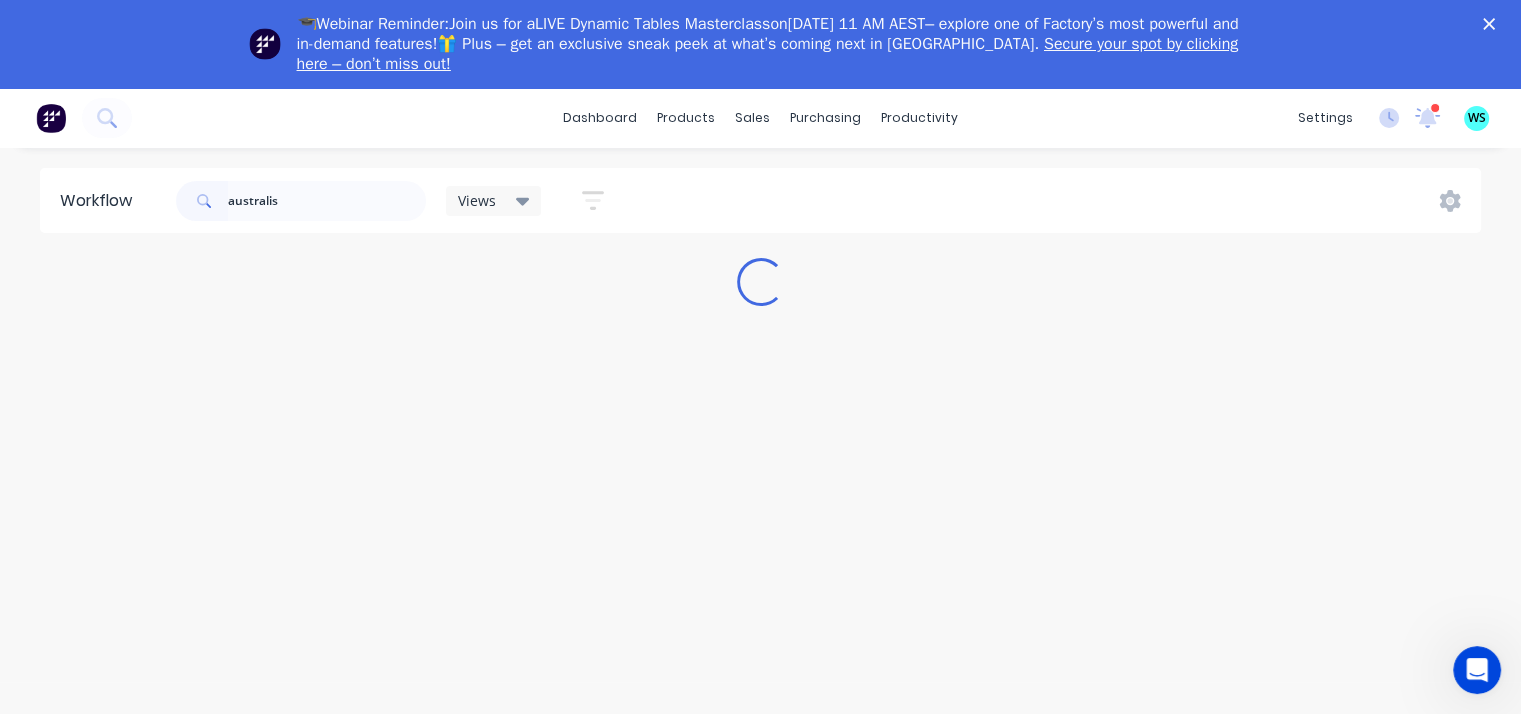 drag, startPoint x: 47, startPoint y: 244, endPoint x: 132, endPoint y: 433, distance: 207.23416 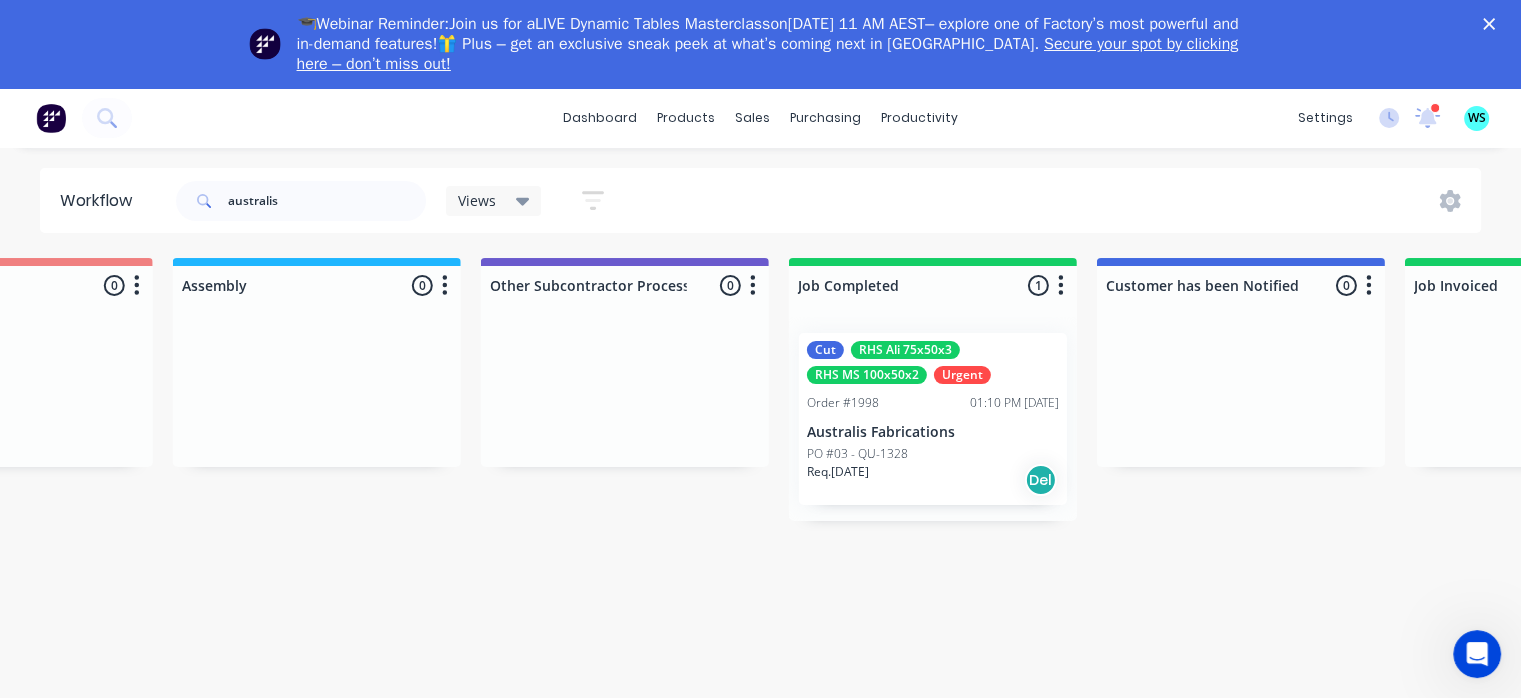 scroll, scrollTop: 0, scrollLeft: 5727, axis: horizontal 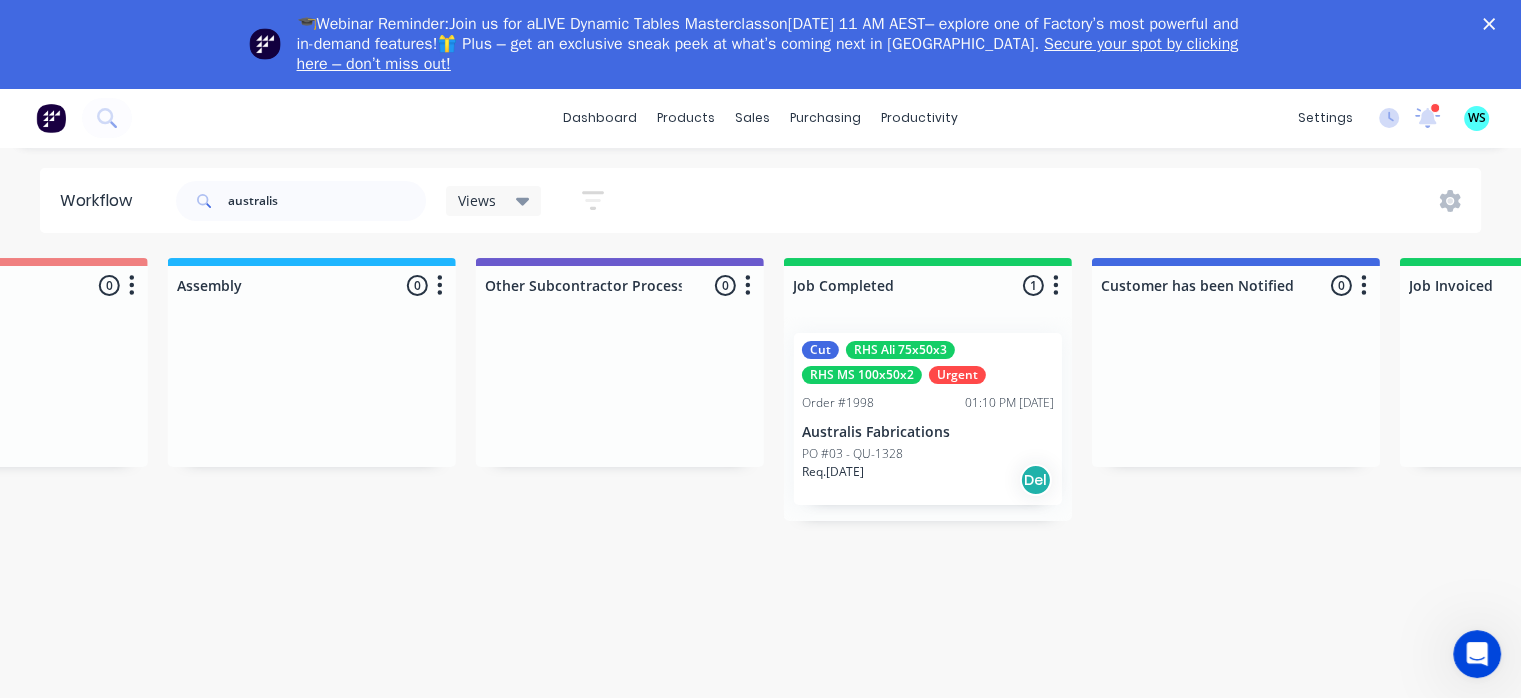click on "Cut RHS Ali 75x50x3 RHS MS 100x50x2 Urgent Order #1998 01:10 PM 28/07/25 Australis Fabrications PO #03 - QU-1328
Req. 29/07/25 Del" at bounding box center [928, 419] 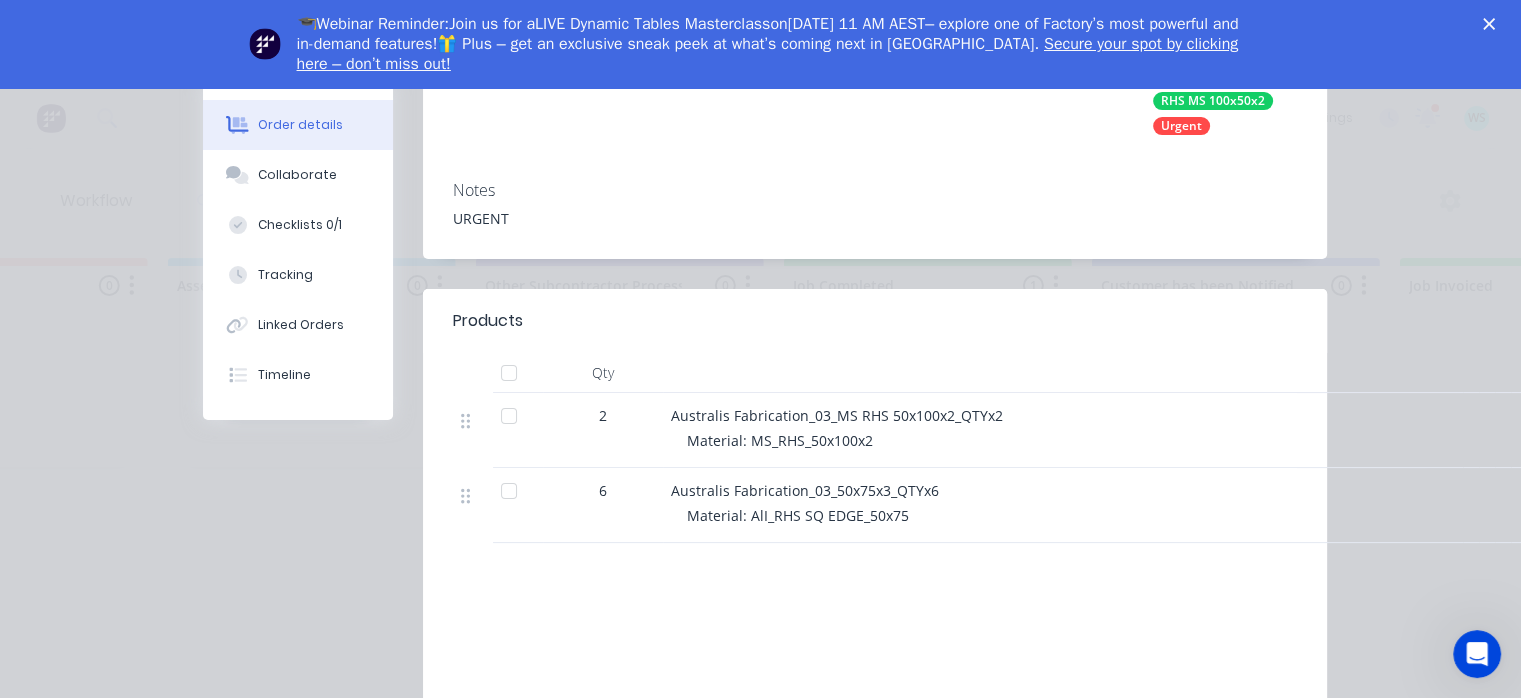 scroll, scrollTop: 300, scrollLeft: 0, axis: vertical 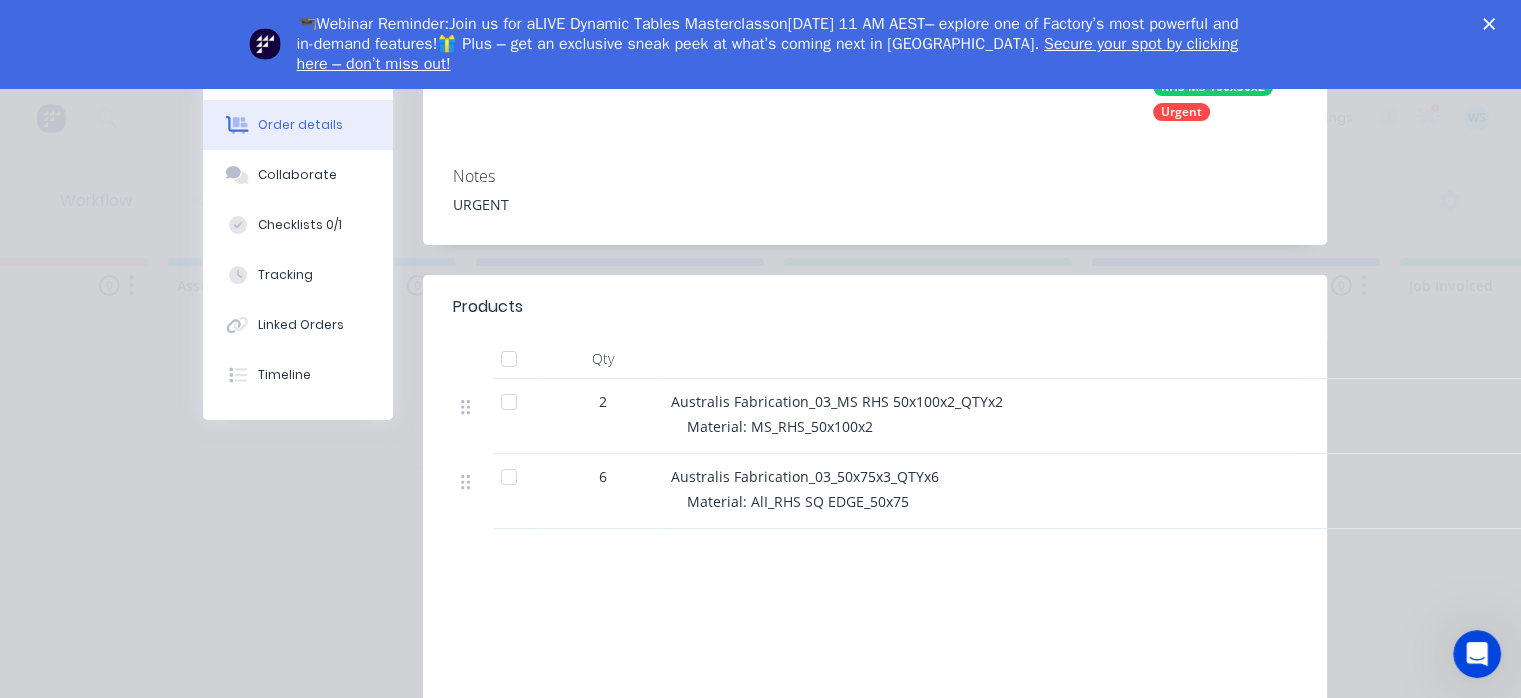 click on "Checklists 0/1" at bounding box center (298, 225) 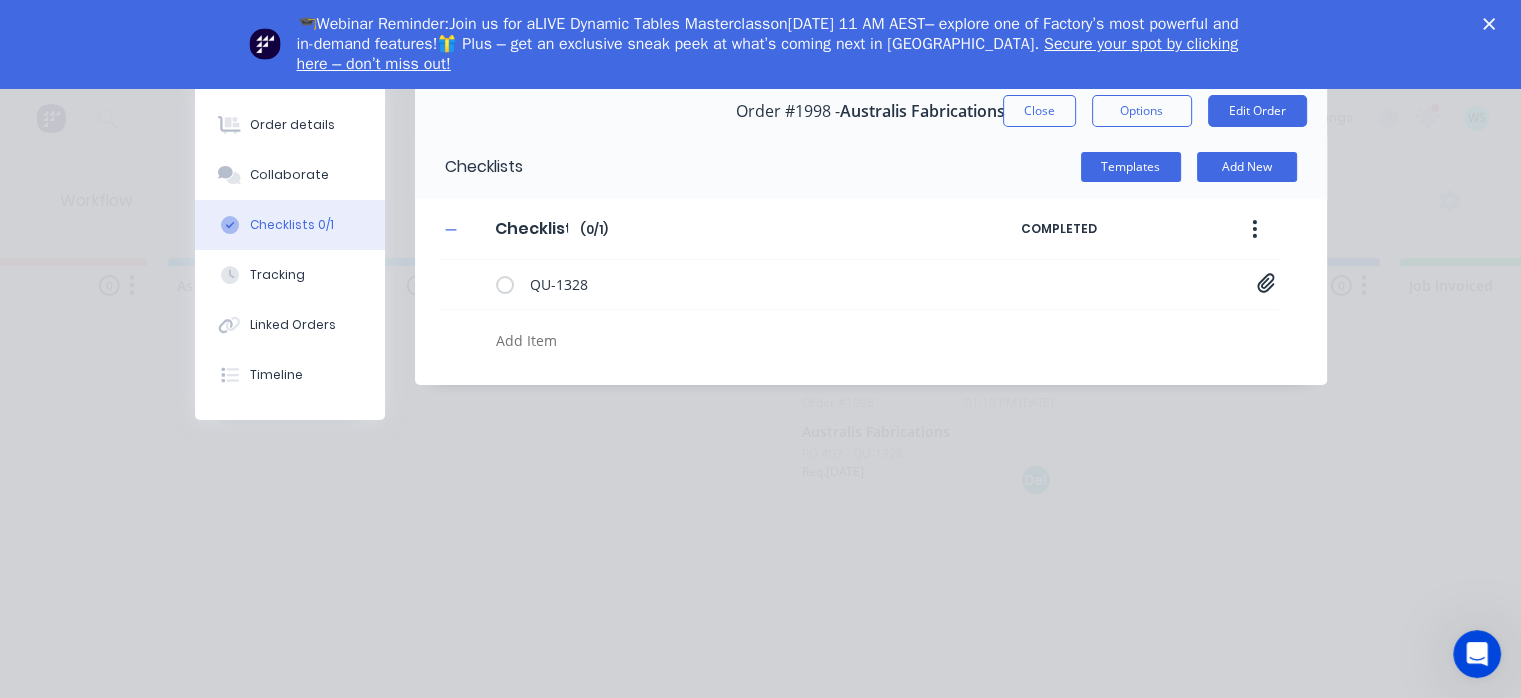 type on "x" 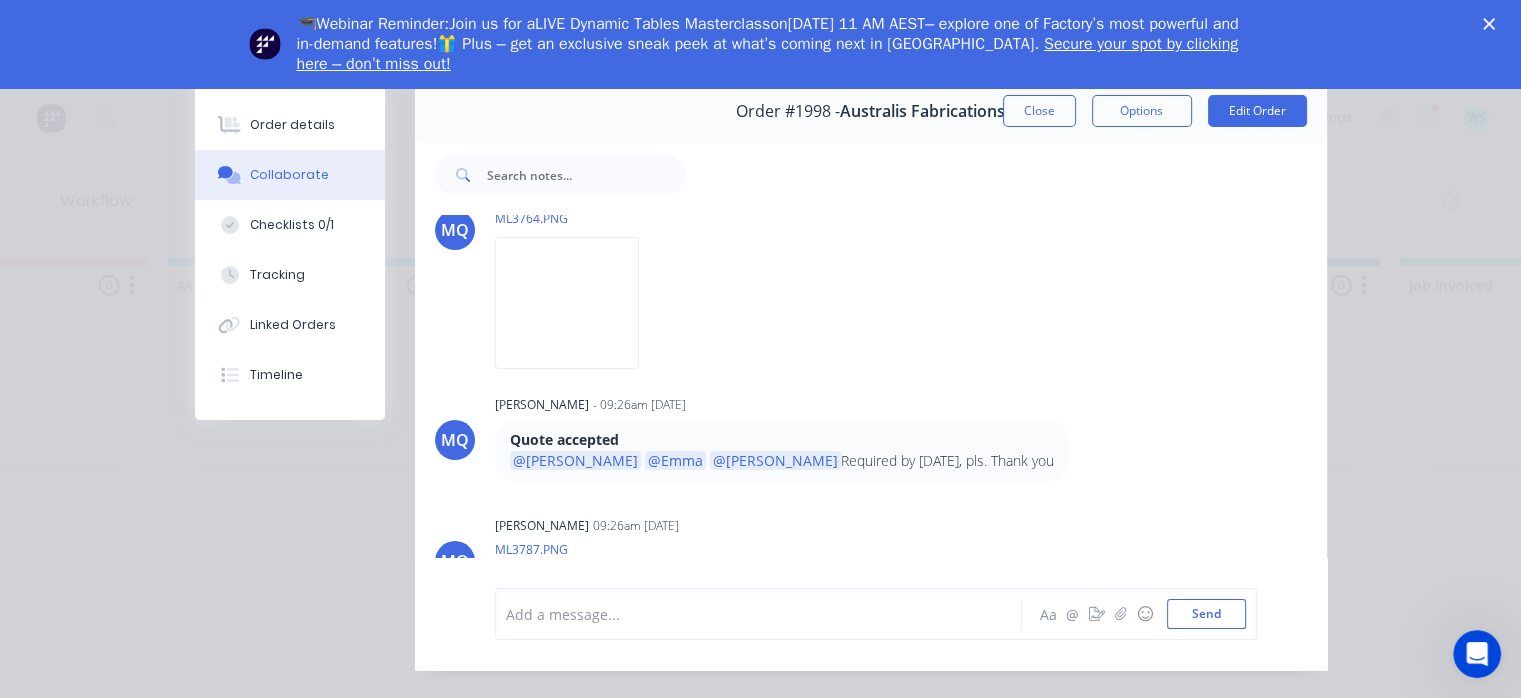 scroll, scrollTop: 0, scrollLeft: 0, axis: both 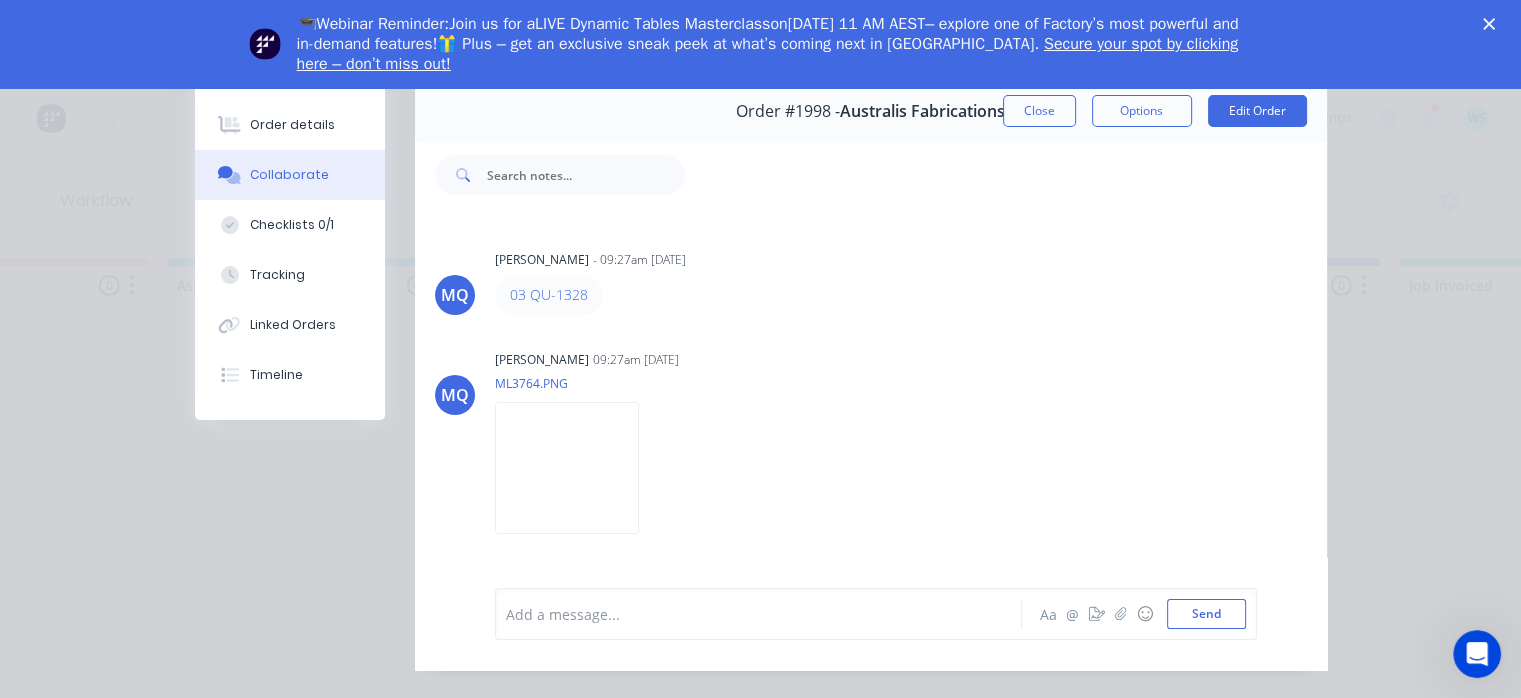 click on "Order #1998 -  Australis Fabrications Close   Options     Edit Order" at bounding box center (871, 111) 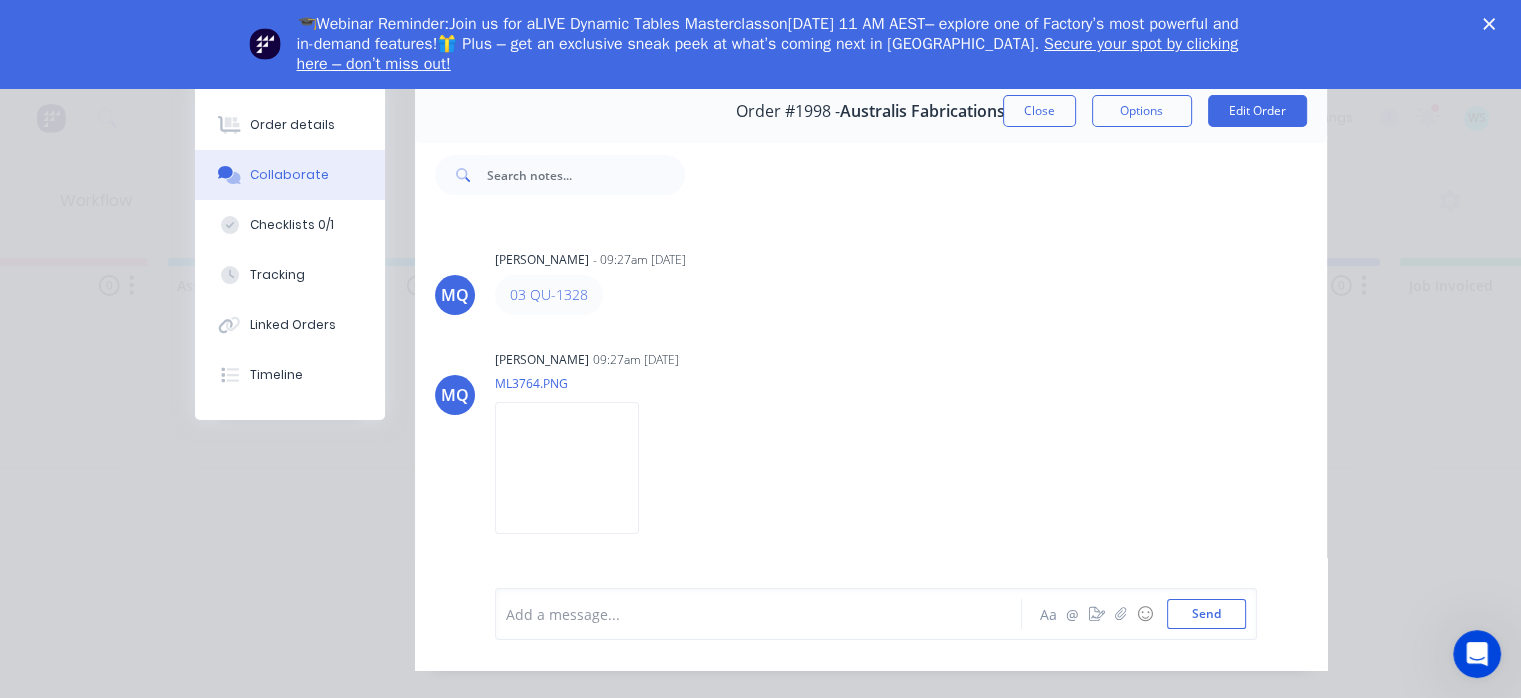 drag, startPoint x: 1036, startPoint y: 115, endPoint x: 960, endPoint y: 516, distance: 408.13846 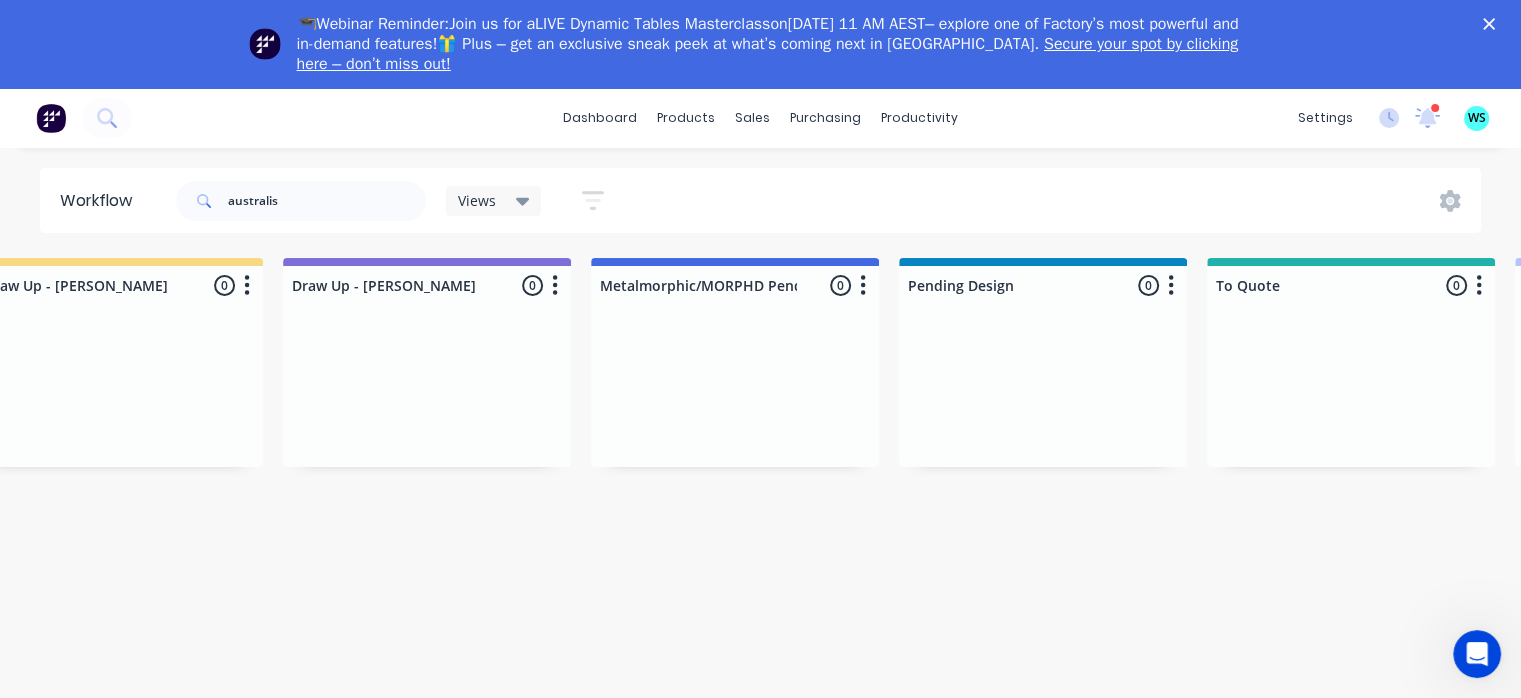 scroll, scrollTop: 0, scrollLeft: 0, axis: both 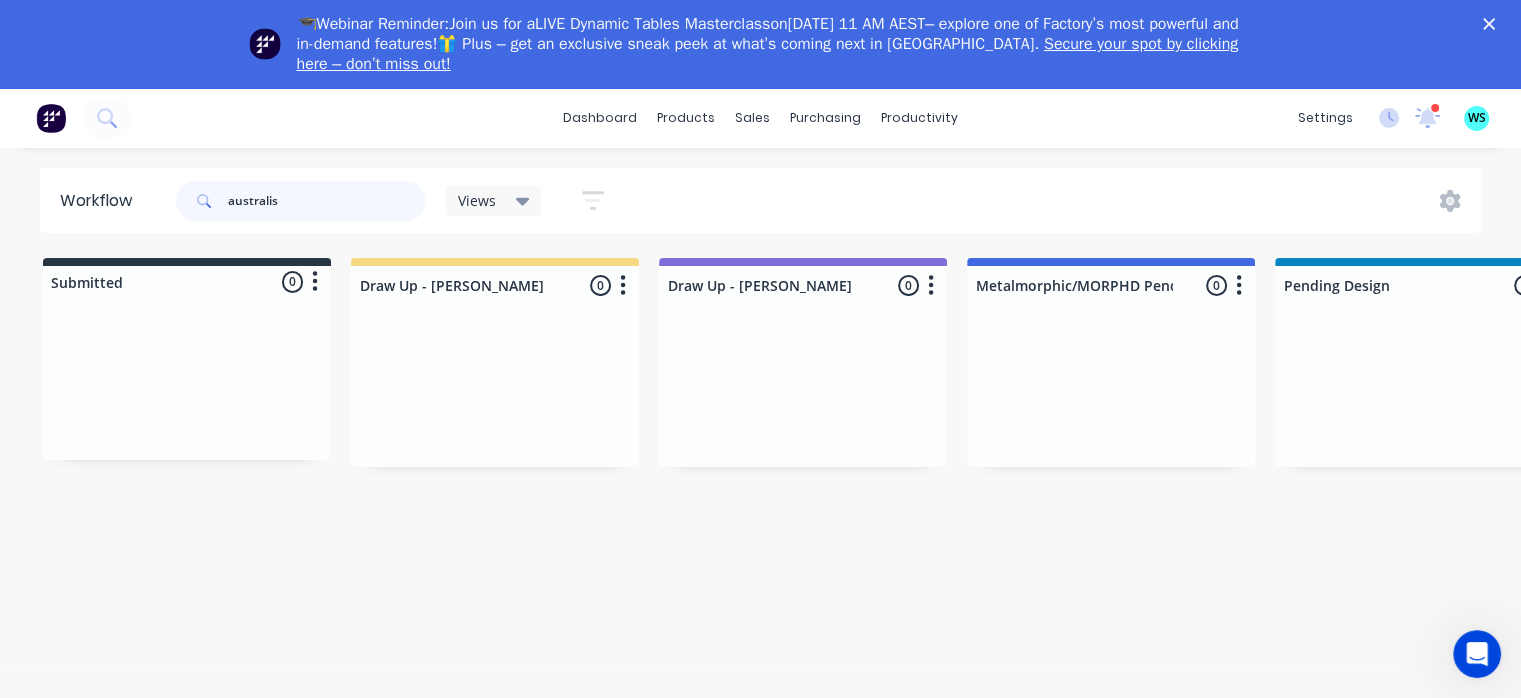 drag, startPoint x: 311, startPoint y: 203, endPoint x: 242, endPoint y: 196, distance: 69.354164 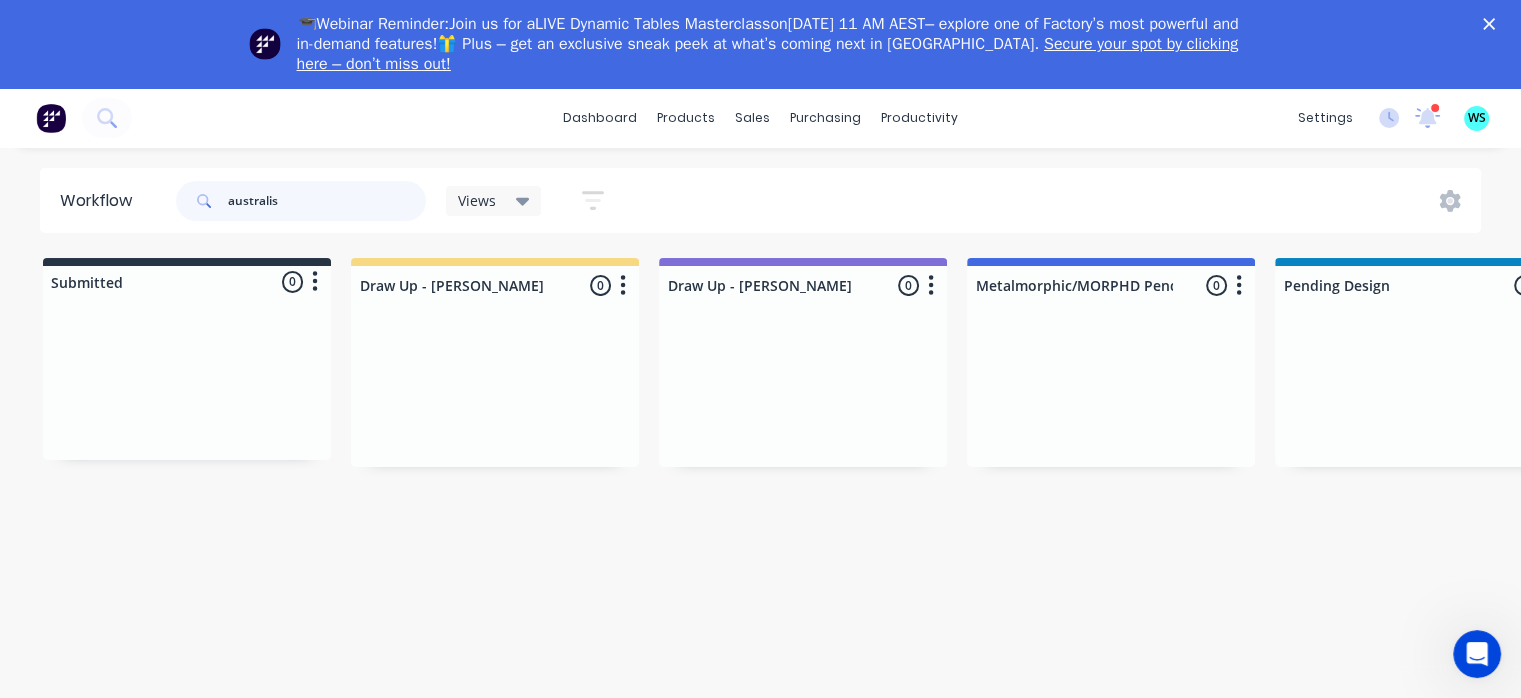 click on "australis" at bounding box center (327, 201) 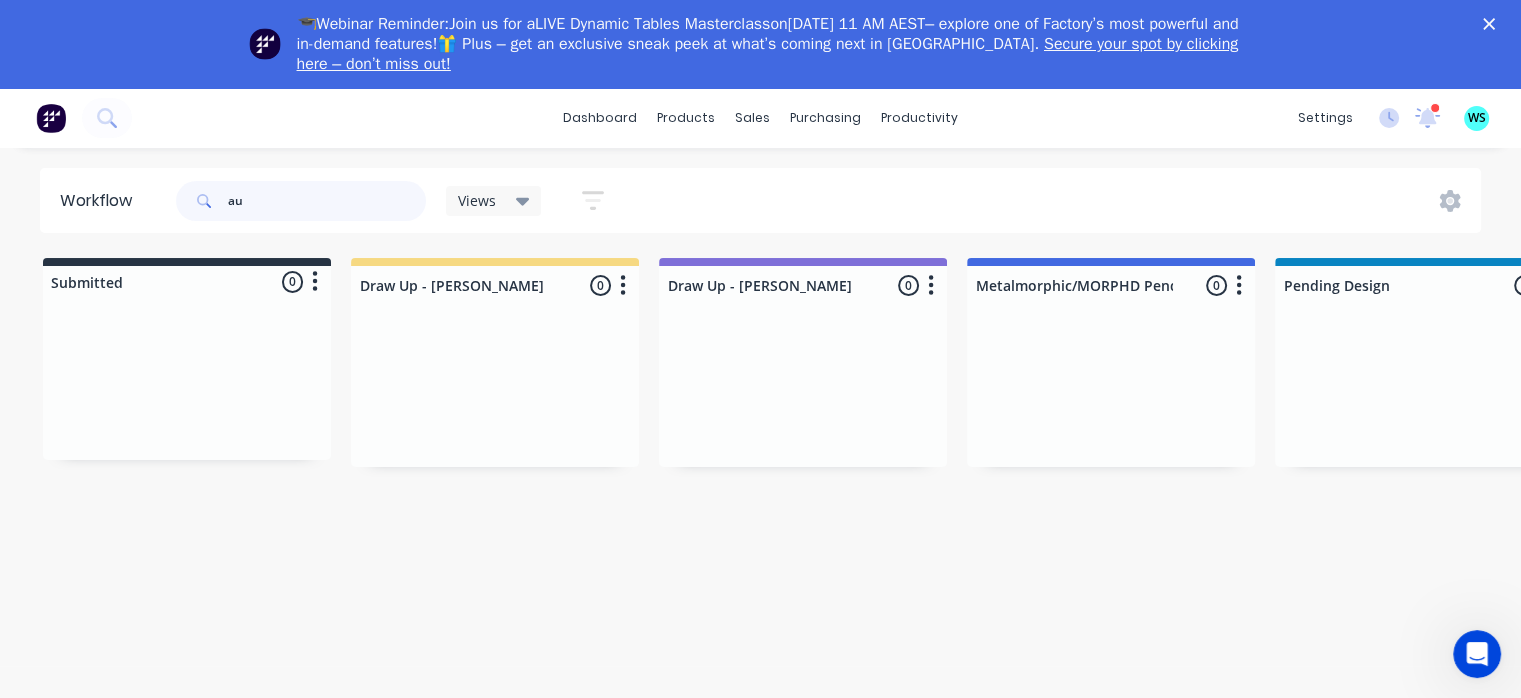 type on "a" 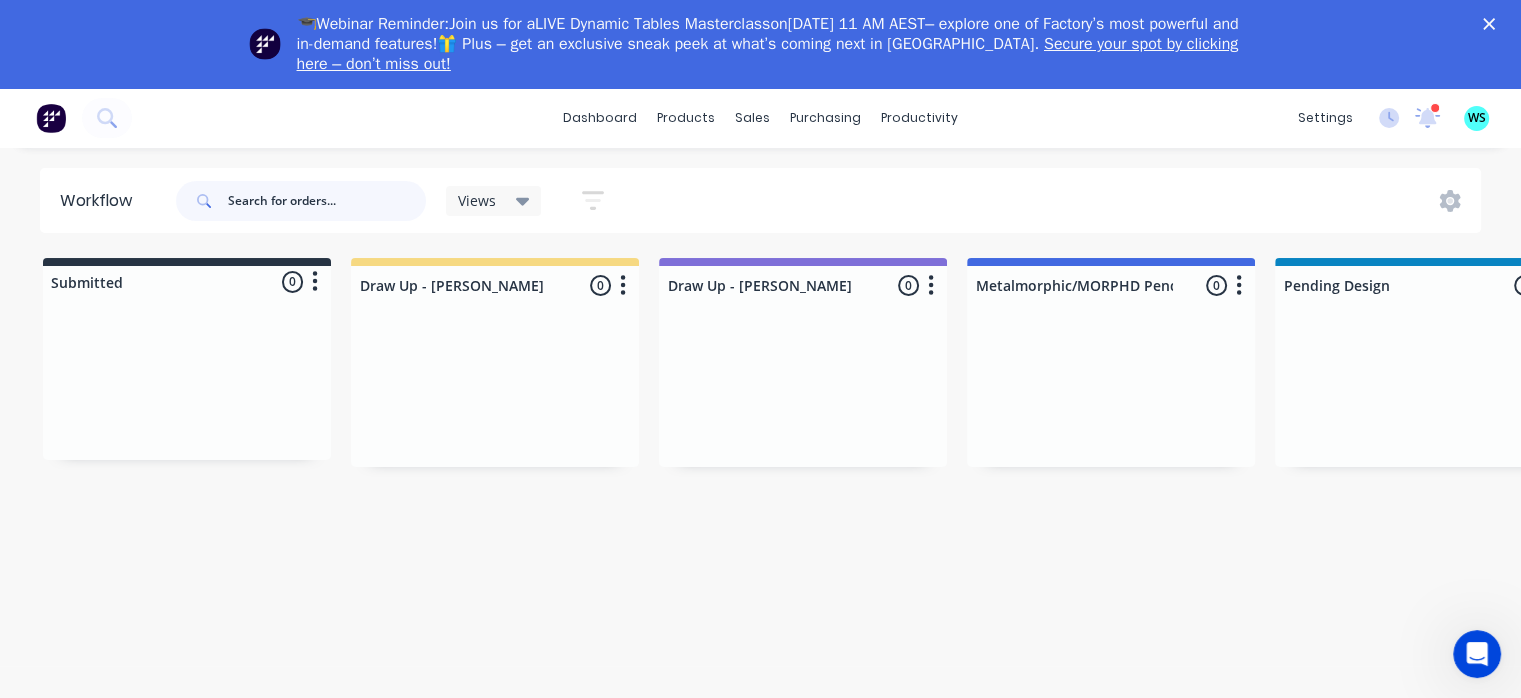type 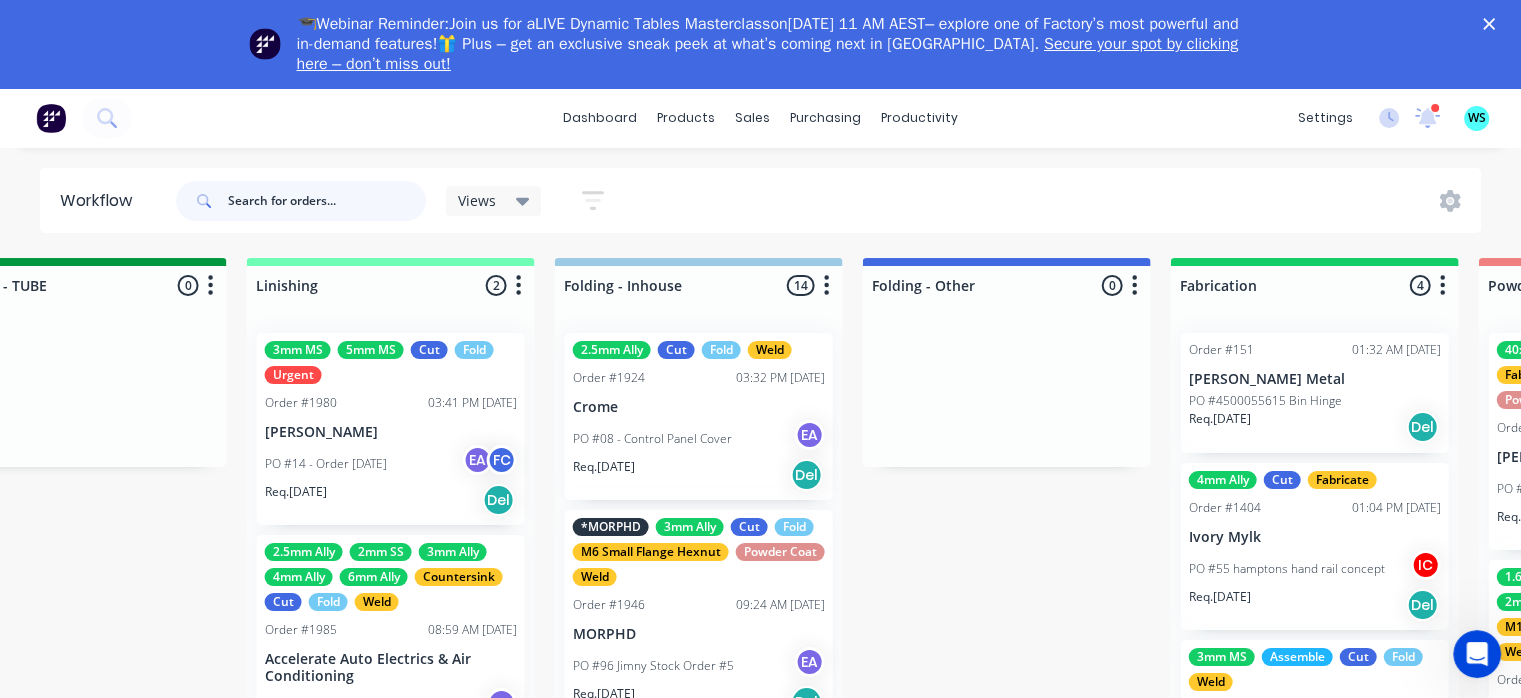 scroll, scrollTop: 0, scrollLeft: 4099, axis: horizontal 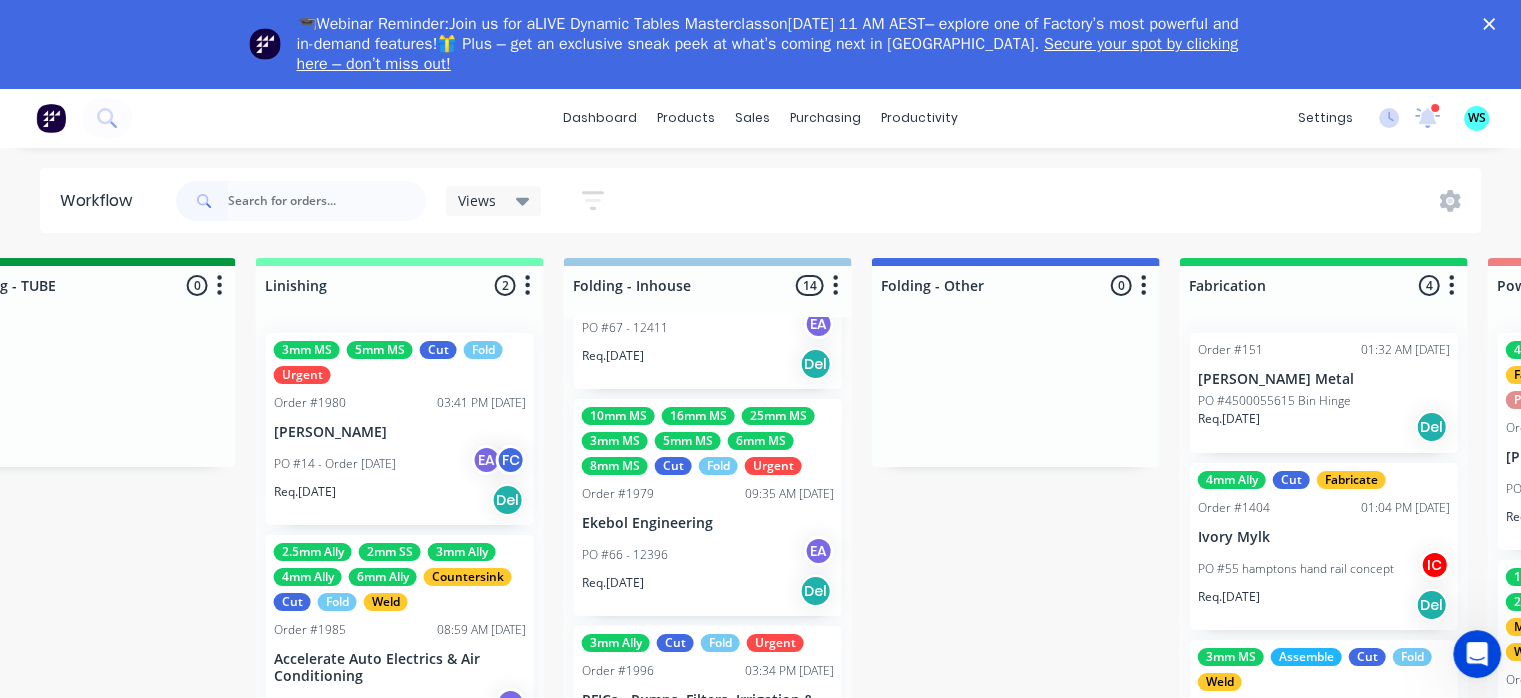 click on "PO #66 - 12396 EA" at bounding box center (708, 555) 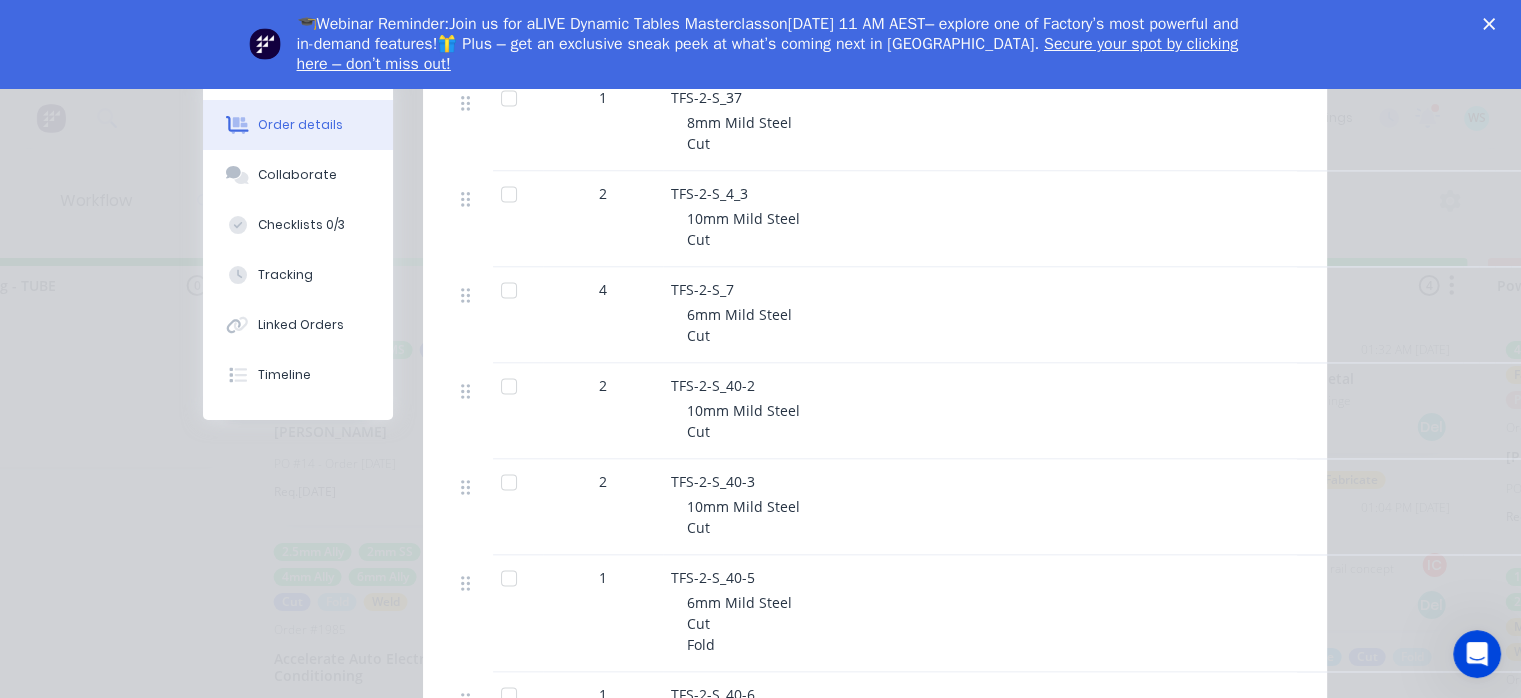 scroll, scrollTop: 3200, scrollLeft: 0, axis: vertical 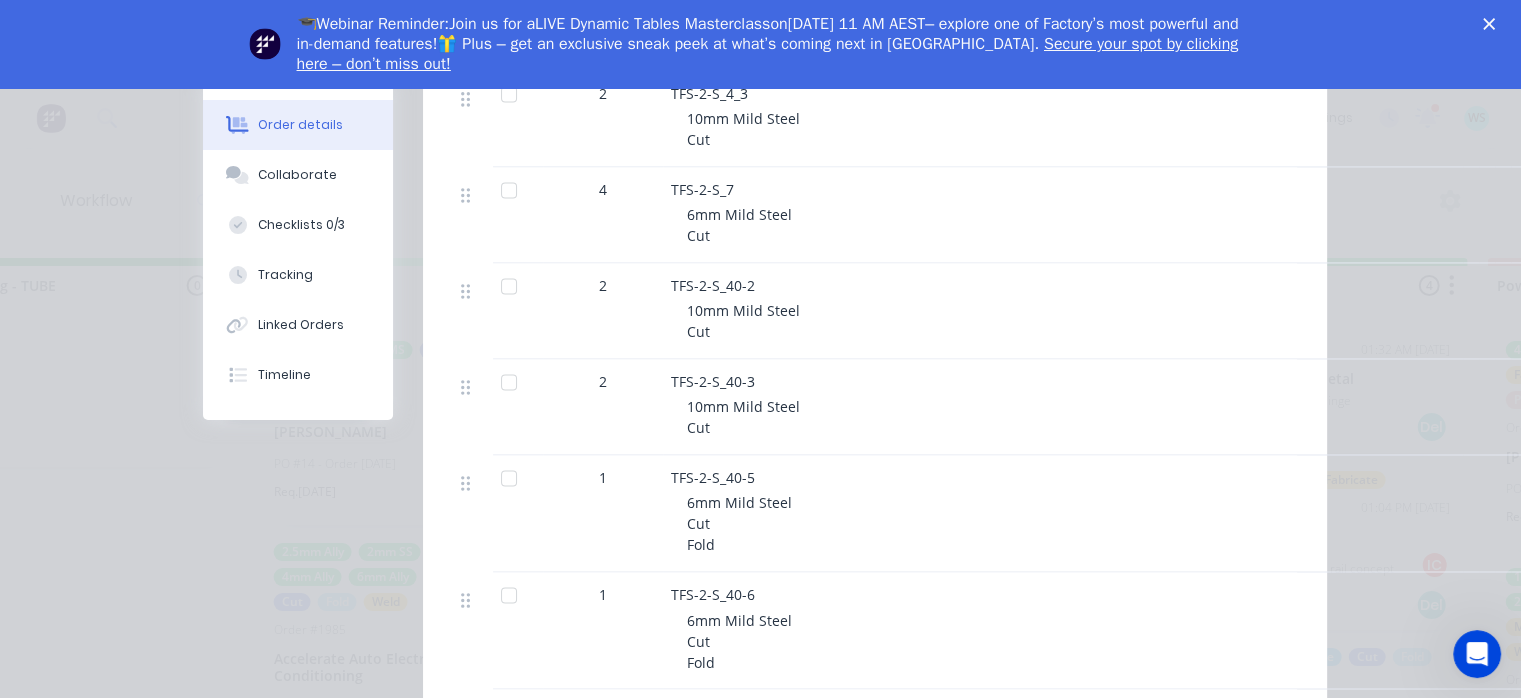 click on "Checklists 0/3" at bounding box center (301, 225) 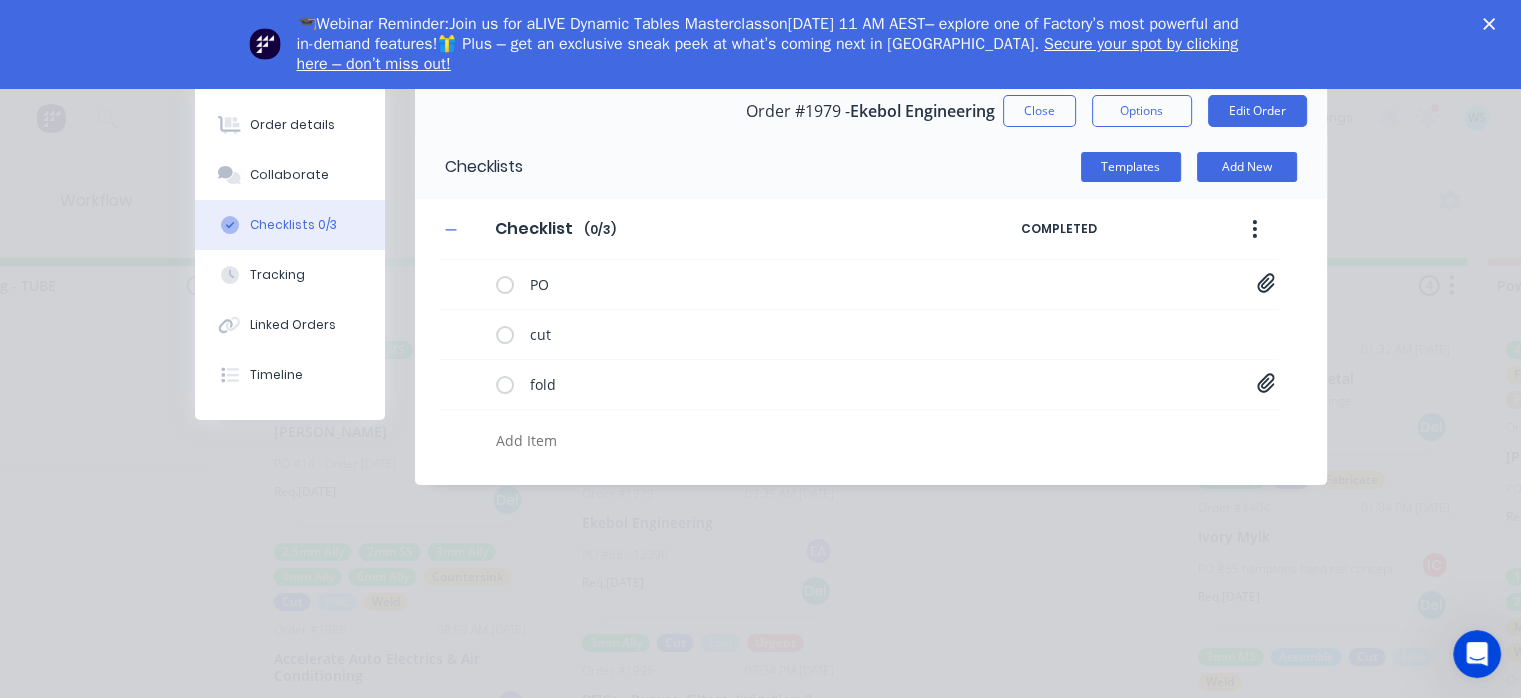 scroll, scrollTop: 0, scrollLeft: 0, axis: both 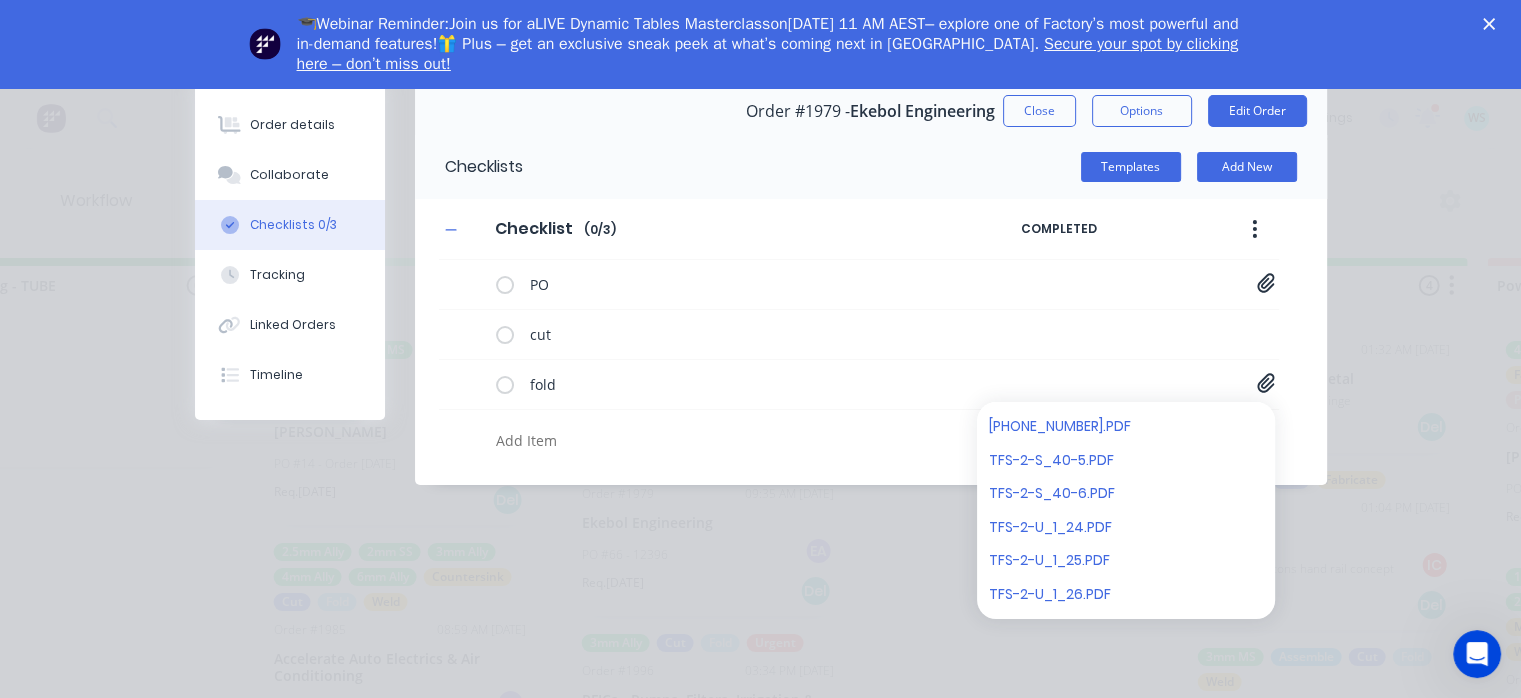 drag, startPoint x: 1084, startPoint y: 484, endPoint x: 1080, endPoint y: 470, distance: 14.56022 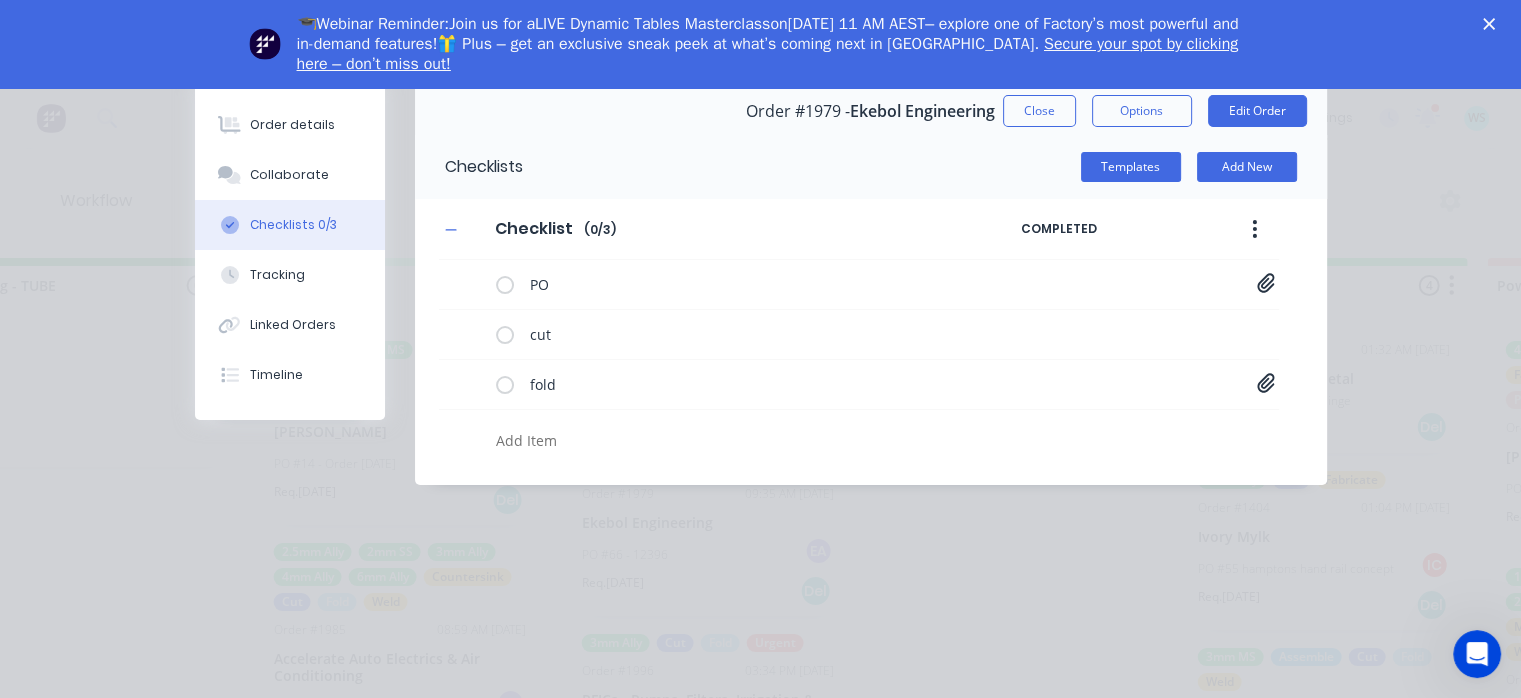 click on "Close" at bounding box center (1039, 111) 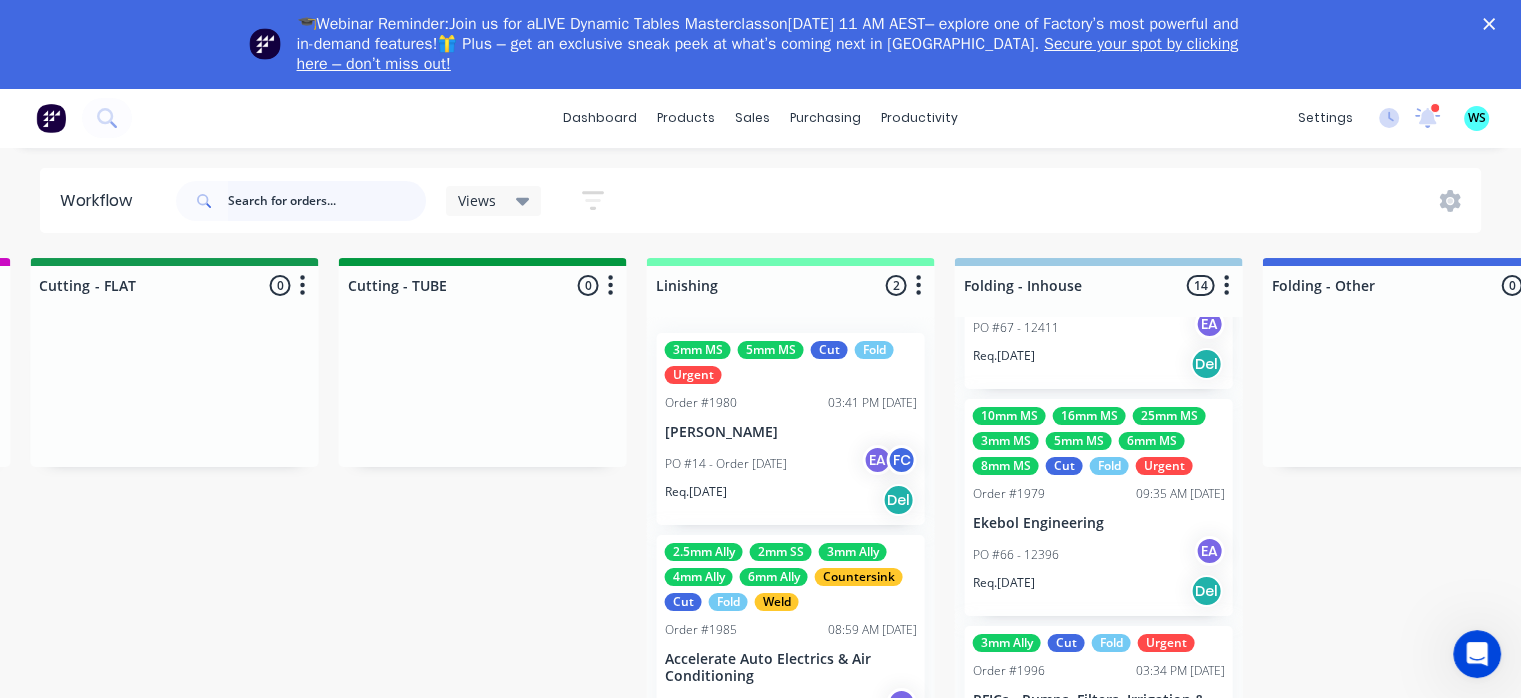 scroll, scrollTop: 0, scrollLeft: 3653, axis: horizontal 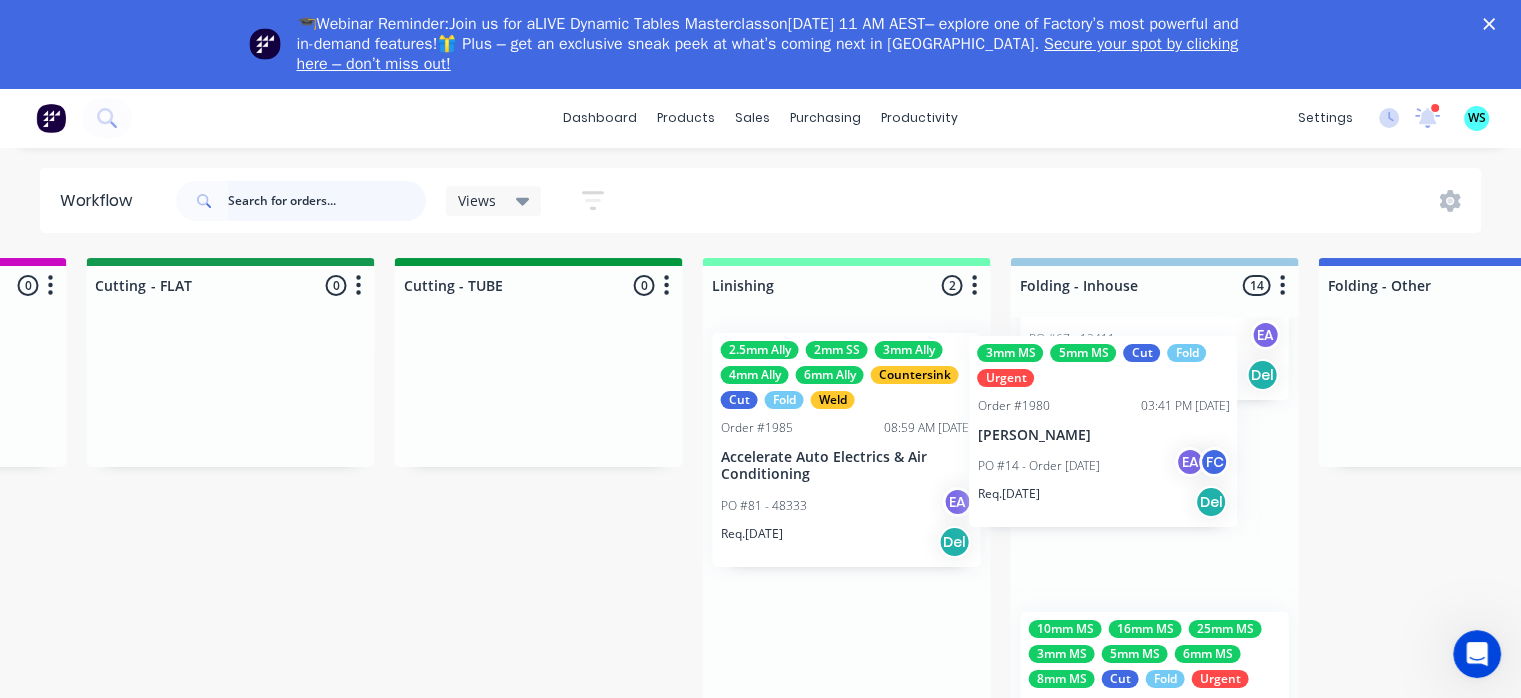 drag, startPoint x: 946, startPoint y: 445, endPoint x: 1049, endPoint y: 442, distance: 103.04368 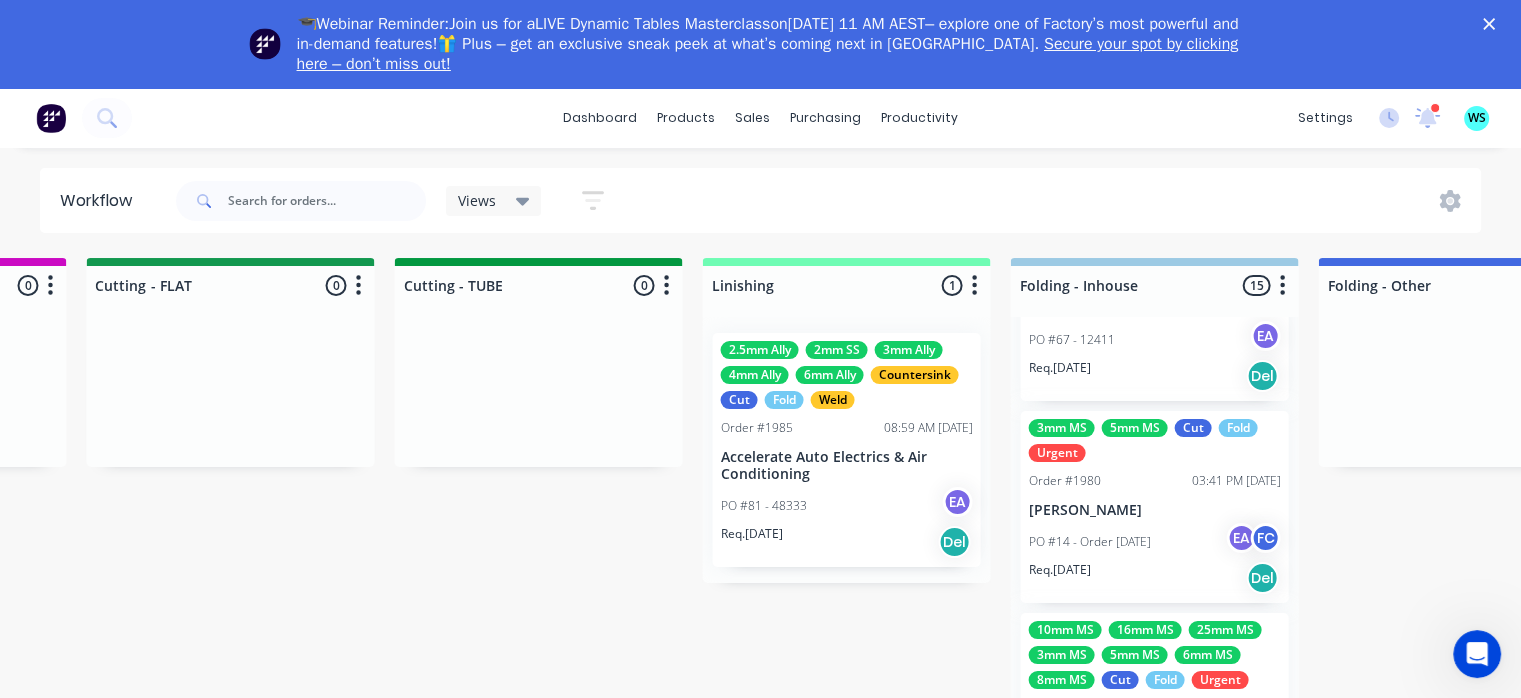 click on "Order #1985 08:59 AM 22/07/25" at bounding box center (846, 428) 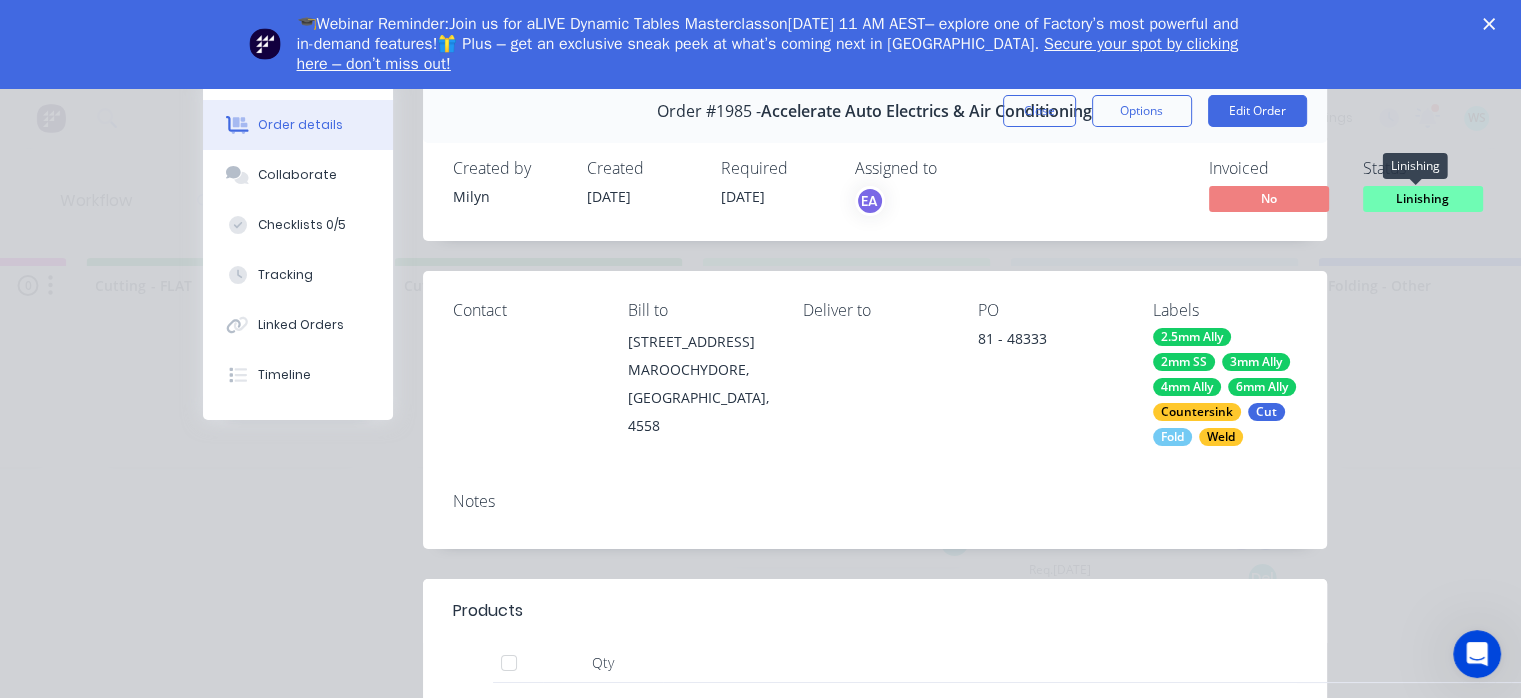click on "Linishing" at bounding box center [1423, 198] 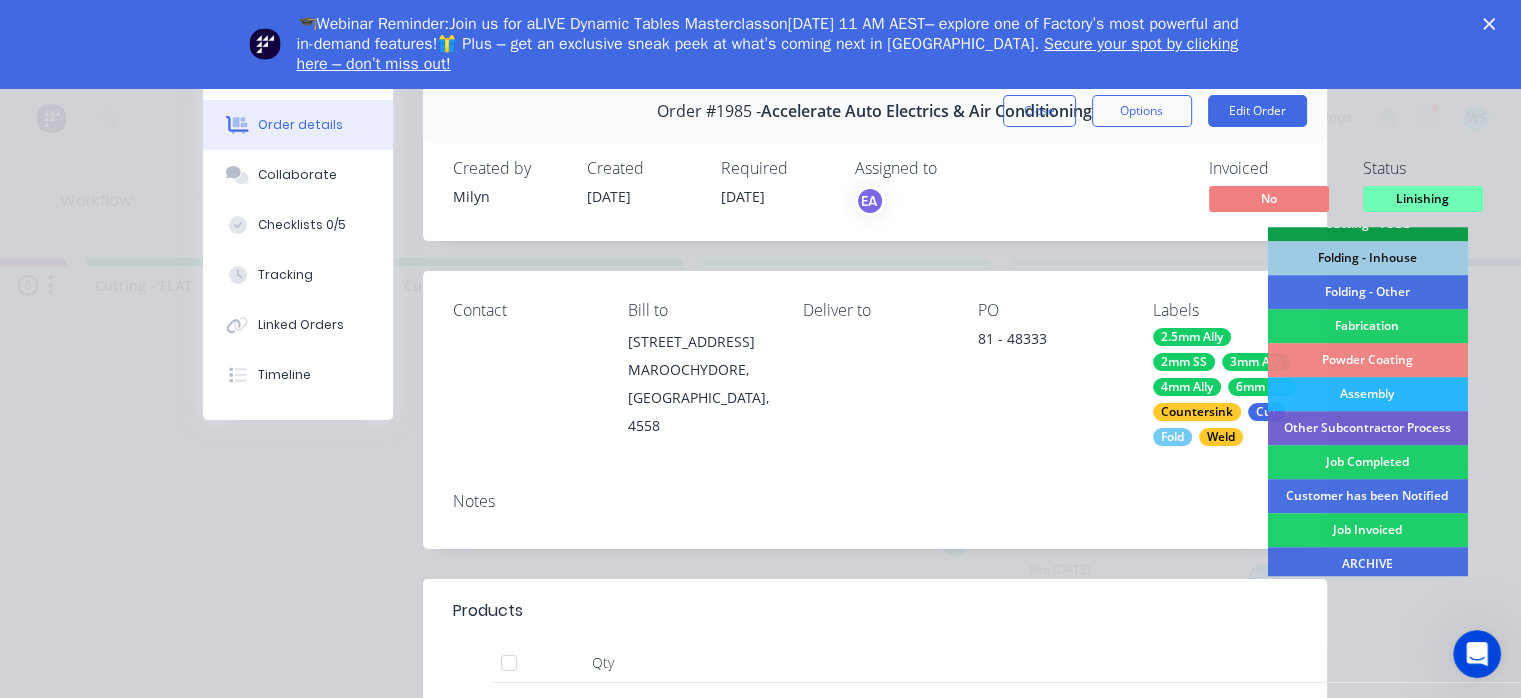 scroll, scrollTop: 497, scrollLeft: 0, axis: vertical 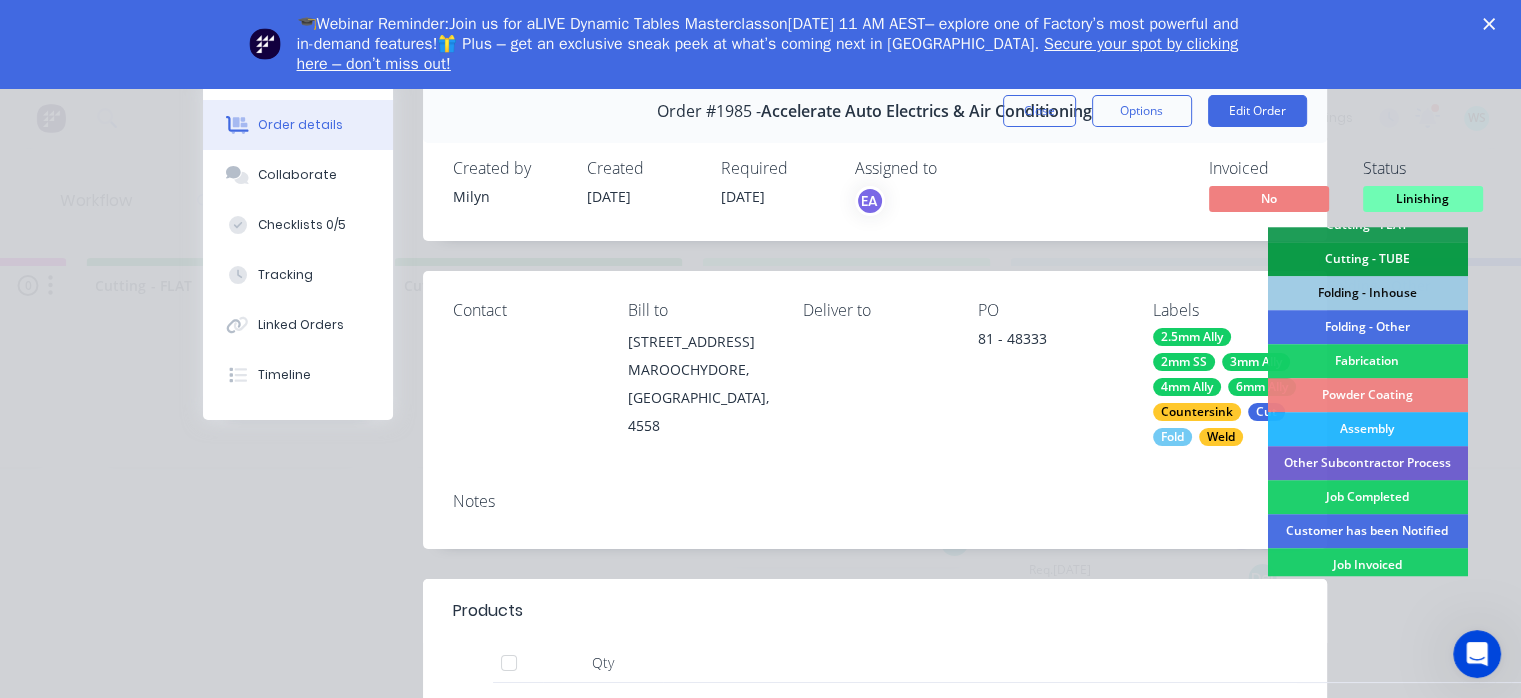 click on "Fabrication" at bounding box center (1367, 361) 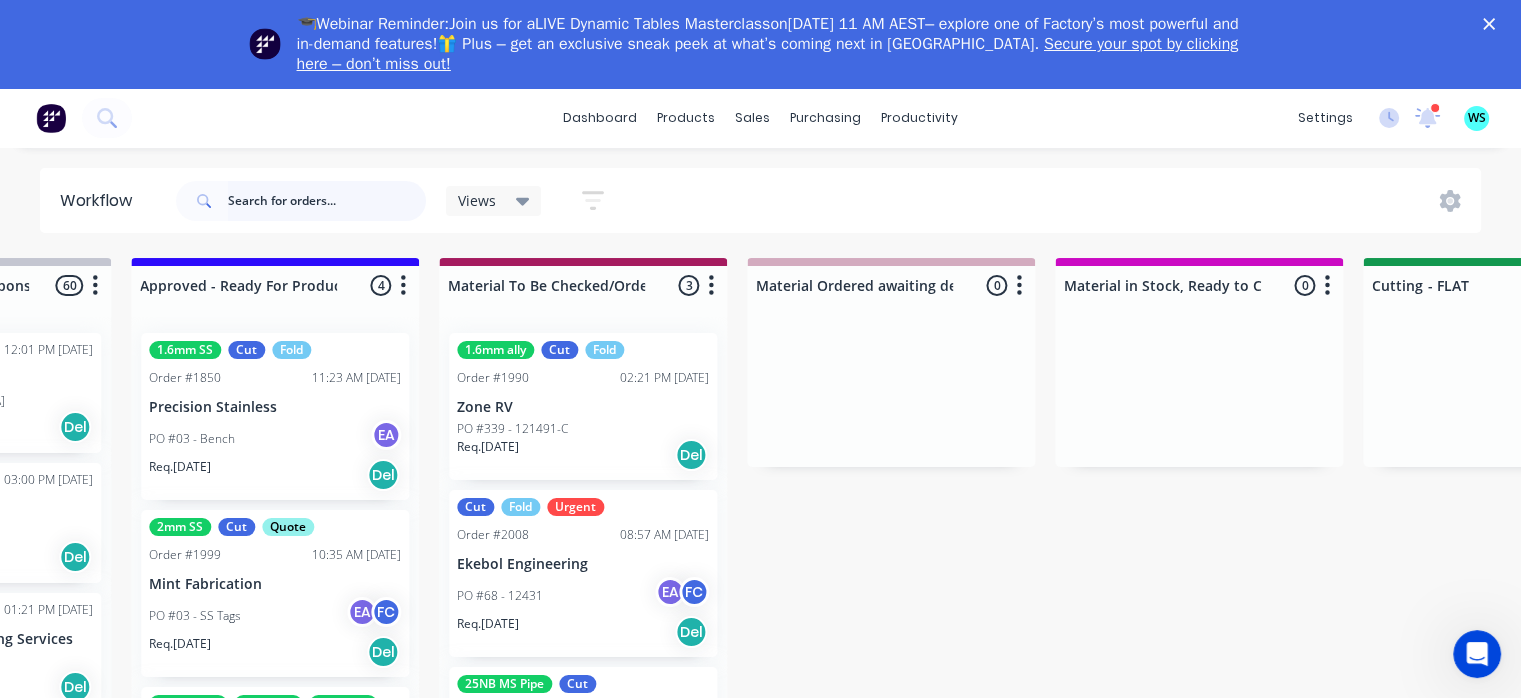 scroll, scrollTop: 0, scrollLeft: 2372, axis: horizontal 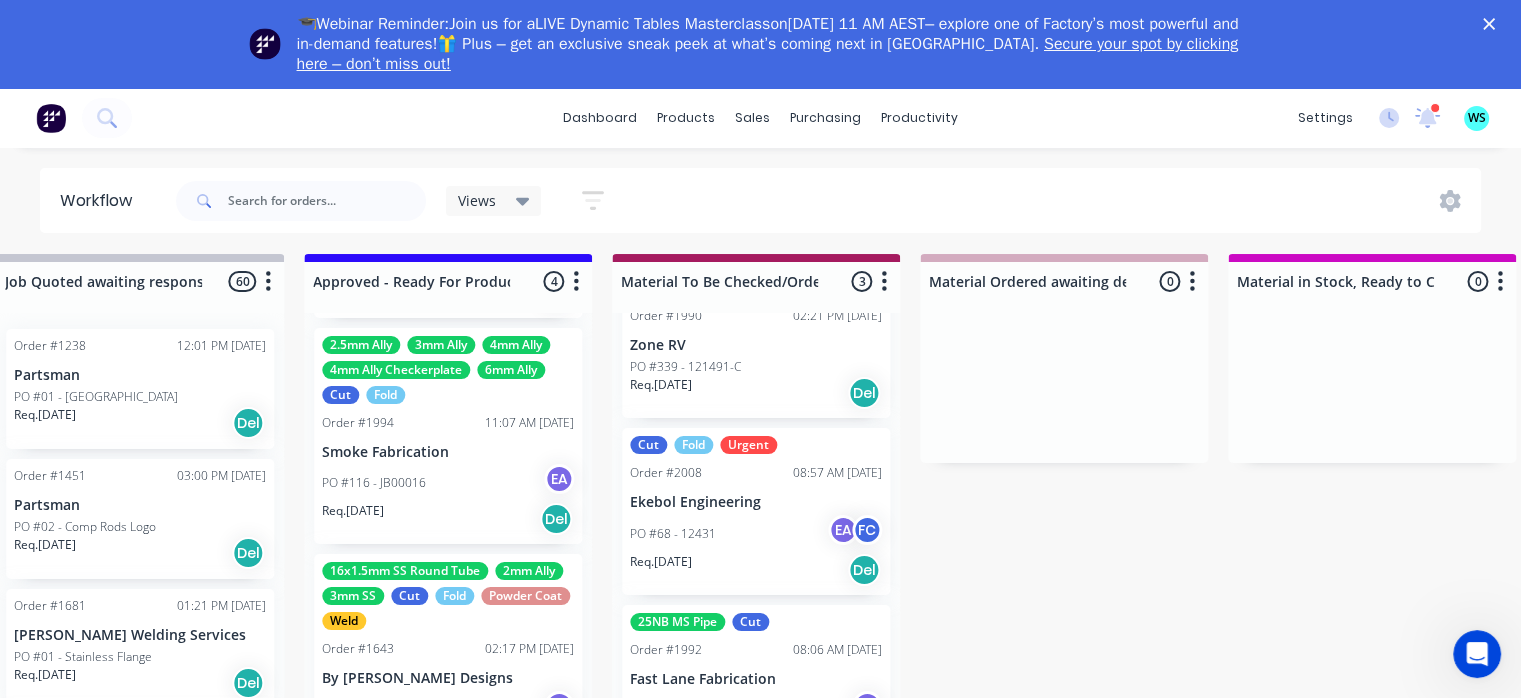 click on "Submitted 6 Status colour #273444 hex #273444 Save Cancel Summaries Total order value Invoiced to date To be invoiced Sort By Created date Required date Order number Customer name Most recent 0-Add labels for all materials and processes here 100x50x3mm ally RHS 2.5mm SS 3mm Ally Cut Fold M10 Hex Nutserts Powder Coat Order #386 09:56 AM [DATE] Metalmorphic PO #00-Template Req. [DATE] Del Quote Order #2016 11:00 AM [DATE] [PERSON_NAME] PO #01 - RFQ Req. [DATE] Del Quote Order #2013 11:35 AM [DATE] VanDean Caravans PO #16 - Build #006 - Chassis Req. [DATE] Del Cut Powder Coat Order #2018 12:36 PM [DATE] Ivory Mylk PO #87 - [PERSON_NAME]
Req. [DATE] Del Urgent Order #2024 02:04 PM [DATE] Red Bull PO #06 - Cooler Stand for Tipples Tap
EA Req. [DATE] Del Quote Order #2023 02:00 PM [DATE] [PERSON_NAME] PO #01 - Brackets
Req. [DATE] Del Draw Up - [PERSON_NAME] 3 Status colour #F6D982 hex #F6D982 Save Cancel Notifications Email SMS Summaries Total order value Invoiced to date To be invoiced Sort By 6" at bounding box center (1769, 512) 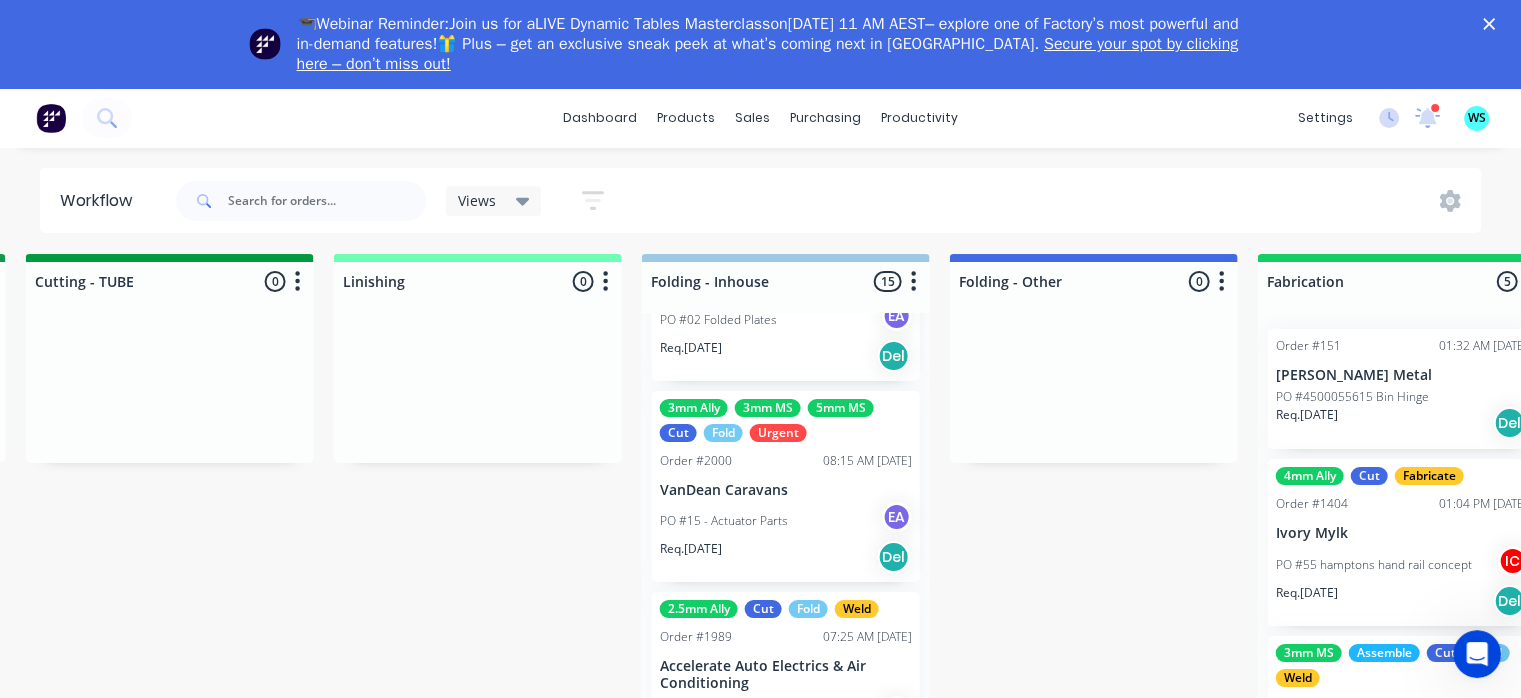 scroll, scrollTop: 4, scrollLeft: 4108, axis: both 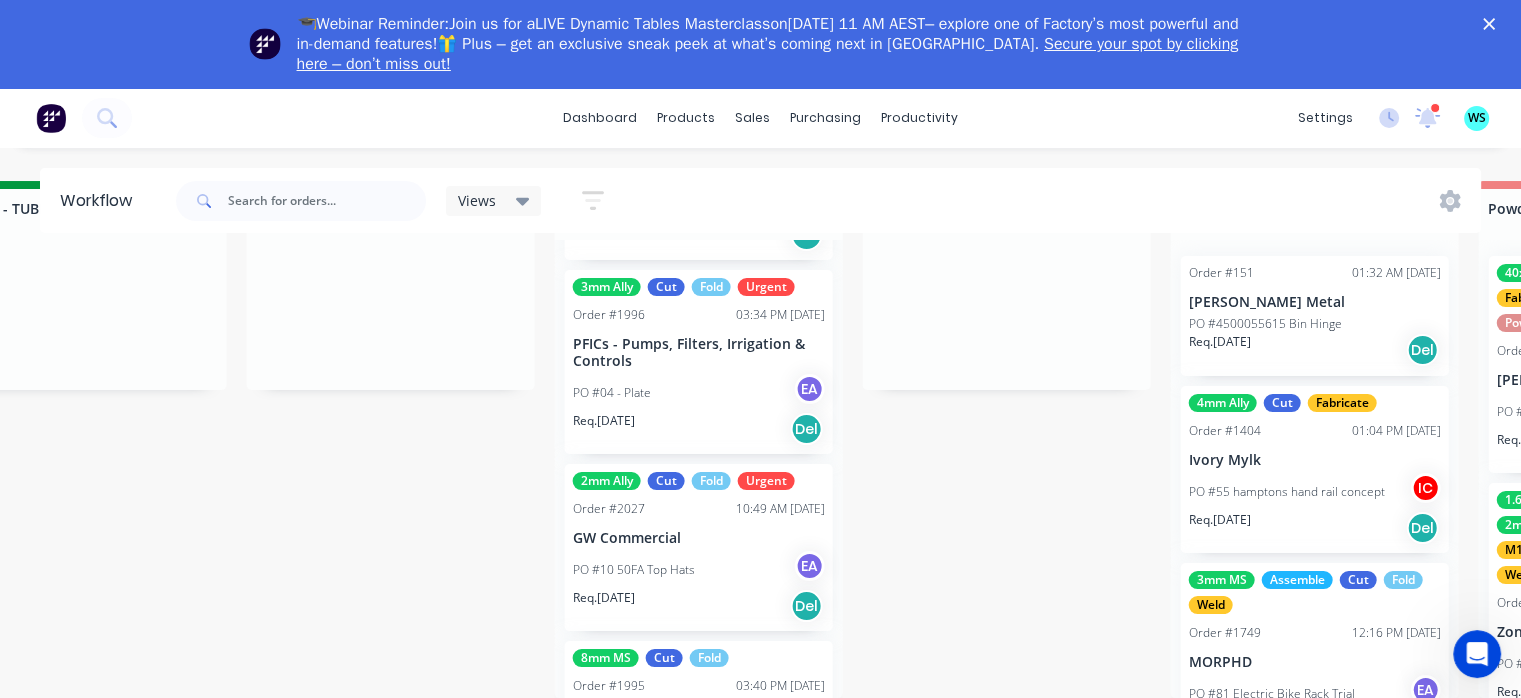 click on "PO #10 50FA Top Hats EA" at bounding box center [699, 570] 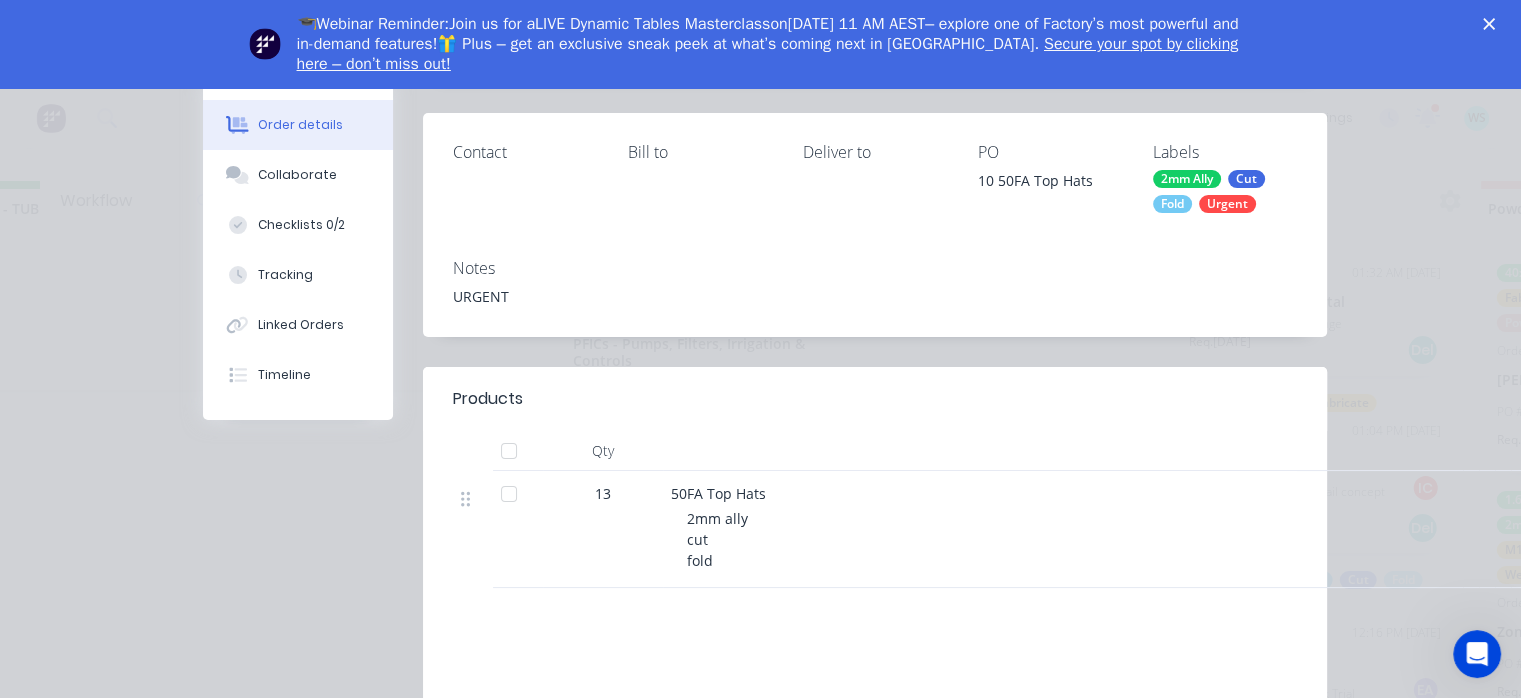 scroll, scrollTop: 0, scrollLeft: 0, axis: both 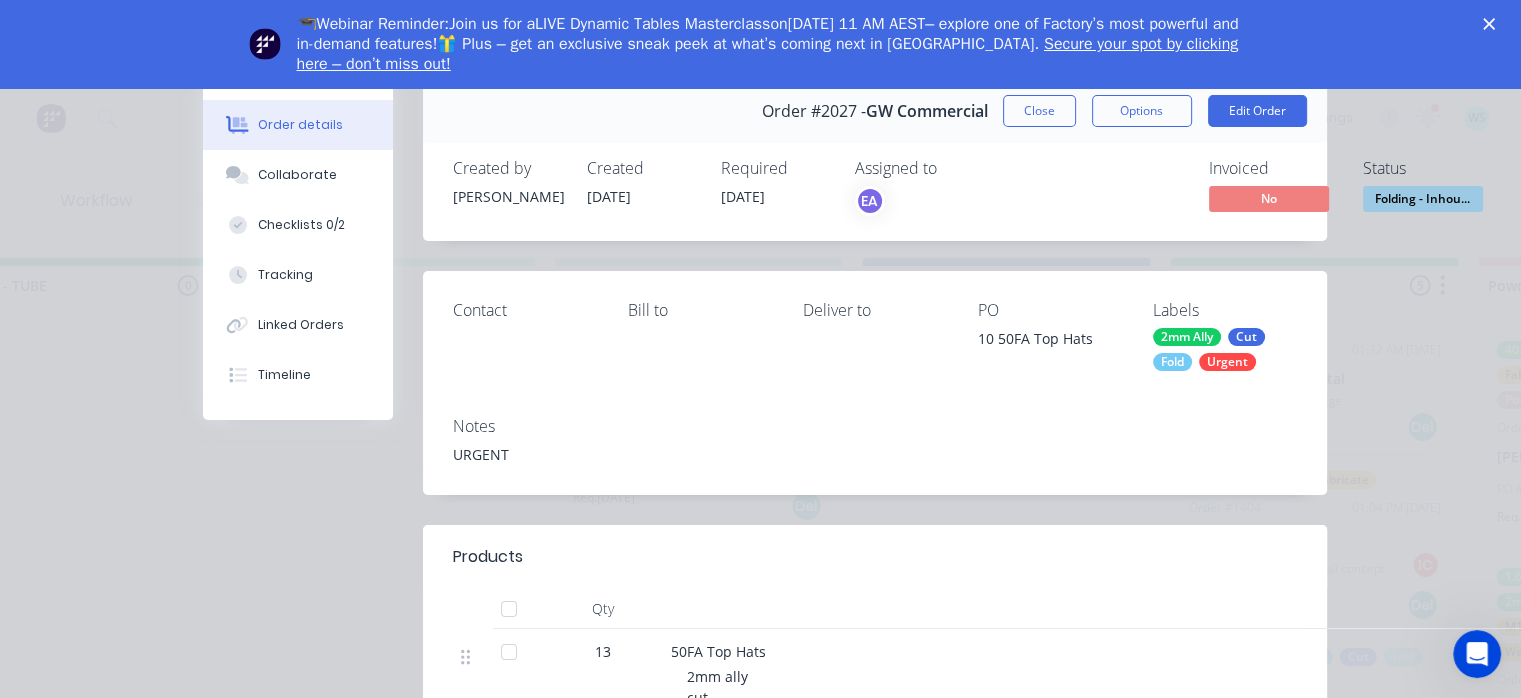 click on "Close" at bounding box center (1039, 111) 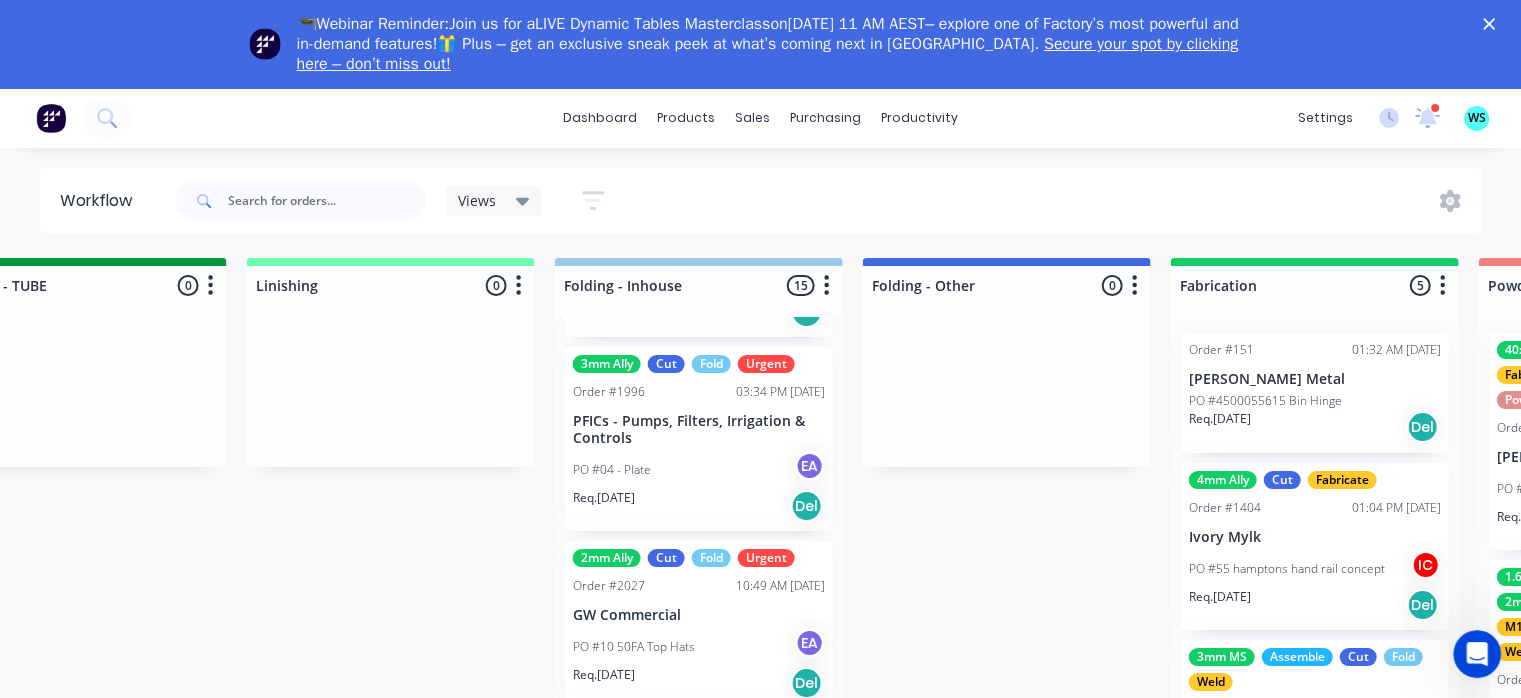 click on "dashboard products sales purchasing productivity dashboard products Product Catalogue Materials sales Sales Orders Customers Price Level Manager purchasing Purchase Orders Suppliers productivity Workflow Planner Delivery Scheduling Timesheets settings 2 new notifications Mark all as read [PERSON_NAME]  mentioned you in a message GW Commercial Order  # 2027 PO  10 50FA Top Hats 10:49am [DATE]   [PERSON_NAME]  mentioned you in a message Precision Stainless Order  # 1950 PO  07 - Tray Shelves
02:08pm [DATE]   [PERSON_NAME]  mentioned you in a message VanDean Caravans Order  # 2000 PO  15 - Actuator Parts
10:32am [DATE]   [PERSON_NAME]  mentioned you in a message Ekebol Engineering Order  # 2008 PO  68 - 12431
08:57am [DATE]   [PERSON_NAME]  mentioned you in a message MORPHD Order  # 1763 PO  85 [PERSON_NAME] 06:20pm [DATE]   [PERSON_NAME] [PERSON_NAME]  mentioned you in a message Ekebol Engineering Order  # 2009 PO  69 - 12433 01:49pm [DATE]   [PERSON_NAME] [PERSON_NAME]  mentioned you in a message Ekebol Engineering Order  # 2008 PO  68 - 12431
01:42pm [DATE]   Milyn #" at bounding box center [-3348, 333] 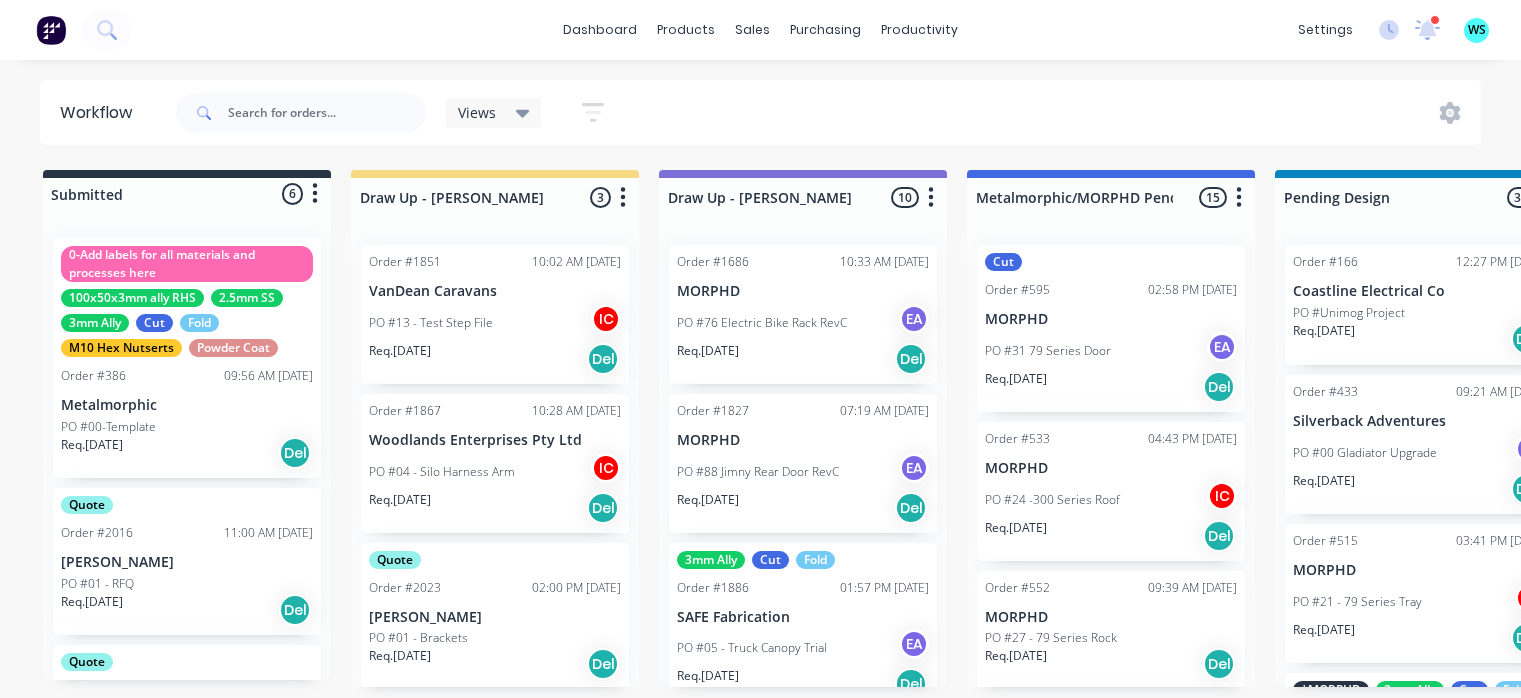 scroll, scrollTop: 0, scrollLeft: 0, axis: both 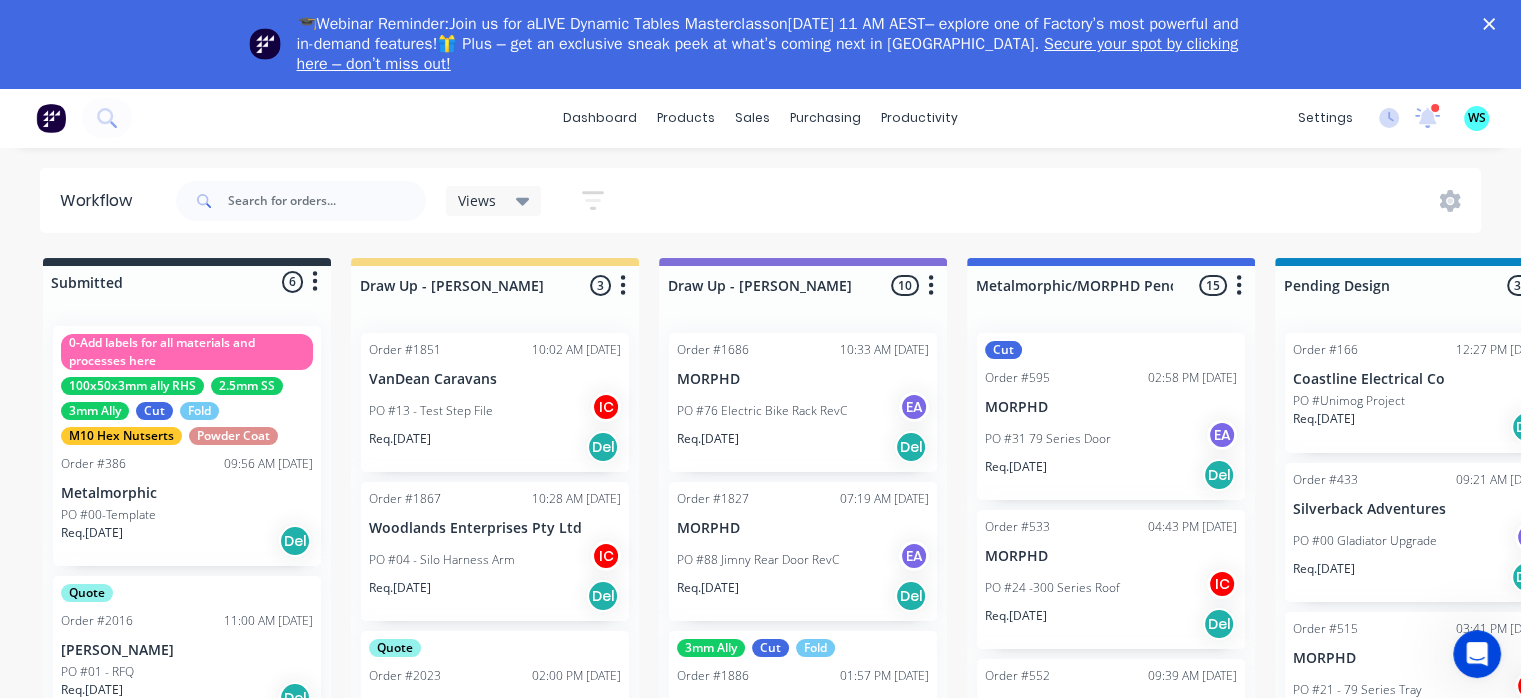 click on "Views Save new view None   (Default) edit Greg   edit Greg   edit   Show/Hide statuses Show line item cards Show line item cards Hide line item cards Sort by Required date Created date Required date Order number Customer name Most recent Filter by assignee Filter by labels" at bounding box center (827, 201) 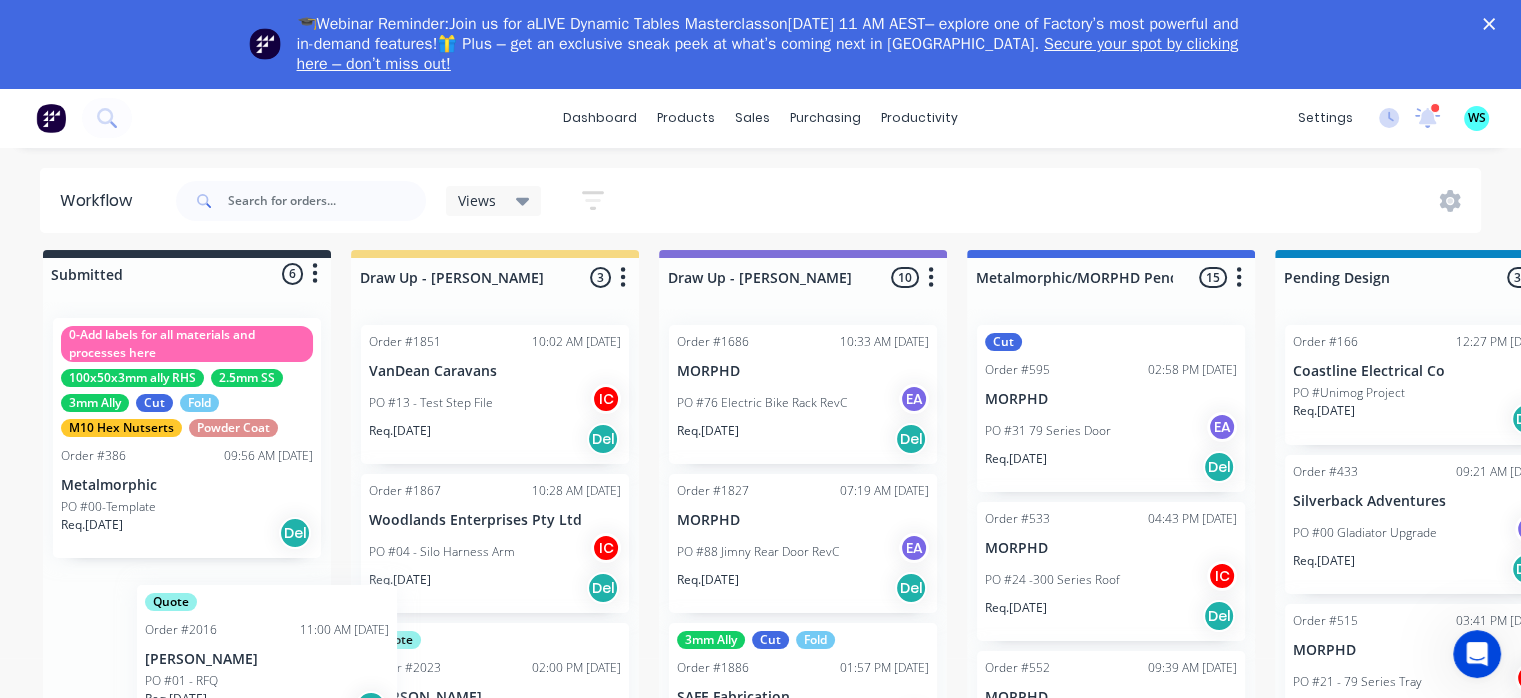 click on "dashboard products sales purchasing productivity dashboard products Product Catalogue Materials sales Sales Orders Customers Price Level Manager purchasing Purchase Orders Suppliers productivity Workflow Planner Delivery Scheduling Timesheets settings 2 new notifications Mark all as read [PERSON_NAME]  mentioned you in a message GW Commercial Order  # 2027 PO  10 50FA Top Hats 10:49am [DATE]   [PERSON_NAME]  mentioned you in a message Precision Stainless Order  # 1950 PO  07 - Tray Shelves
02:08pm [DATE]   [PERSON_NAME]  mentioned you in a message VanDean Caravans Order  # 2000 PO  15 - Actuator Parts
10:32am [DATE]   [PERSON_NAME]  mentioned you in a message Ekebol Engineering Order  # 2008 PO  68 - 12431
08:57am [DATE]   [PERSON_NAME]  mentioned you in a message MORPHD Order  # 1763 PO  85 [PERSON_NAME] 06:20pm [DATE]   [PERSON_NAME] [PERSON_NAME]  mentioned you in a message Ekebol Engineering Order  # 2009 PO  69 - 12433 01:49pm [DATE]   [PERSON_NAME] [PERSON_NAME]  mentioned you in a message Ekebol Engineering Order  # 2008 PO  68 - 12431
01:42pm [DATE]   Milyn #" at bounding box center (760, 325) 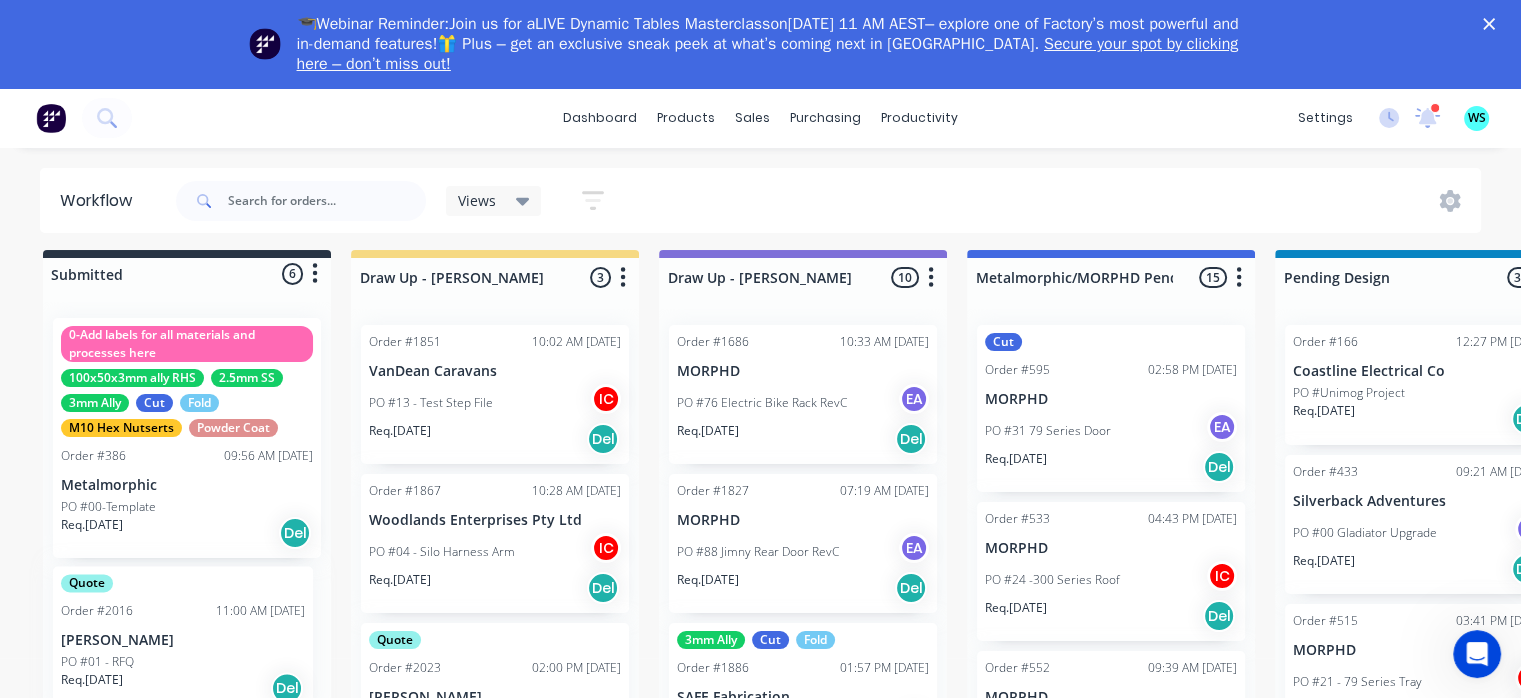 scroll, scrollTop: 9, scrollLeft: 0, axis: vertical 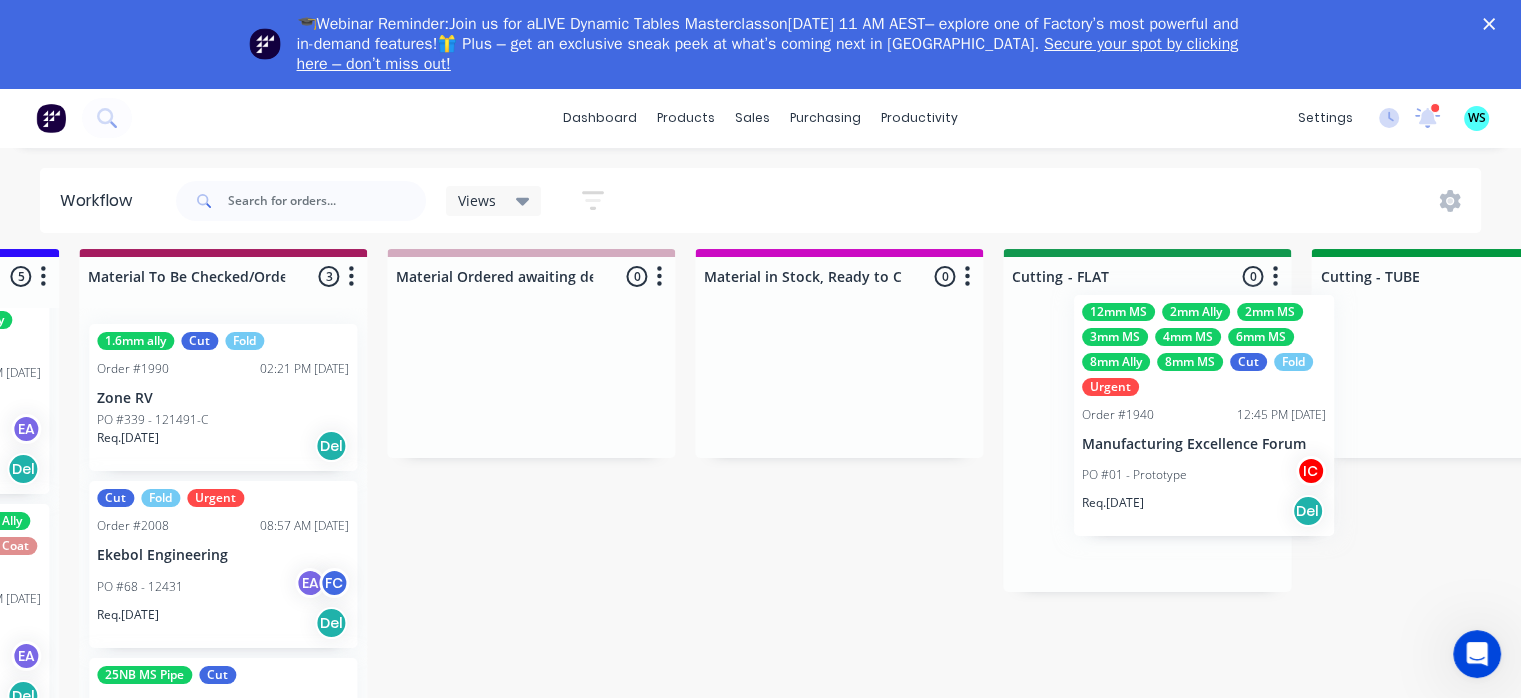 drag, startPoint x: 534, startPoint y: 463, endPoint x: 1140, endPoint y: 473, distance: 606.0825 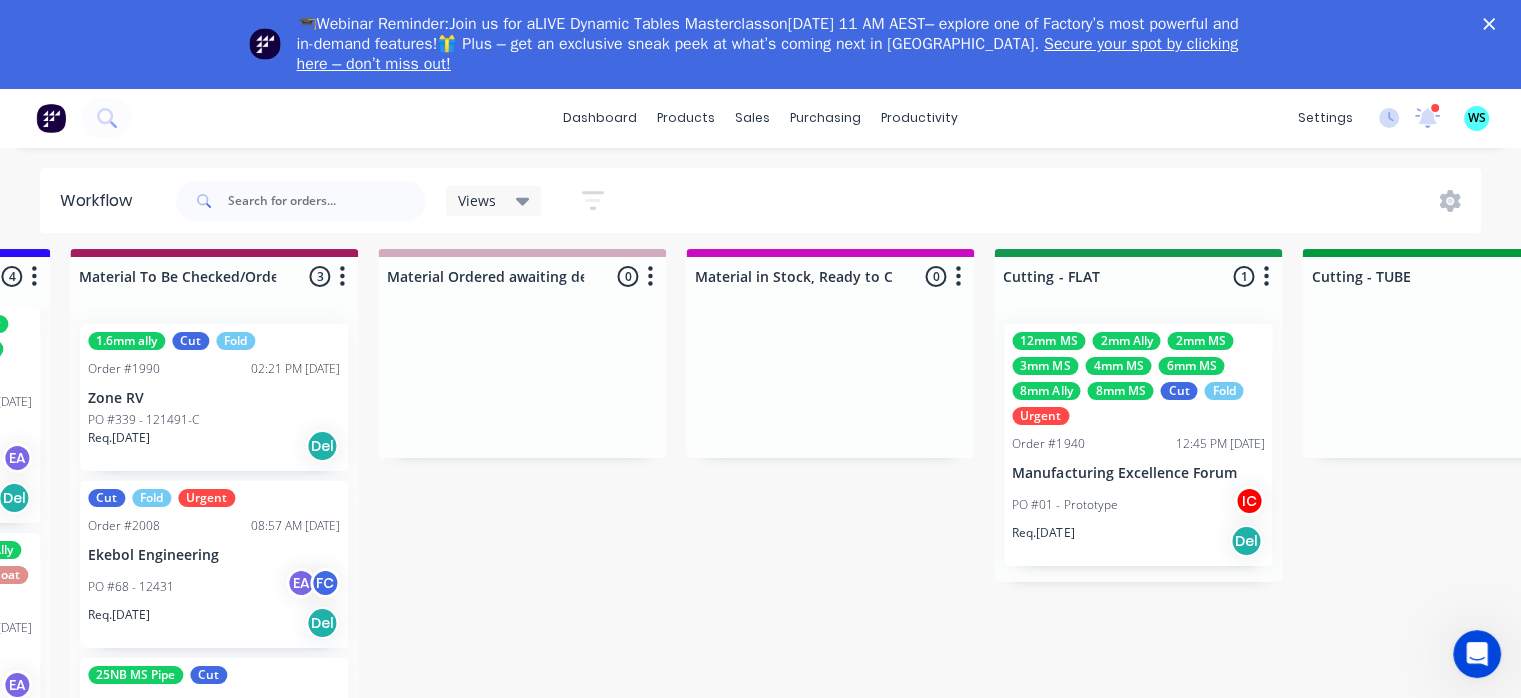 scroll, scrollTop: 356, scrollLeft: 0, axis: vertical 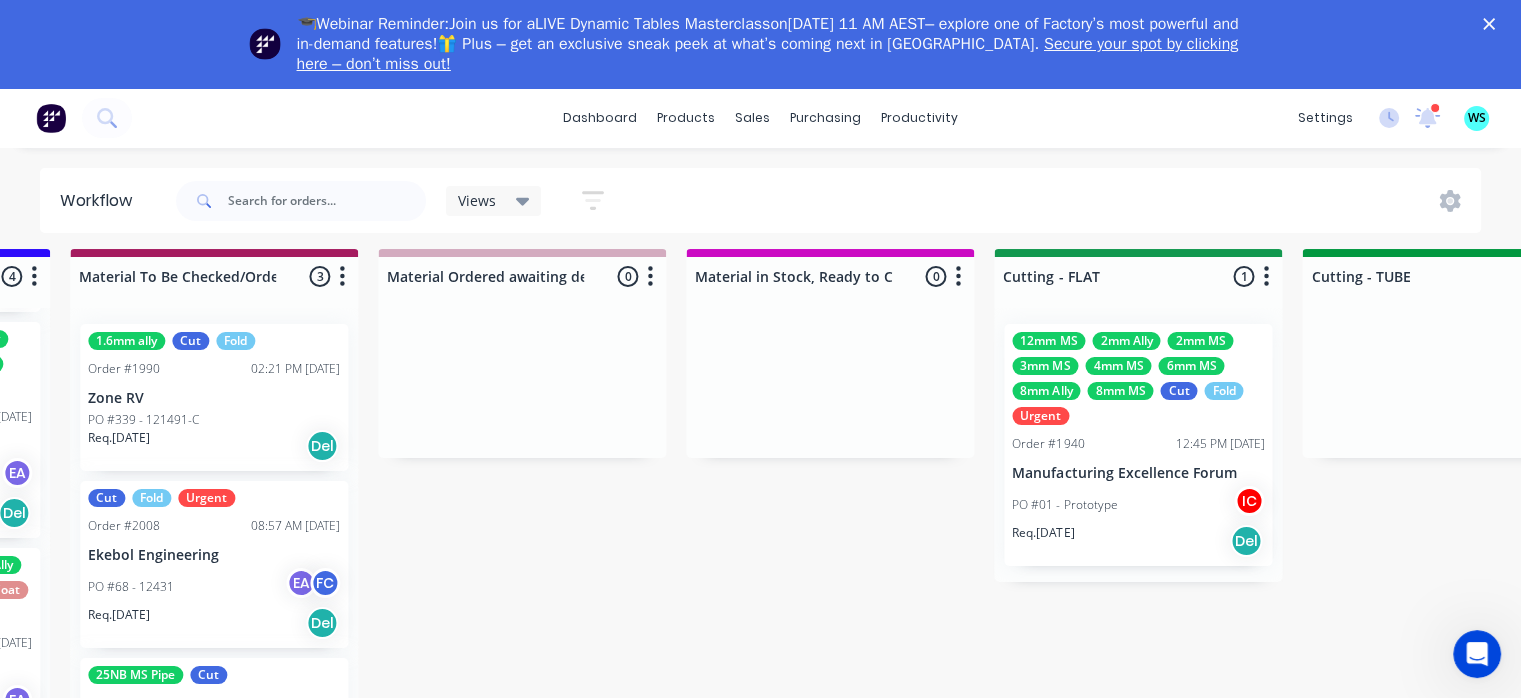 click on "Submitted 6 Status colour #273444 hex #273444 Save Cancel Summaries Total order value Invoiced to date To be invoiced Sort By Created date Required date Order number Customer name Most recent 0-Add labels for all materials and processes here 100x50x3mm ally RHS 2.5mm SS 3mm Ally Cut Fold M10 Hex Nutserts Powder Coat Order #386 09:56 AM 09/06/25 Metalmorphic PO #00-Template Req. 05/06/24 Del Quote Order #2016 11:00 AM 28/07/25 Ryan Cox PO #01 - RFQ Req. 28/07/25 Del Quote Order #2013 11:35 AM 25/07/25 VanDean Caravans PO #16 - Build #006 - Chassis Req. 01/08/25 Del Cut Powder Coat Order #2018 12:36 PM 28/07/25 Ivory Mylk PO #87 - Tanya Forzatti
Req. 04/08/25 Del Urgent Order #2024 02:04 PM 28/07/25 Red Bull PO #06 - Cooler Stand for Tipples Tap
EA Req. 04/08/25 Del Quote Order #2028 01:41 PM 29/07/25 Limitless Kustomz PO #01 - RFQ Req. 05/08/25 Del Draw Up - Izaak 3 Status colour #F6D982 hex #F6D982 Save Cancel Notifications Email SMS Summaries Total order value Invoiced to date To be invoiced Sort By IC IC" at bounding box center (1227, 507) 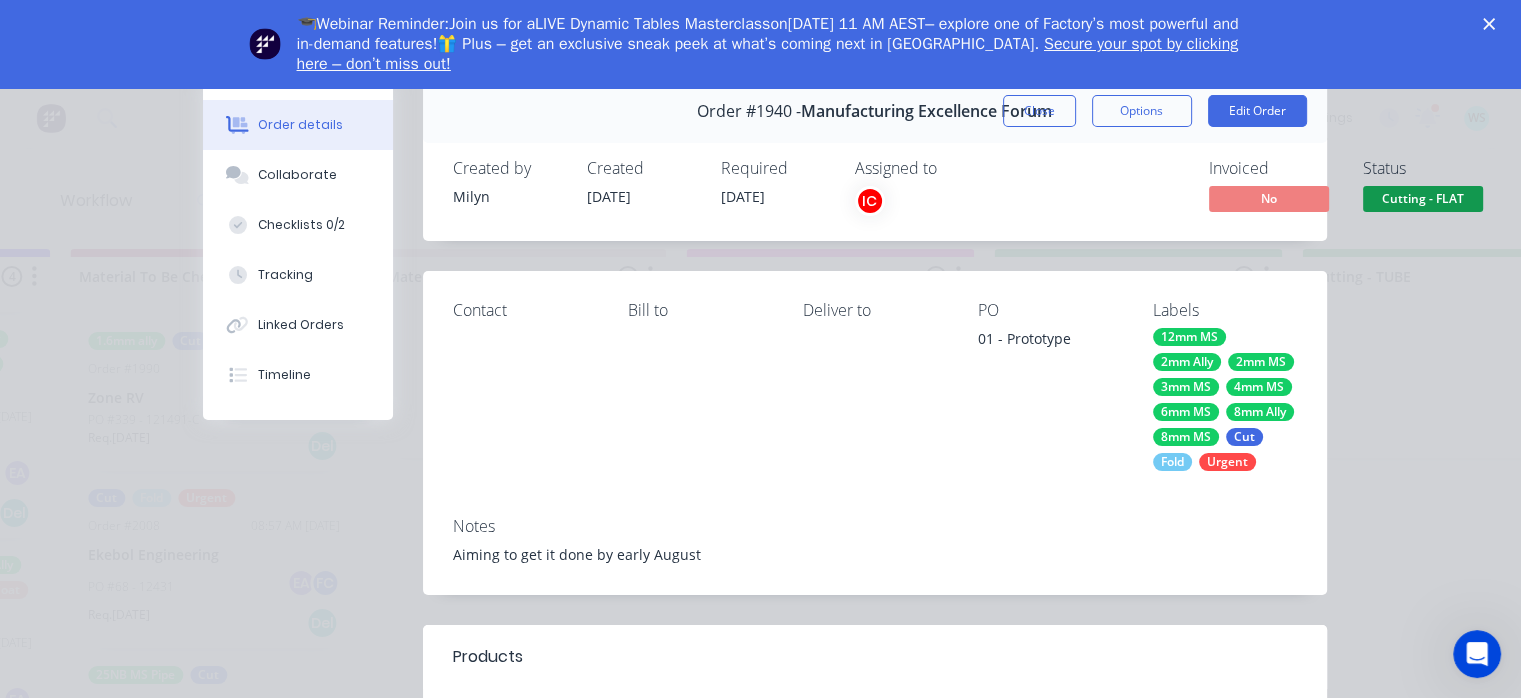 click on "Order #1940 -  Manufacturing Excellence Forum Close   Options     Edit Order" at bounding box center (875, 111) 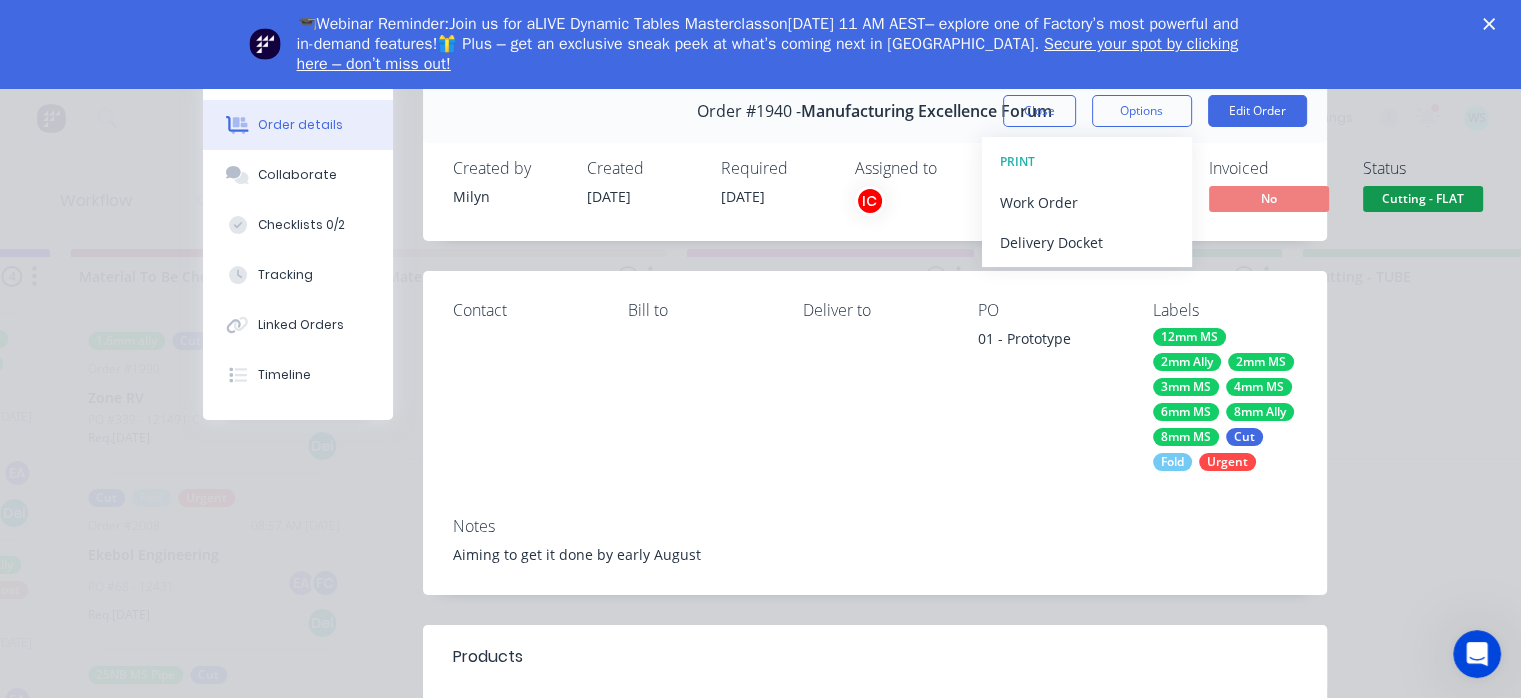click on "Work Order" at bounding box center (1087, 202) 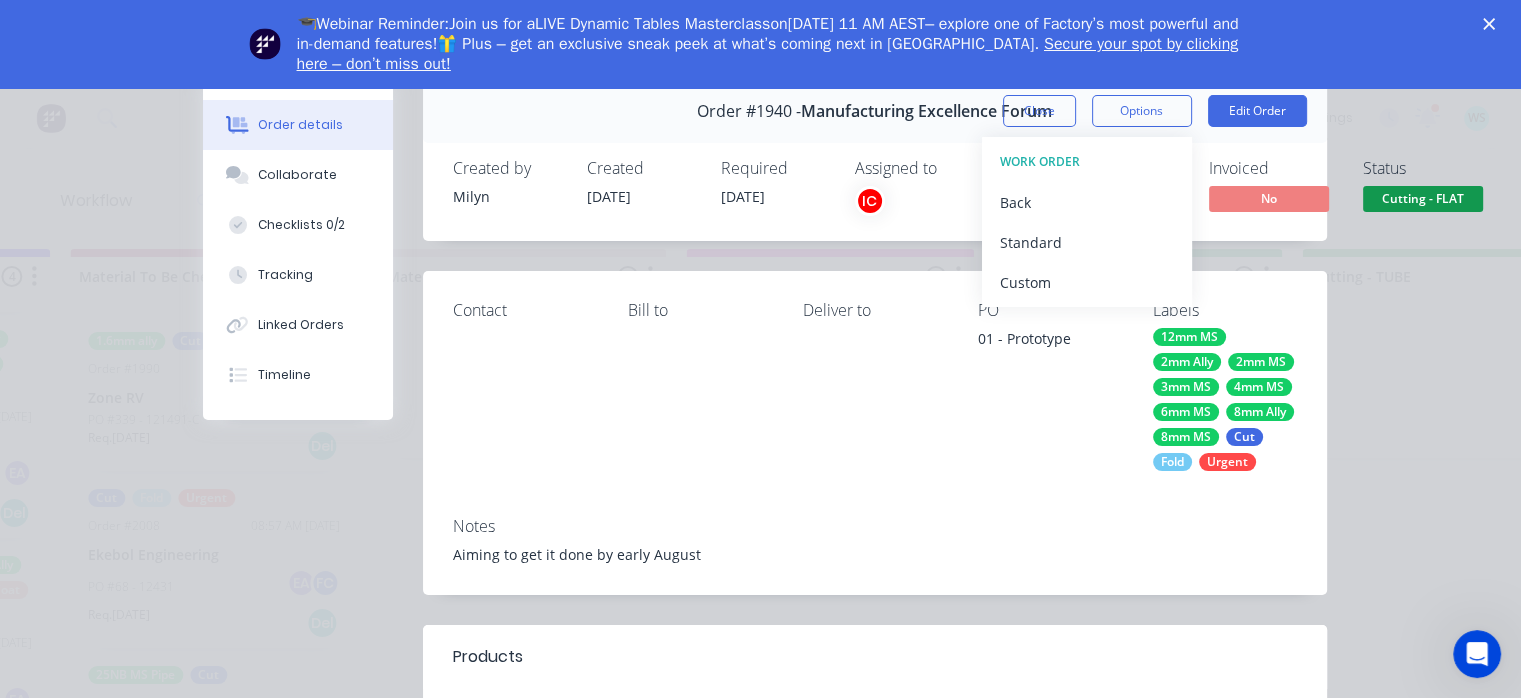 click on "Standard" at bounding box center [1087, 242] 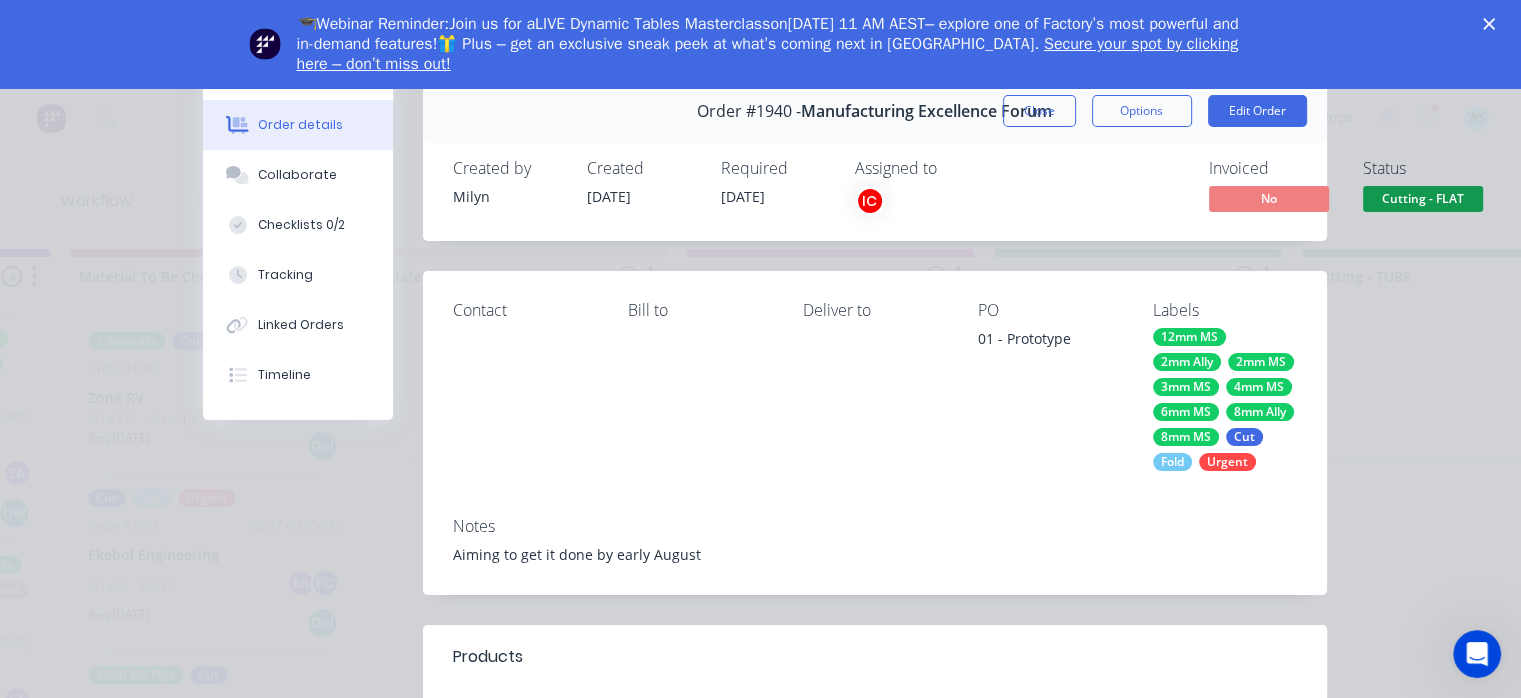 click on "Aiming to get it done by early August" at bounding box center [875, 554] 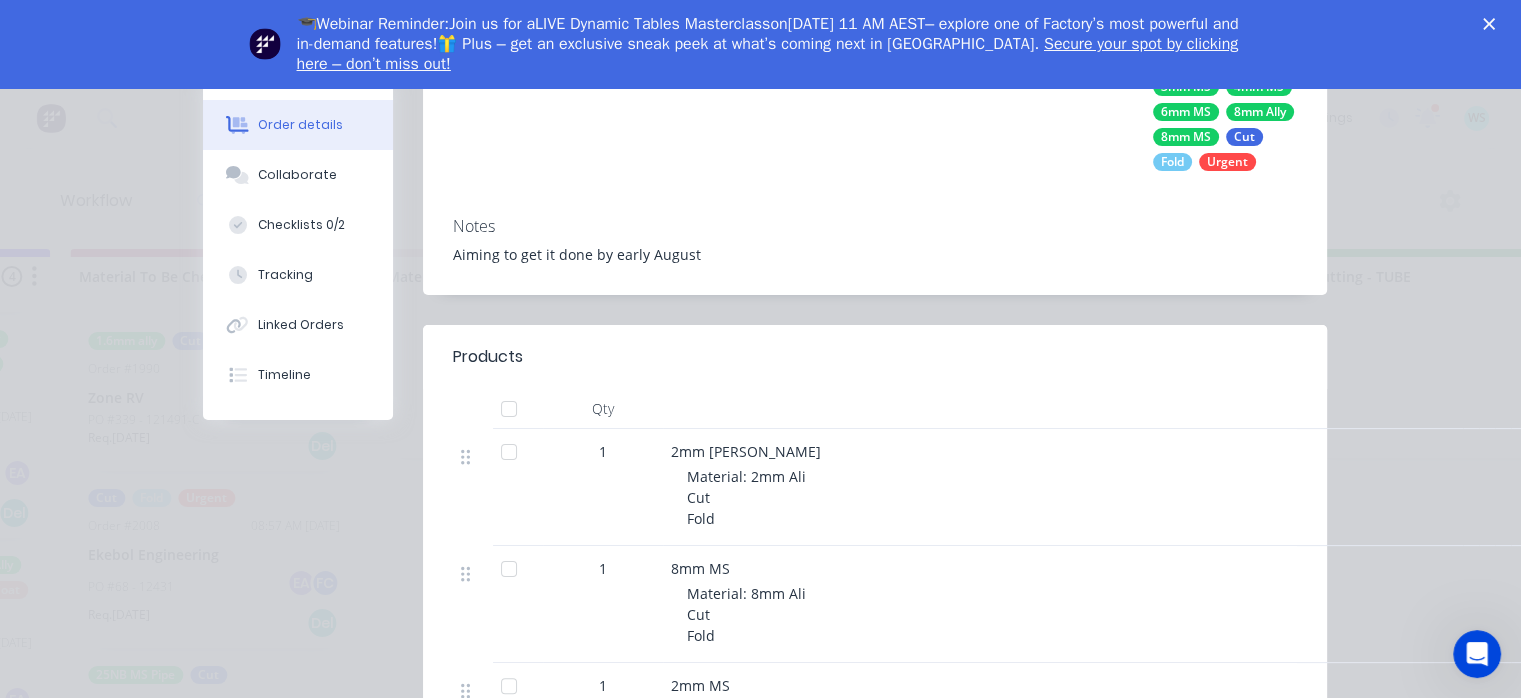 scroll, scrollTop: 0, scrollLeft: 0, axis: both 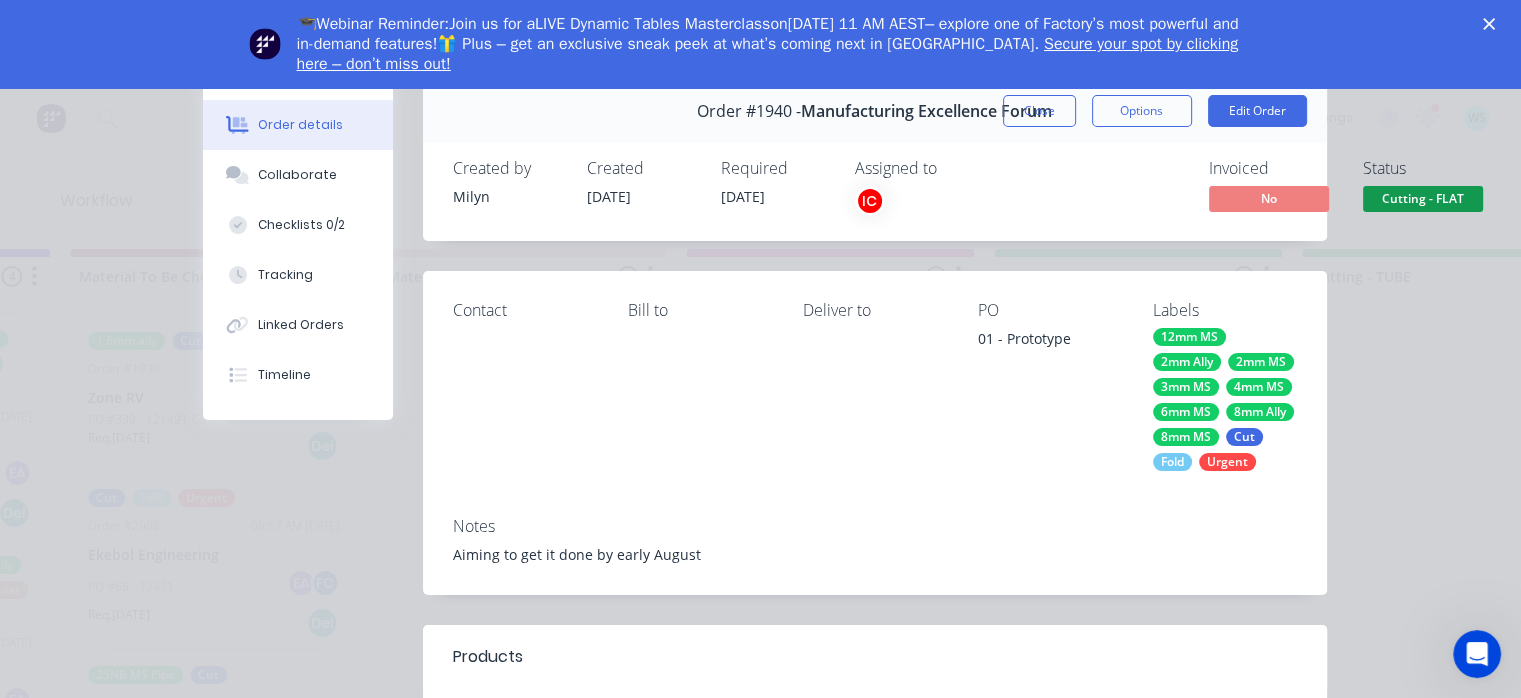 drag, startPoint x: 311, startPoint y: 254, endPoint x: 314, endPoint y: 242, distance: 12.369317 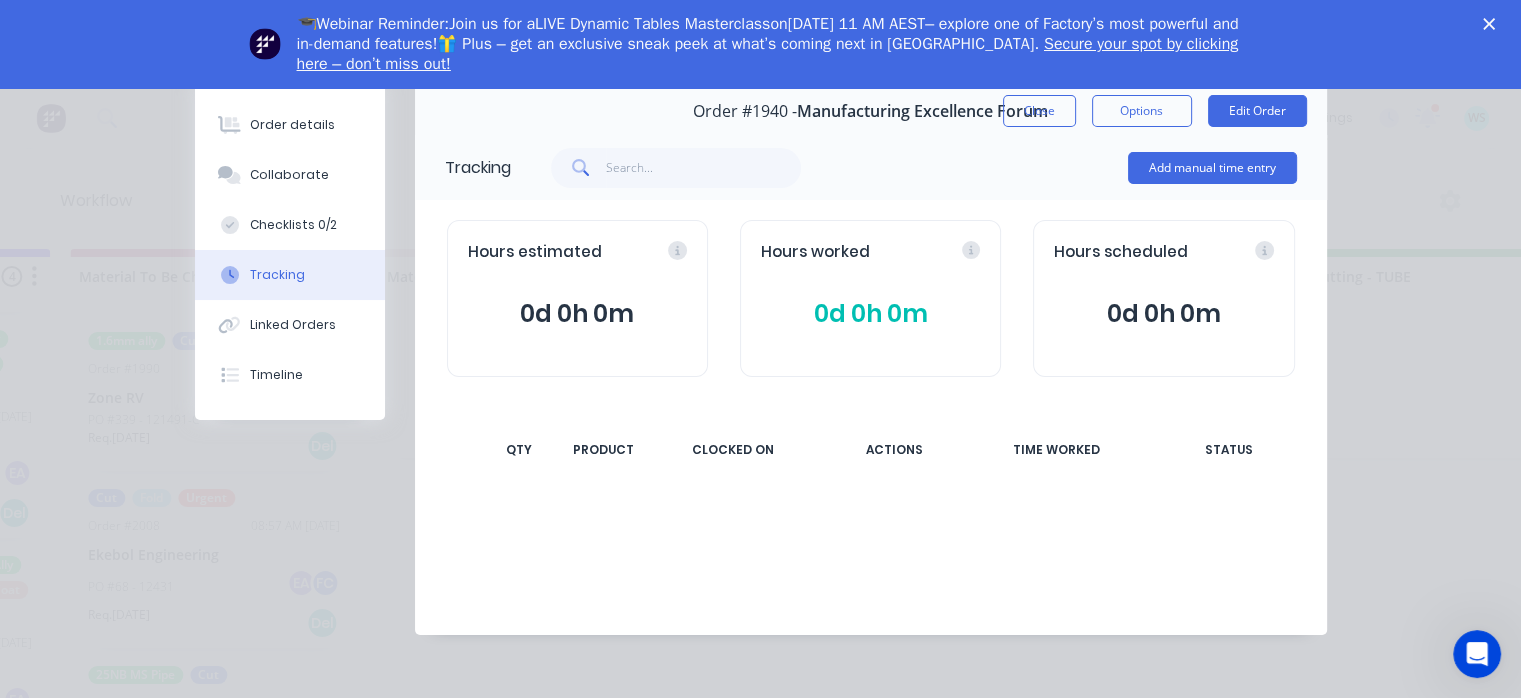 click on "Checklists 0/2" at bounding box center (290, 225) 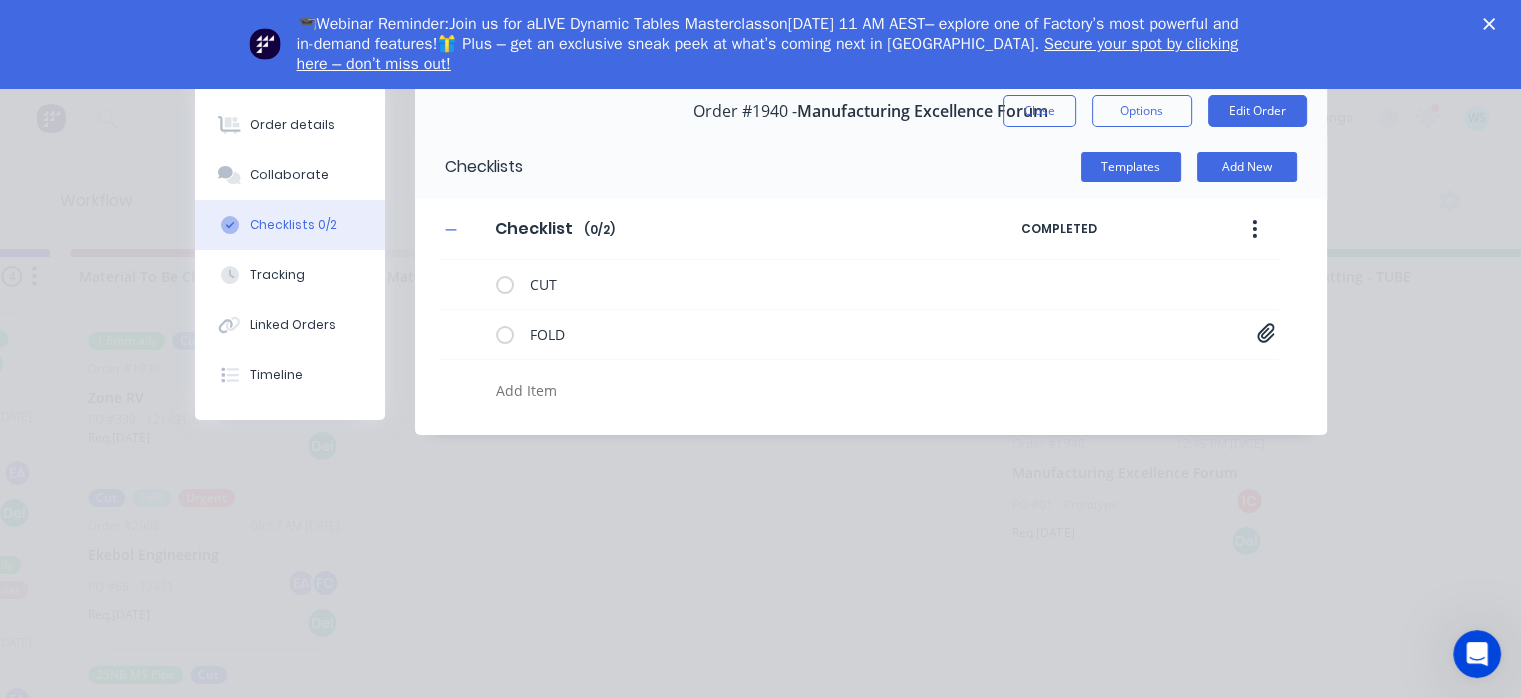click on "FOLD P001 - Cover Plate.pdf P003 - Latch Rotation Plate.pdf P004 - Latch Retainer Plate.pdf W001 - Base Weldment.pdf W002 - Handle Weldment.pdf W003 - Low profile Castor Cradel.pdf W006 - Front Castor Pivot Weld.pdf W007 - Front Follow Link Weld.pdf W008 - Small Pin.pdf W009 - Connection Link.pdf W010 - Link Adjustor.pdf W011 - Master Link Weld.pdf W012 - Medium Pin.pdf W013 - Parallel Rear Link.pdf W014 - Rear Wheel Base Weld.pdf W015 - Foot Lever Weld.pdf W017 - Foot Pedal Link Weld.pdf W018 - Small Pin Extended.pdf" at bounding box center [859, 335] 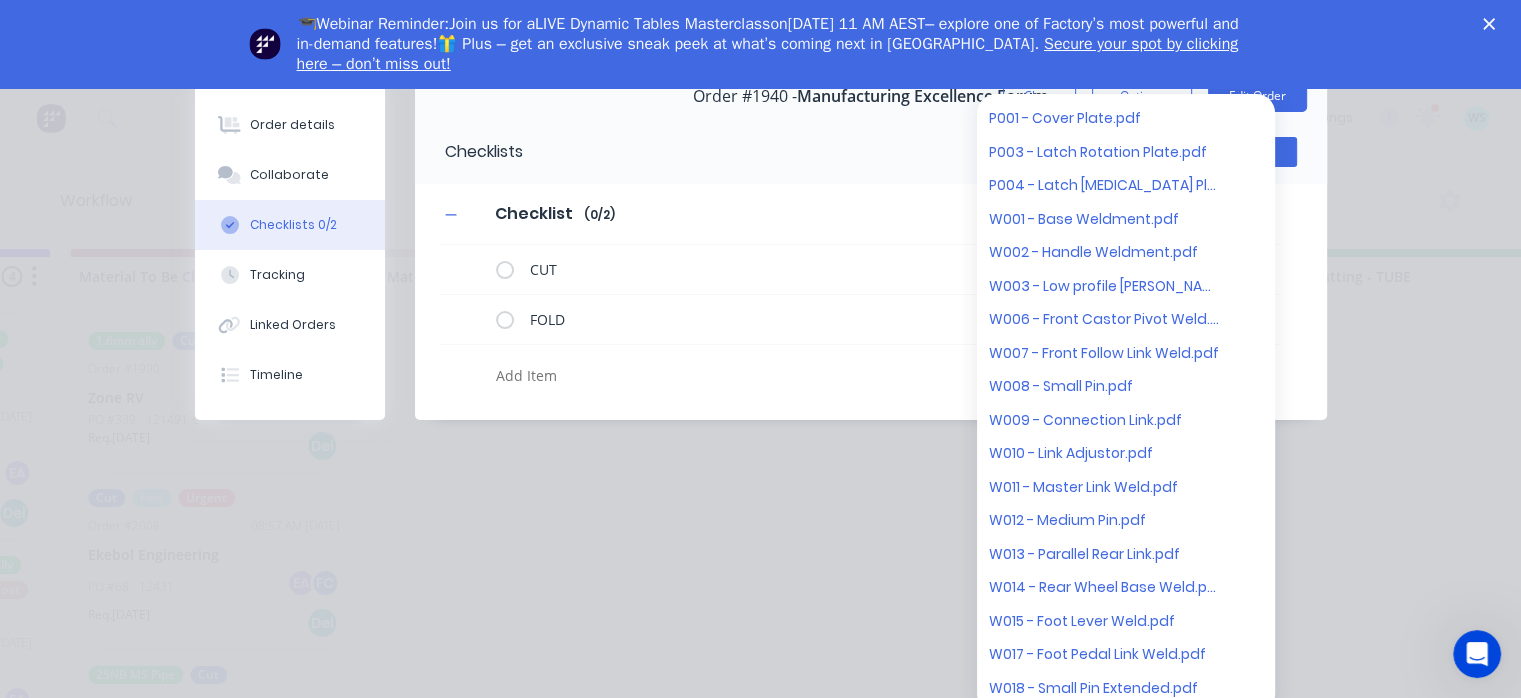 scroll, scrollTop: 0, scrollLeft: 0, axis: both 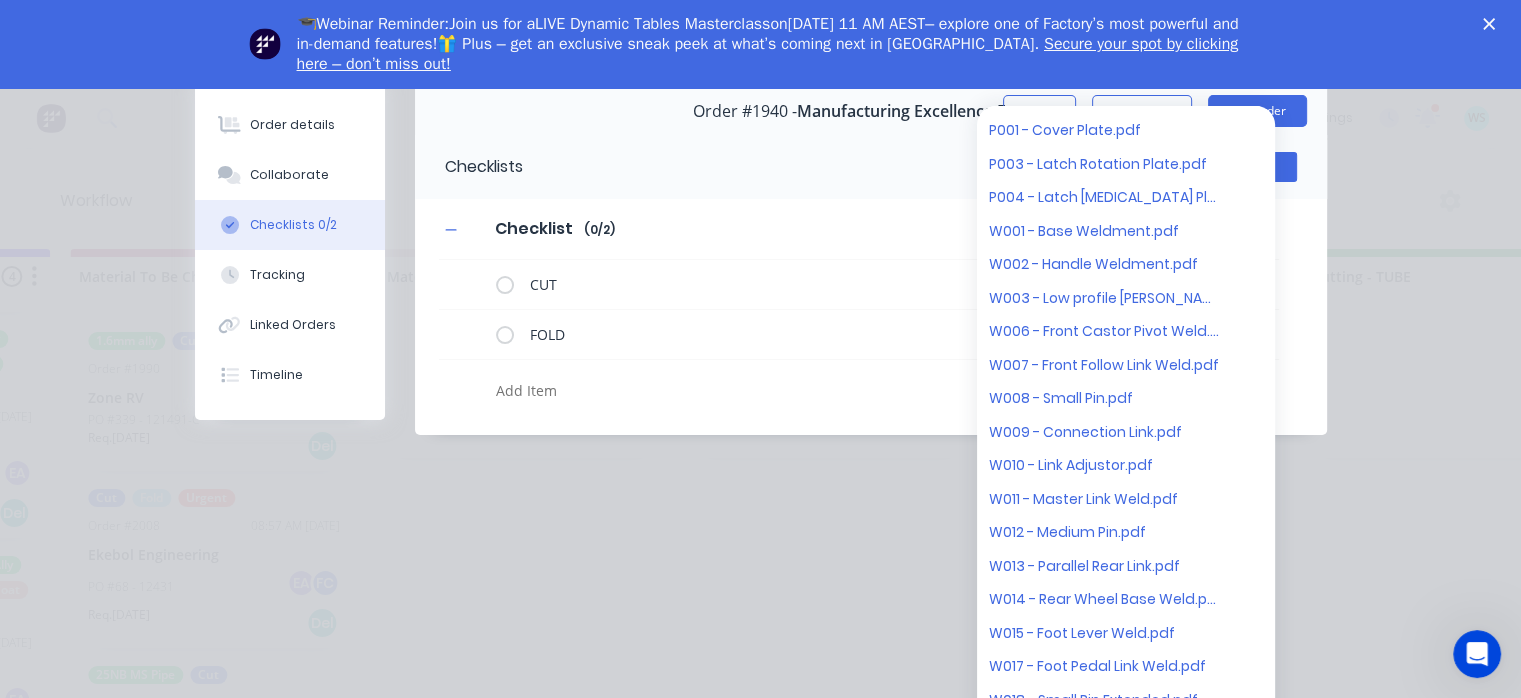 click at bounding box center (742, 390) 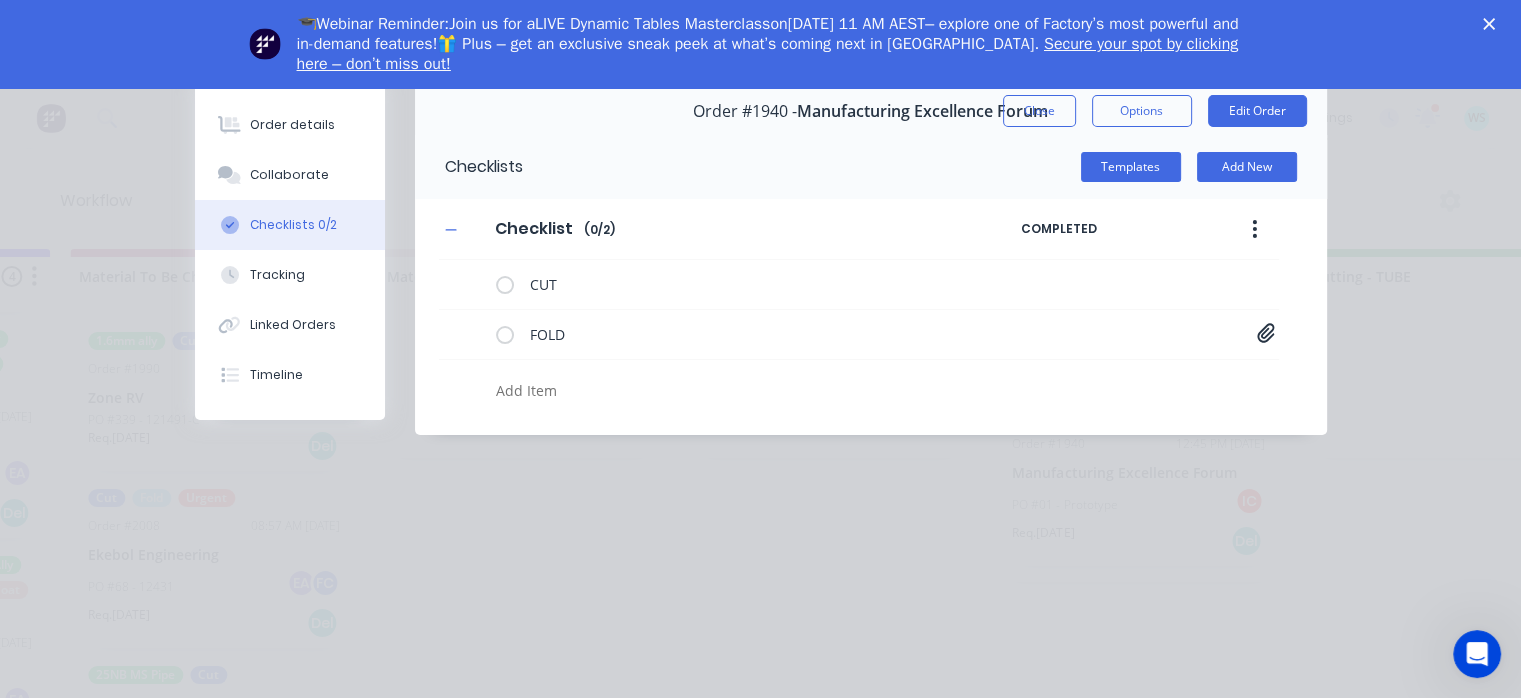 click on "Collaborate" at bounding box center [289, 175] 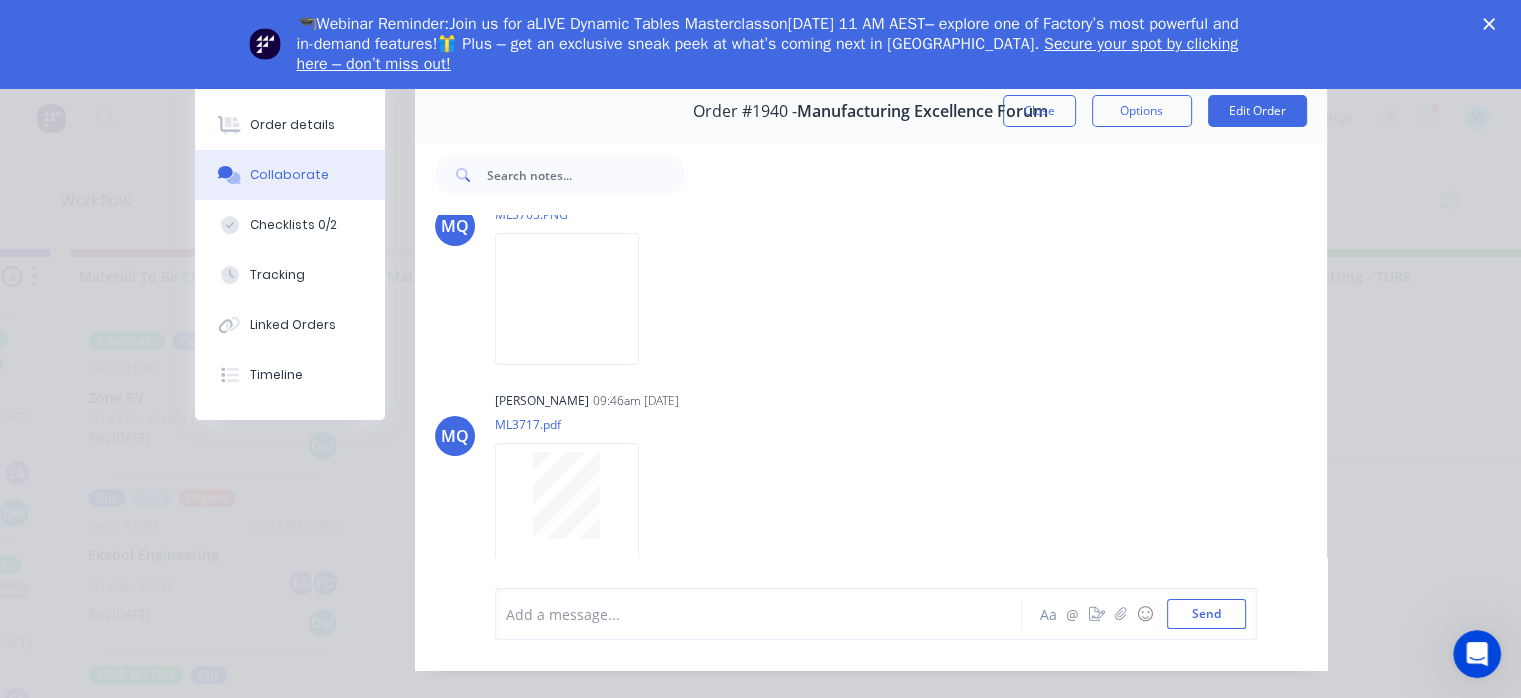 scroll, scrollTop: 0, scrollLeft: 0, axis: both 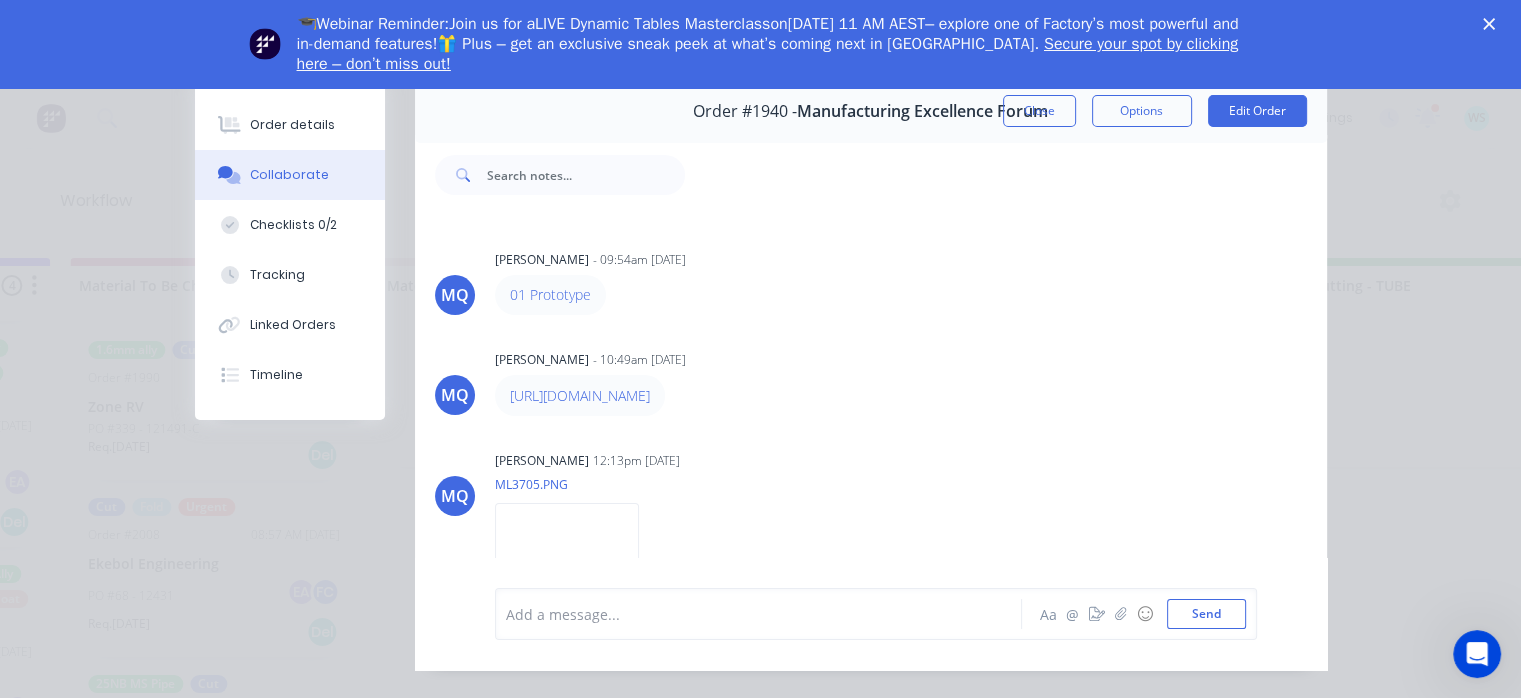 click on "Order details" at bounding box center [292, 125] 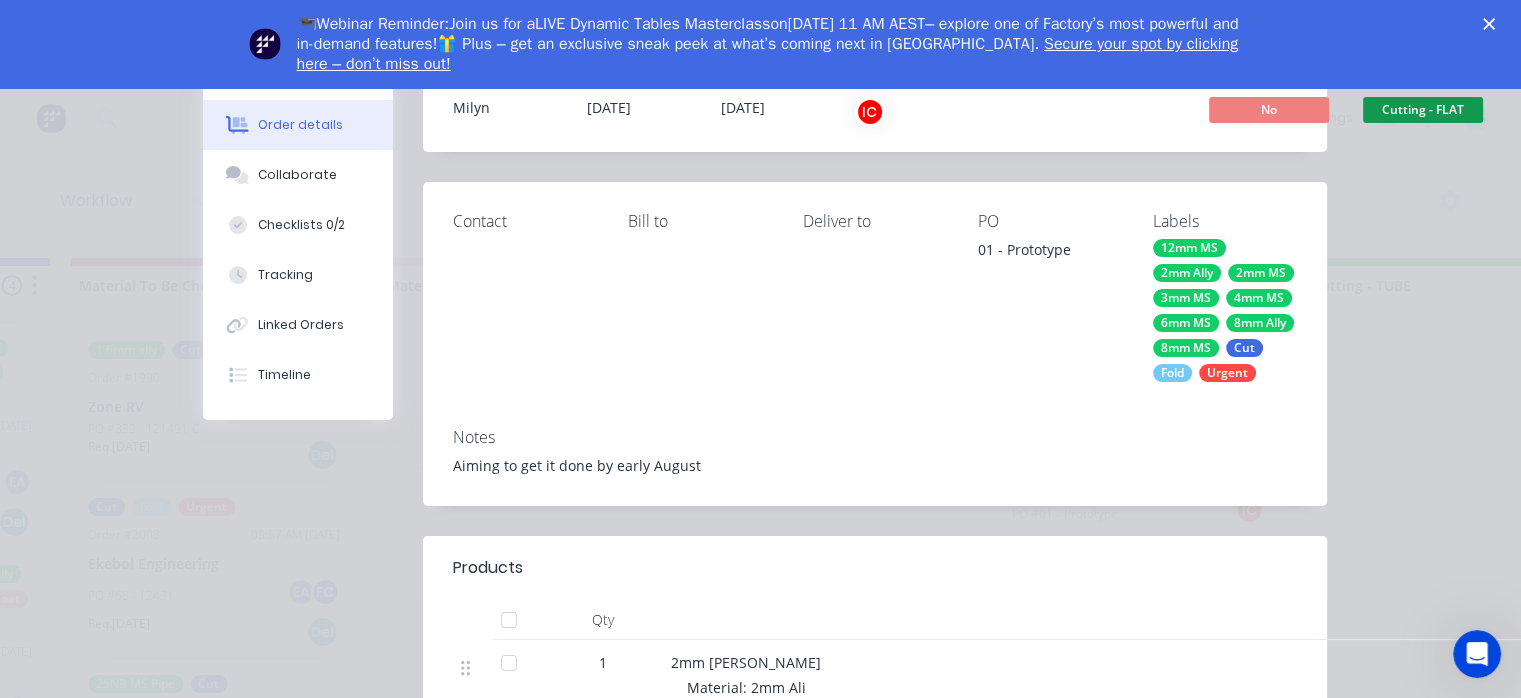 scroll, scrollTop: 0, scrollLeft: 0, axis: both 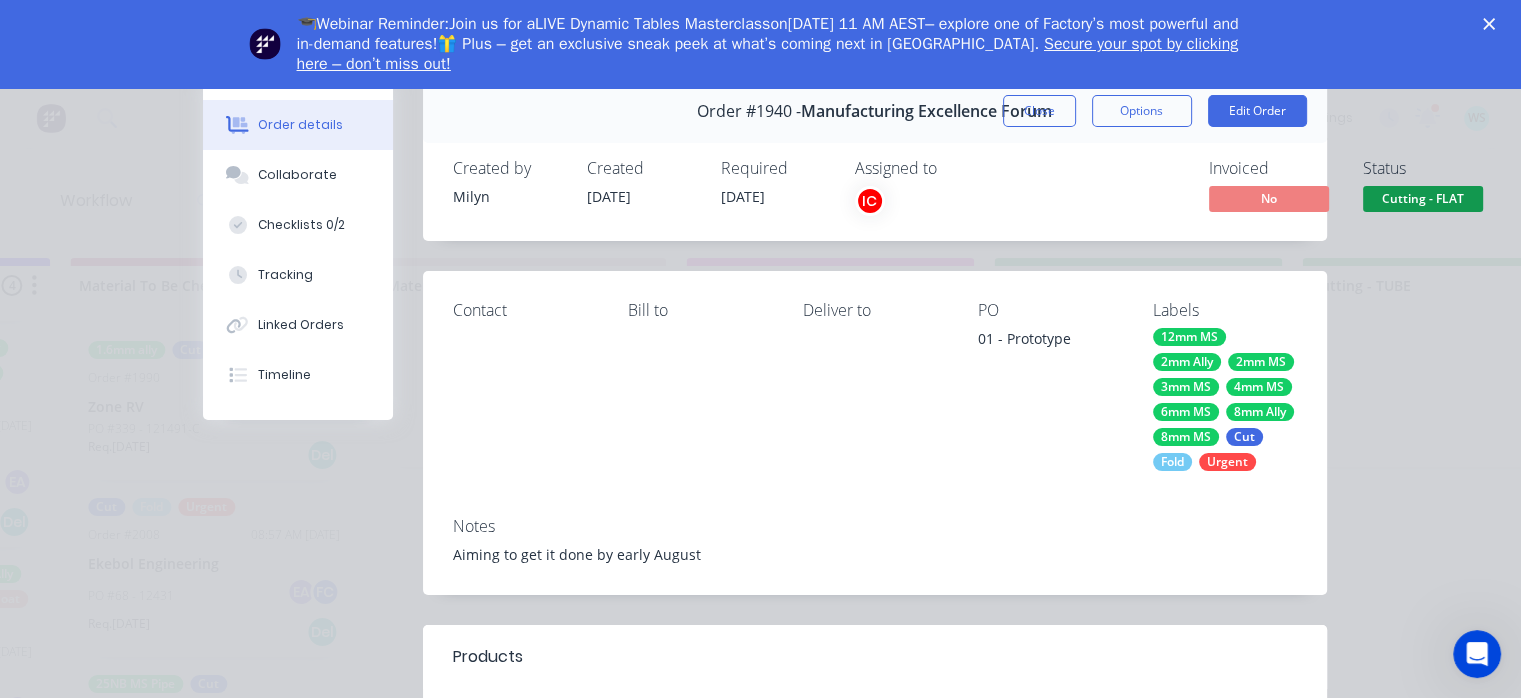 click on "Close" at bounding box center (1039, 111) 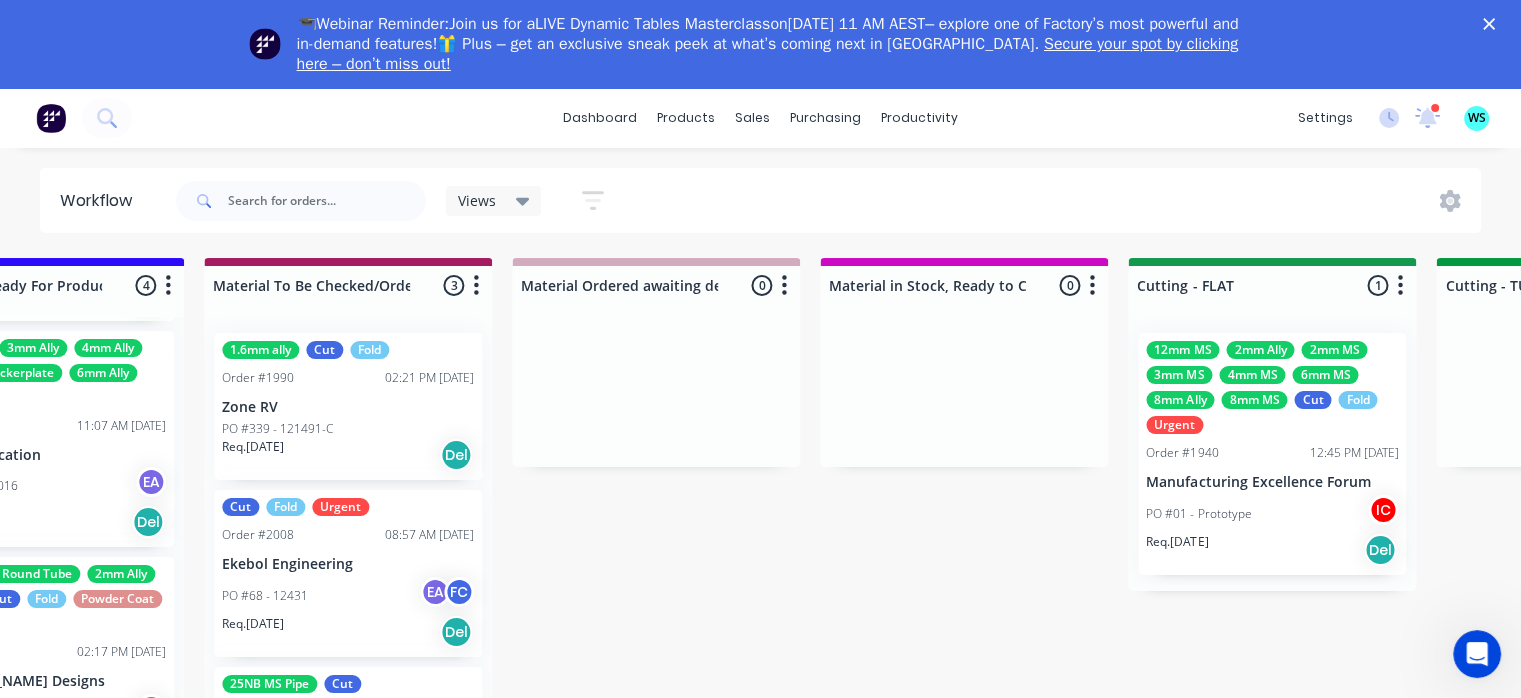 scroll, scrollTop: 0, scrollLeft: 2537, axis: horizontal 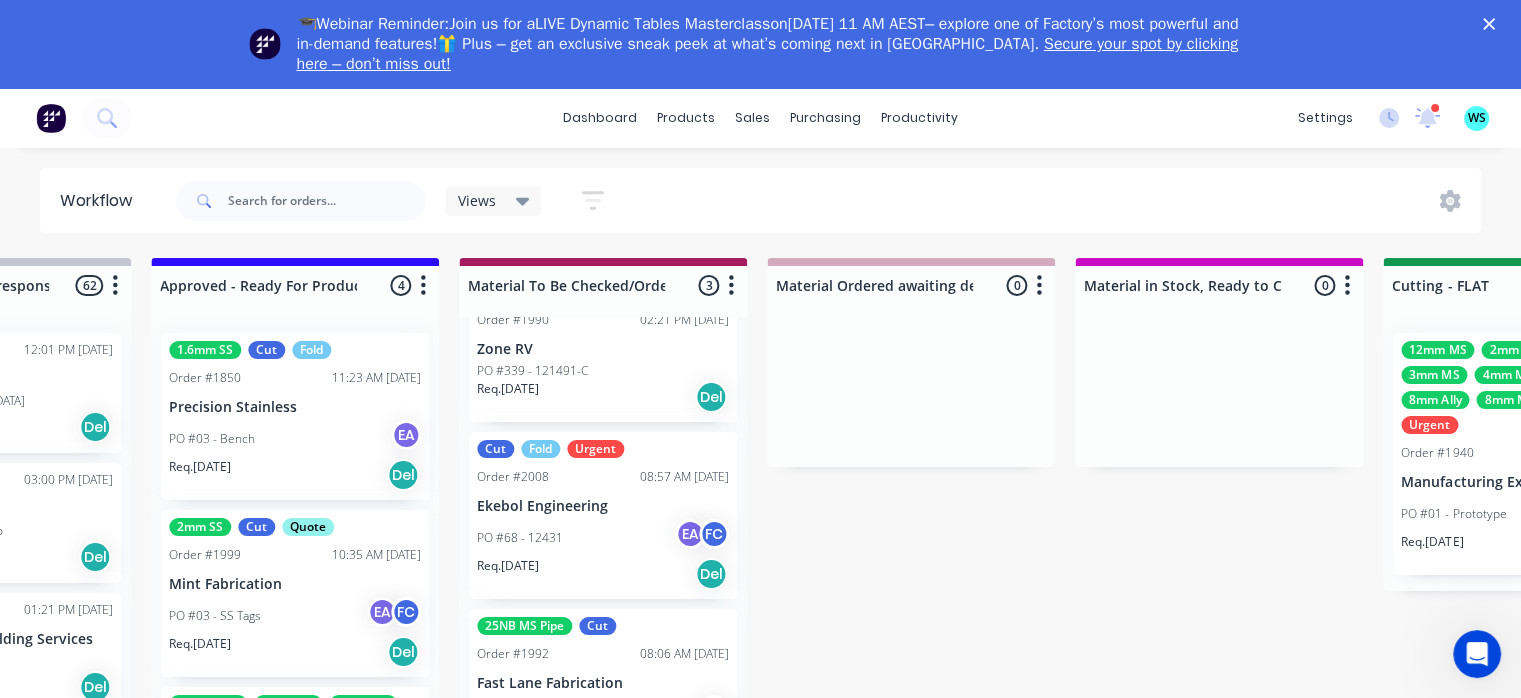 click on "1.6mm SS Cut Fold Order #1850 11:23 AM 28/07/25 Precision Stainless PO #03 - Bench EA Req. 25/06/25 Del" at bounding box center [295, 416] 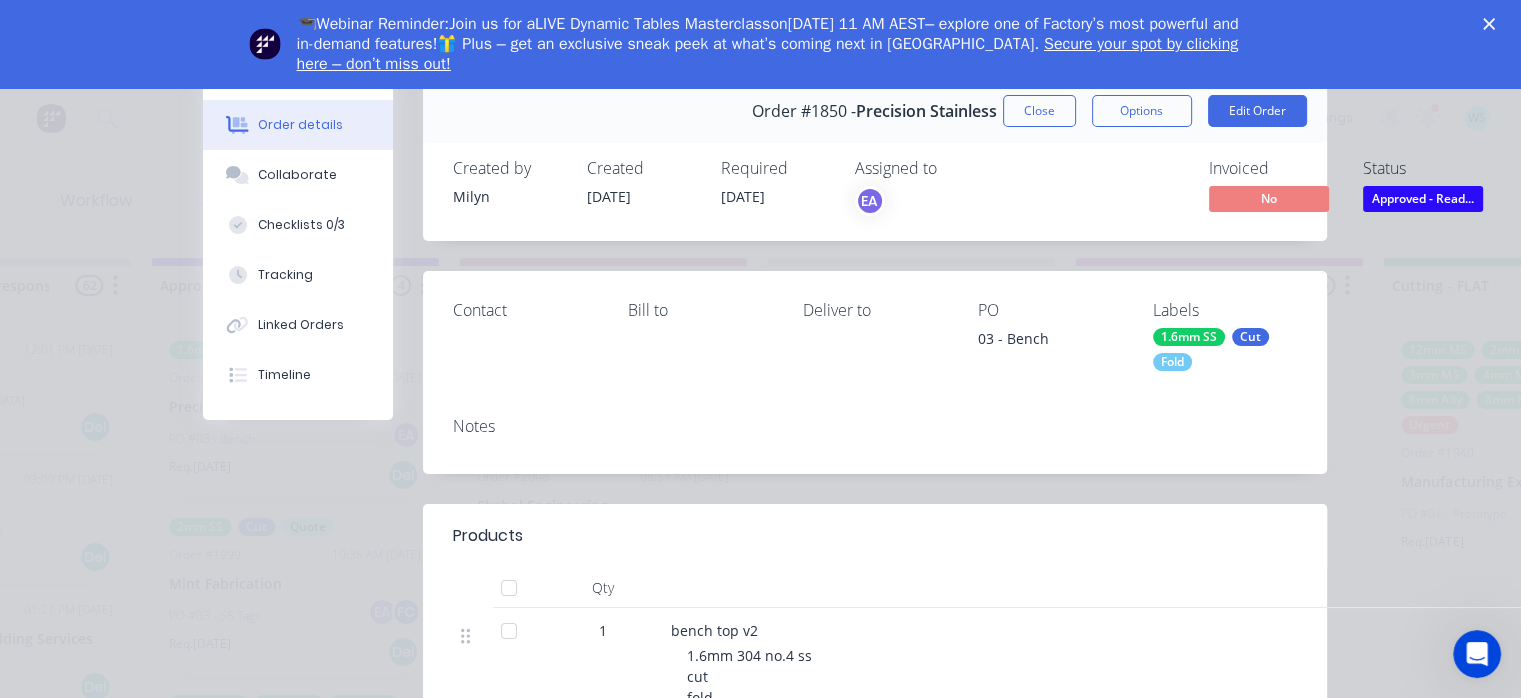 scroll, scrollTop: 200, scrollLeft: 0, axis: vertical 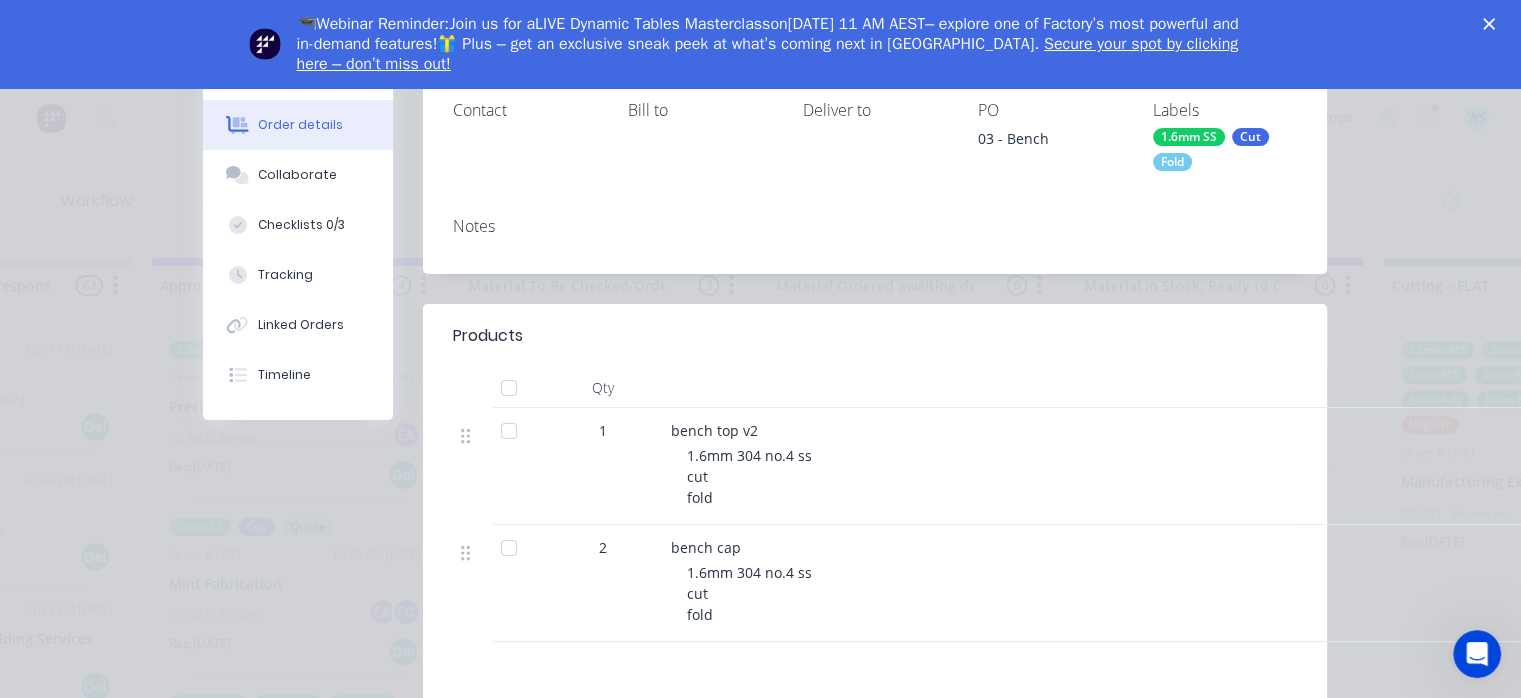 click on "Checklists 0/3" at bounding box center (298, 225) 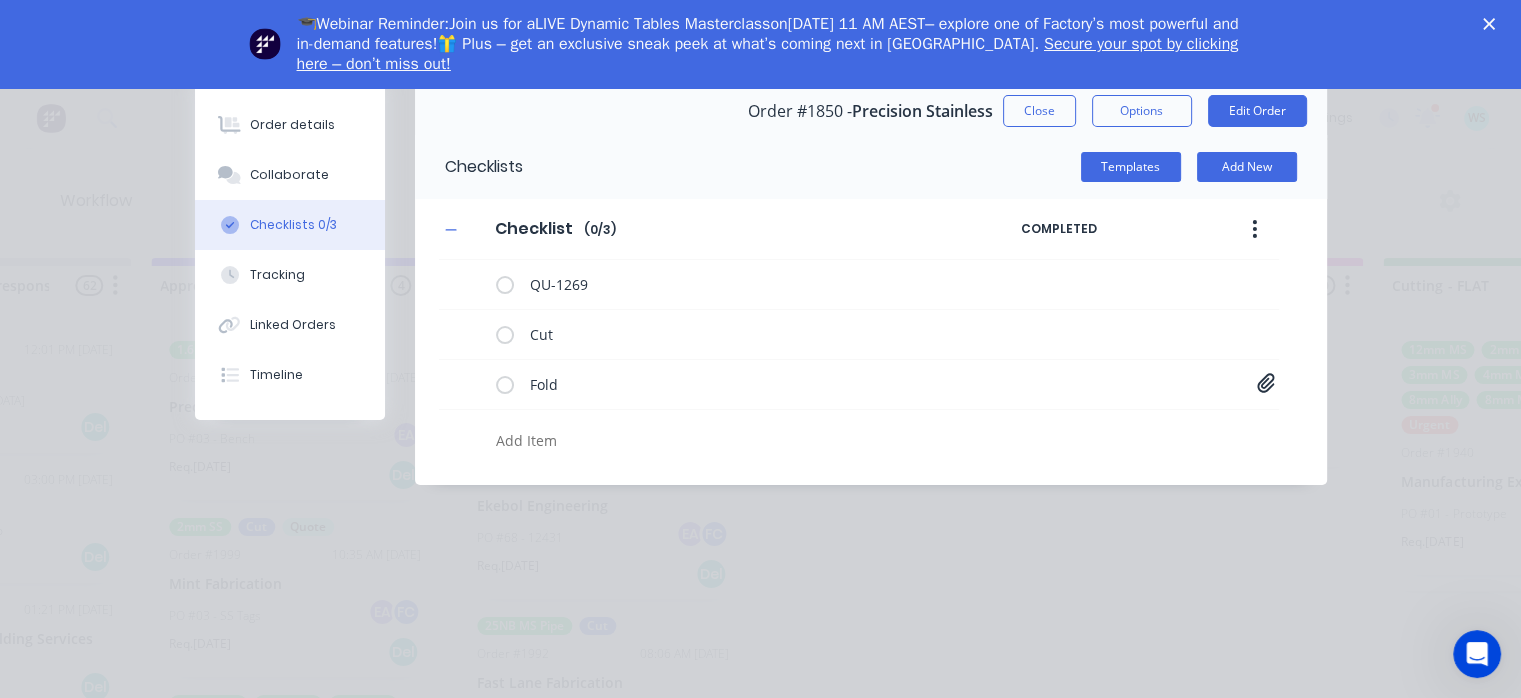 scroll, scrollTop: 0, scrollLeft: 0, axis: both 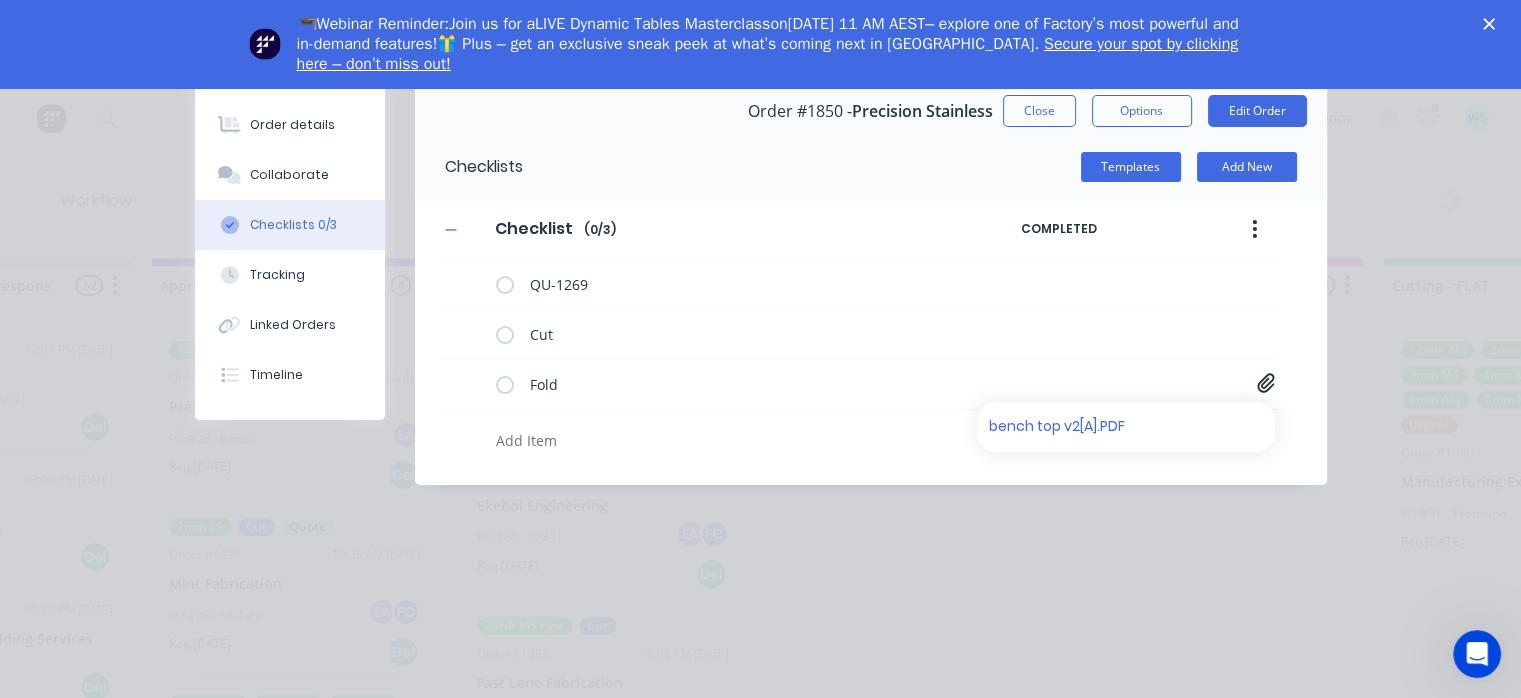 click on "Collaborate" at bounding box center (290, 175) 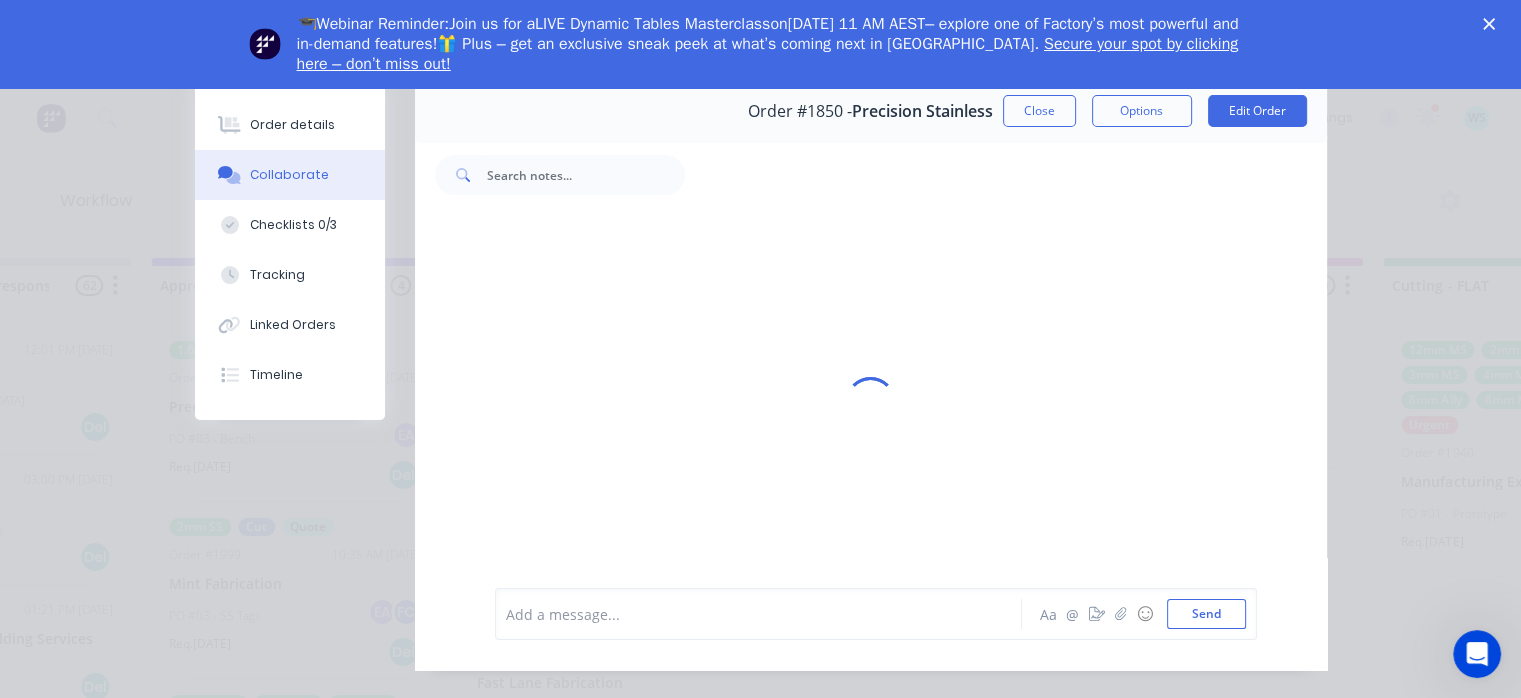 scroll, scrollTop: 1142, scrollLeft: 0, axis: vertical 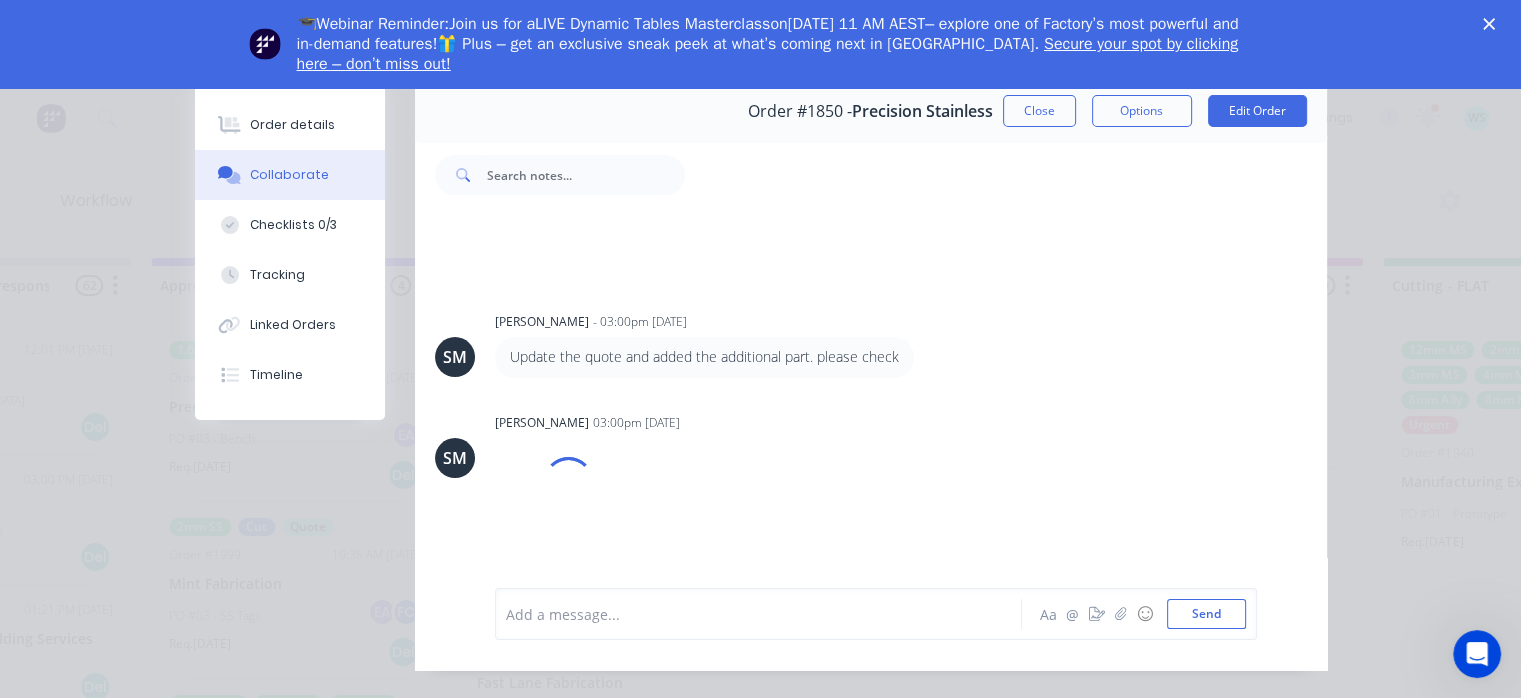 click on "Timeline" at bounding box center [290, 375] 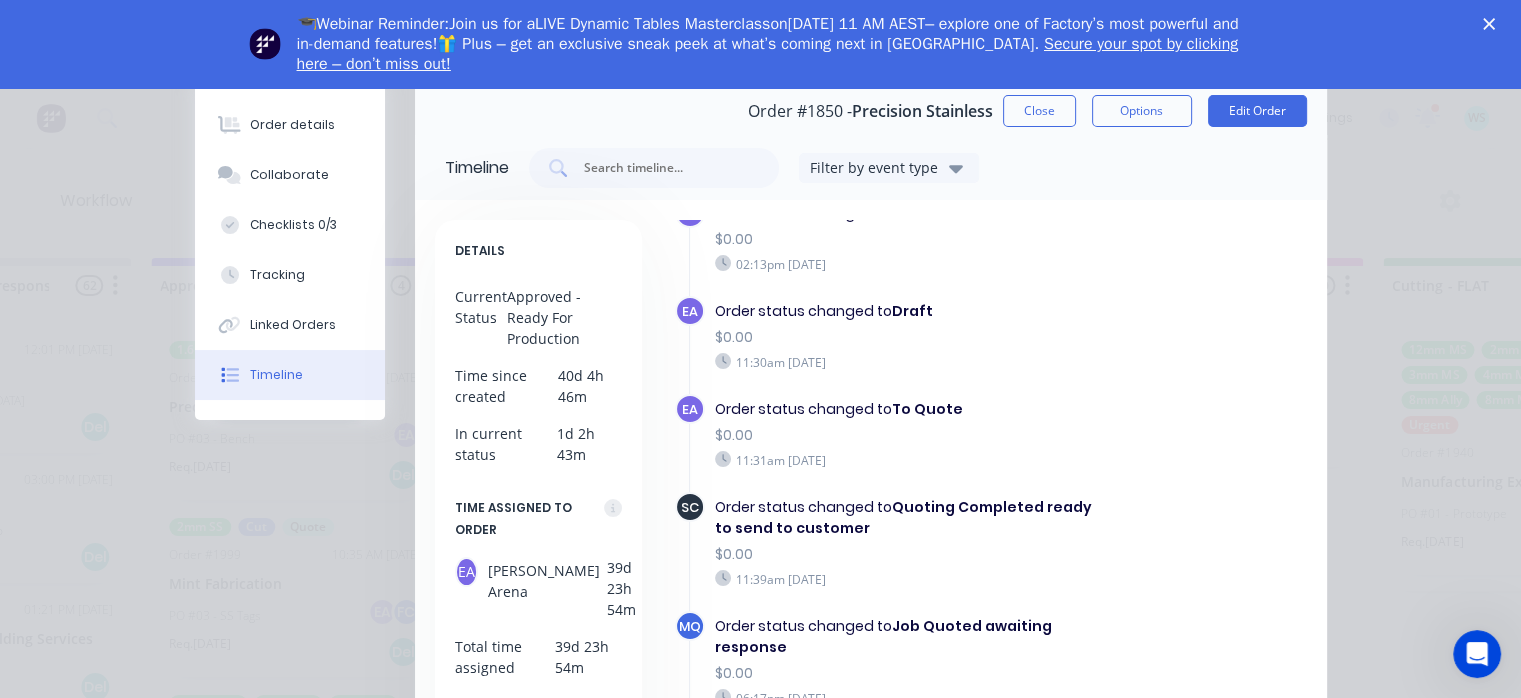 scroll, scrollTop: 0, scrollLeft: 0, axis: both 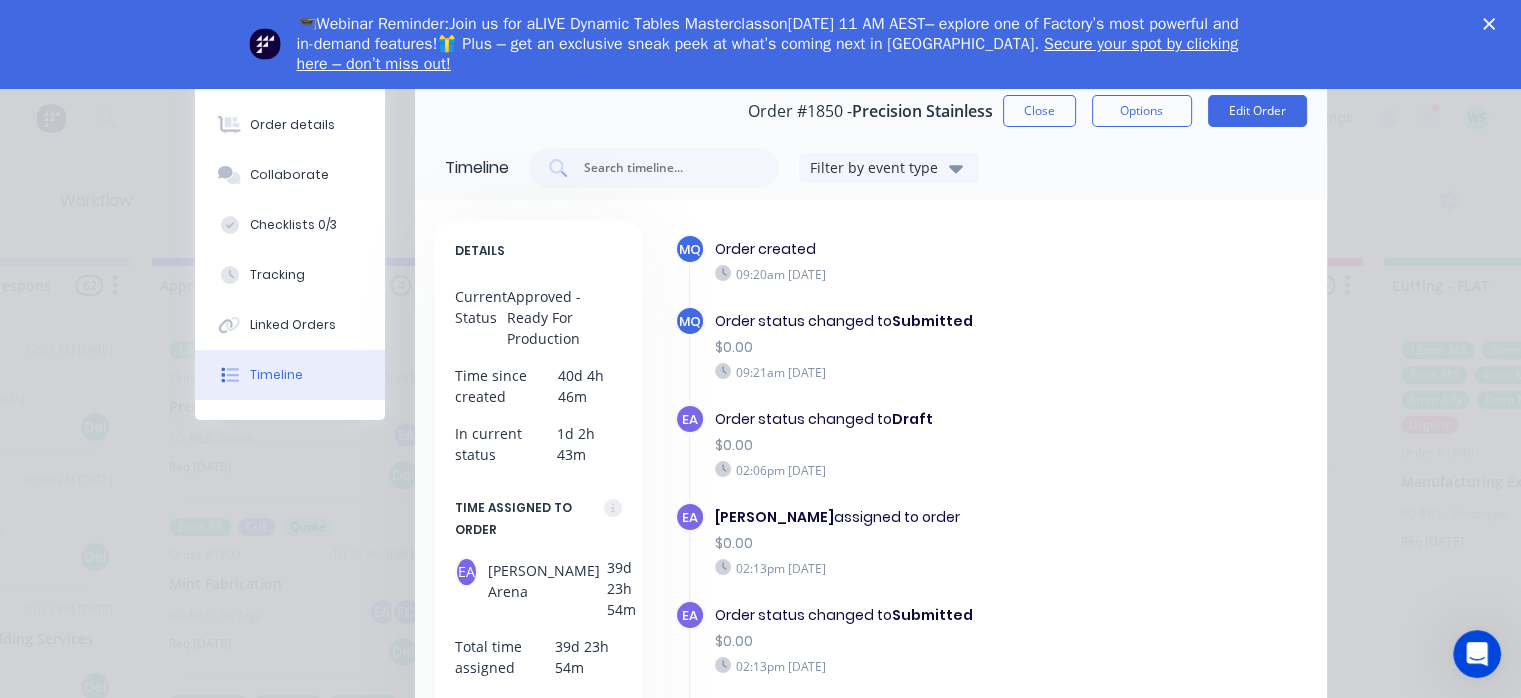 click on "Collaborate" at bounding box center [290, 175] 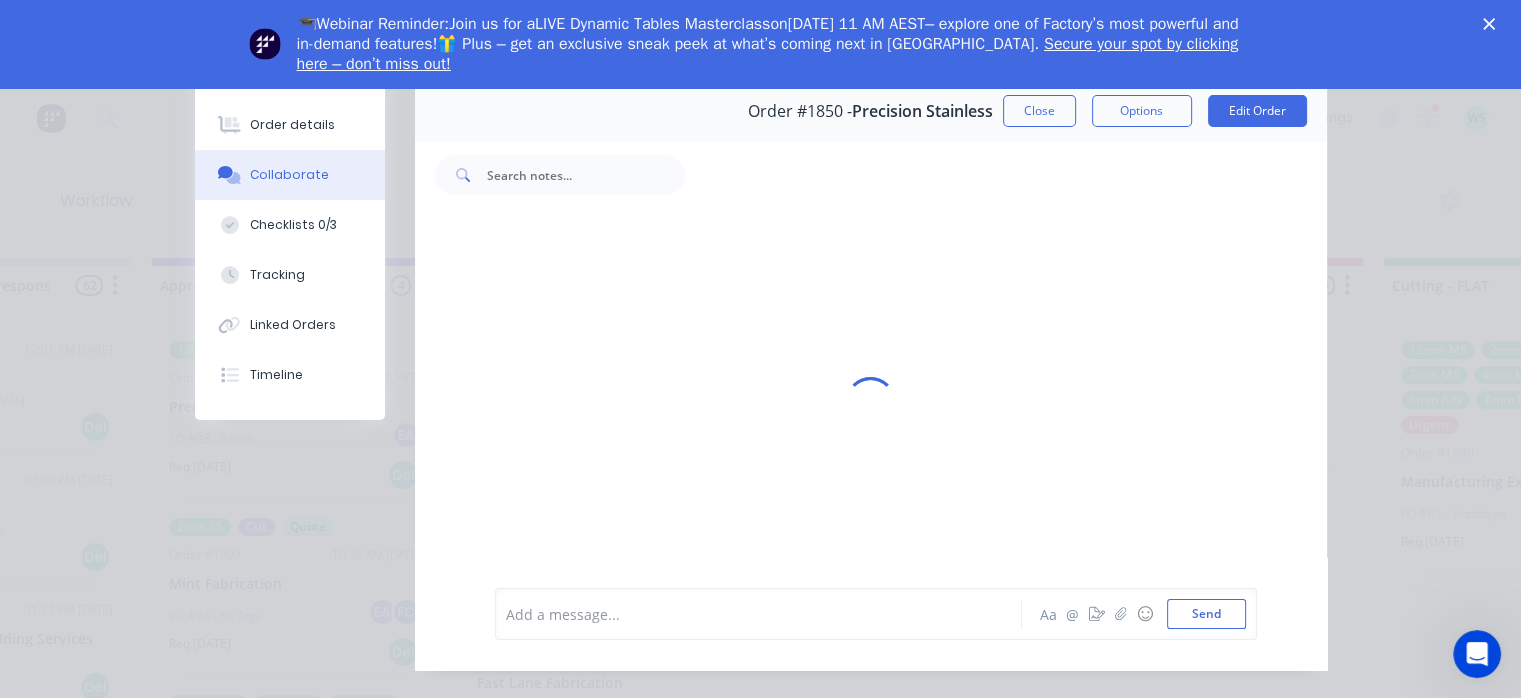 click on "Add a message..." at bounding box center [763, 614] 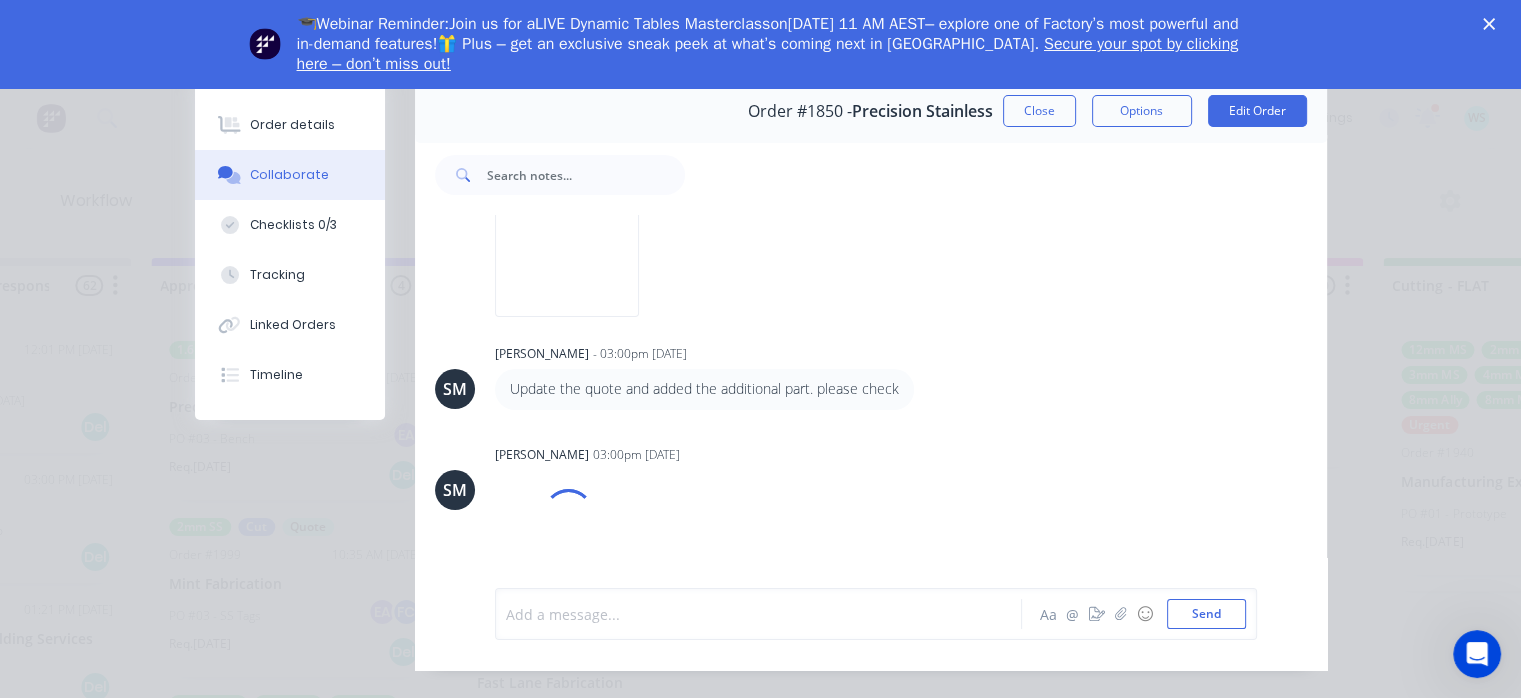 scroll, scrollTop: 1198, scrollLeft: 0, axis: vertical 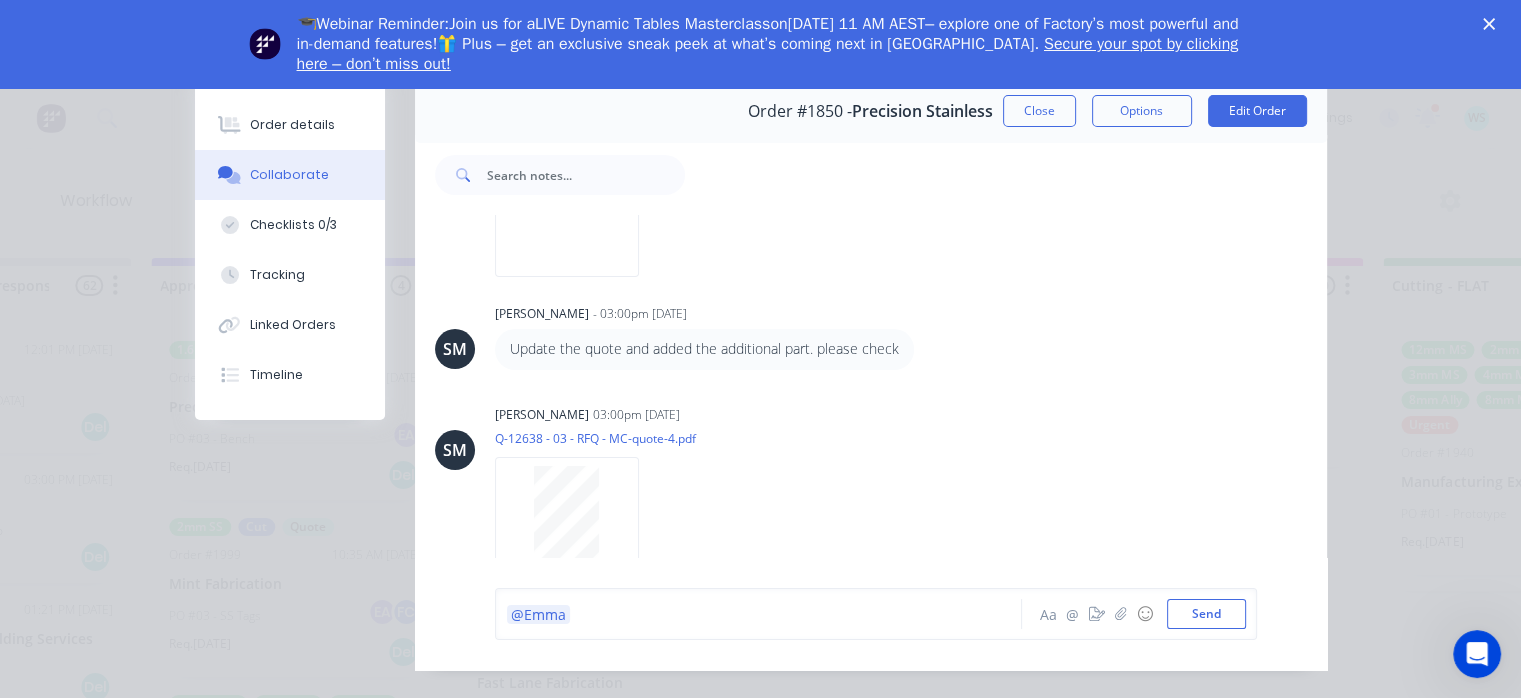 type 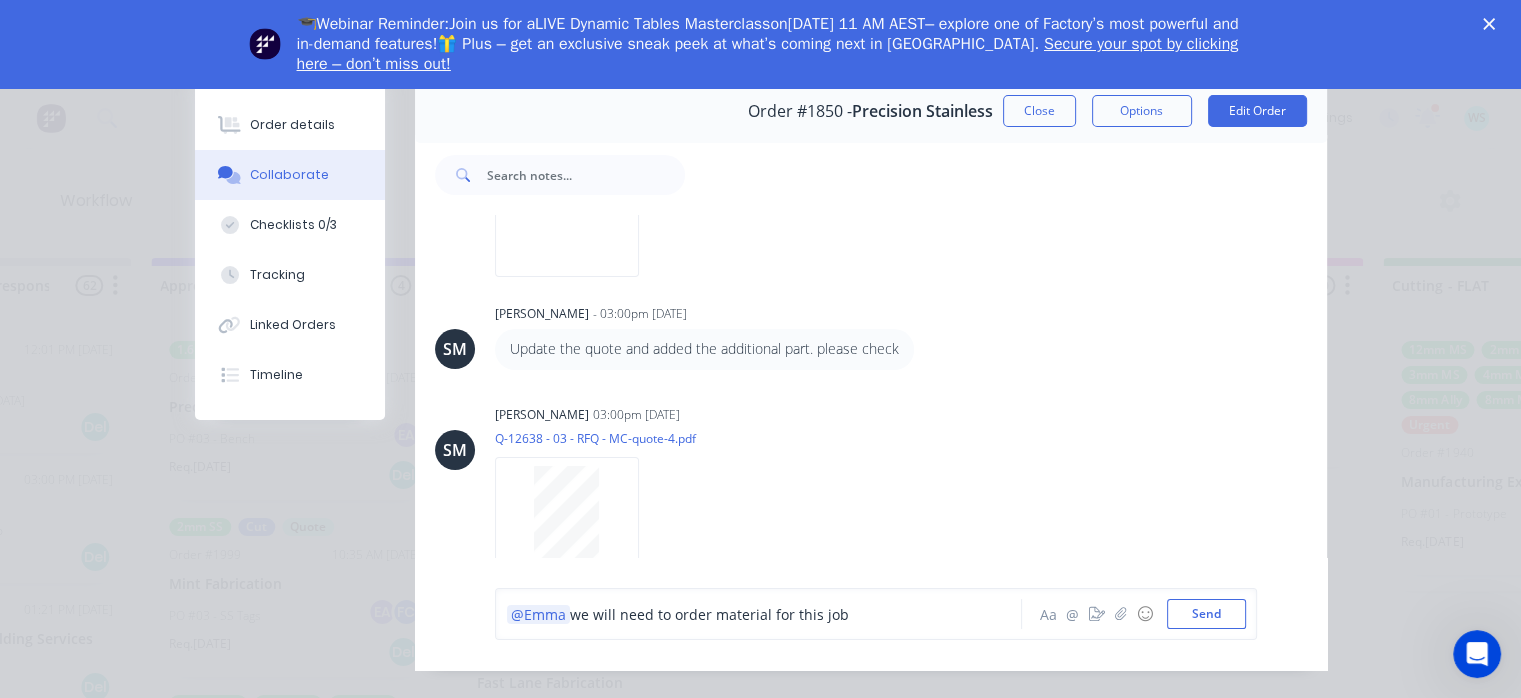copy on "@Emma  we will need to order material for this job" 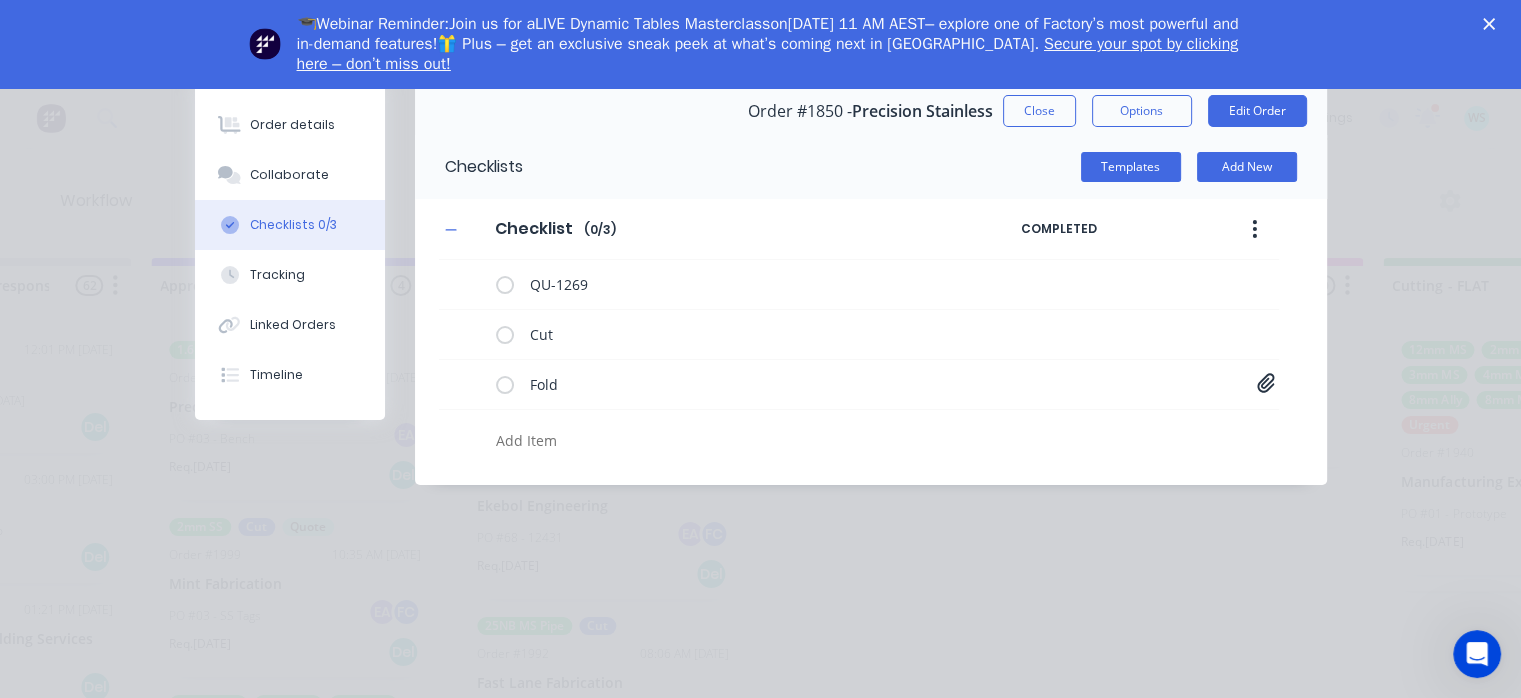 click 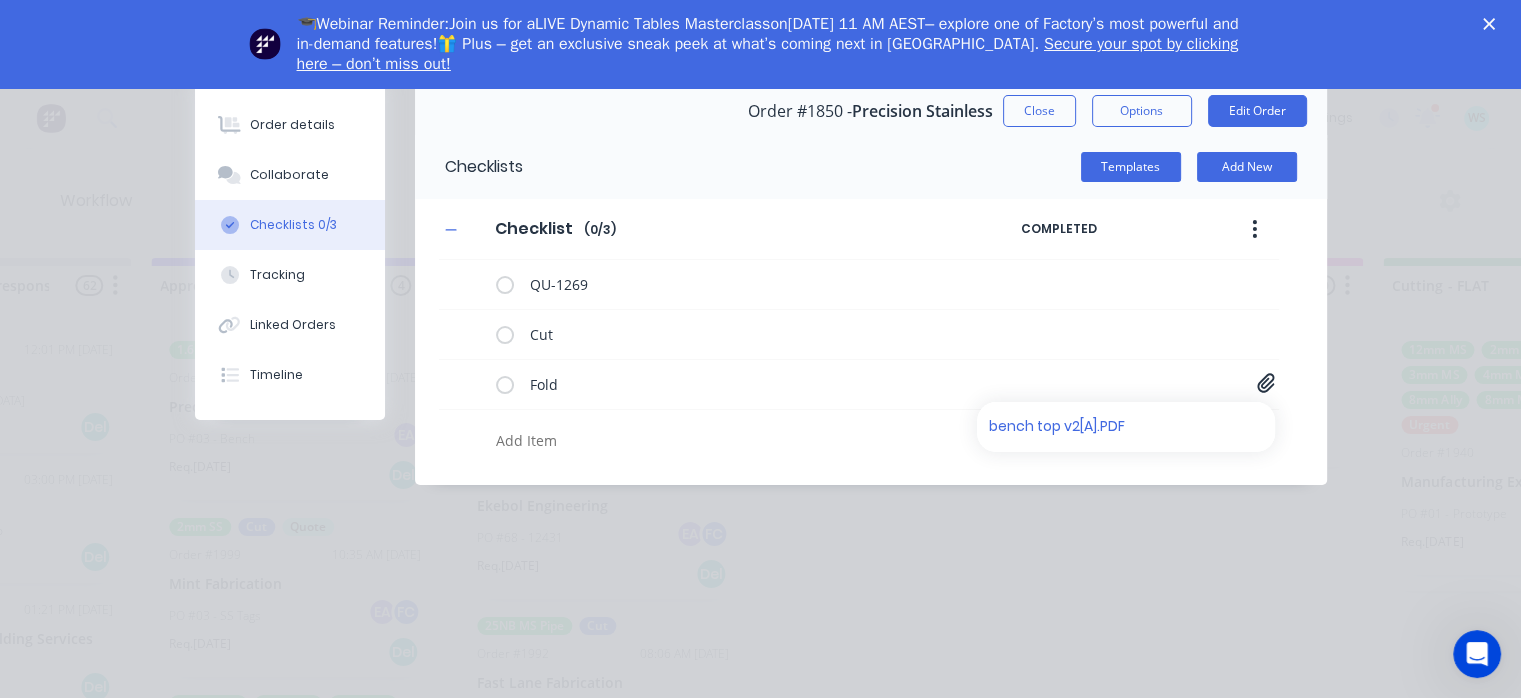click on "Order details" at bounding box center [290, 125] 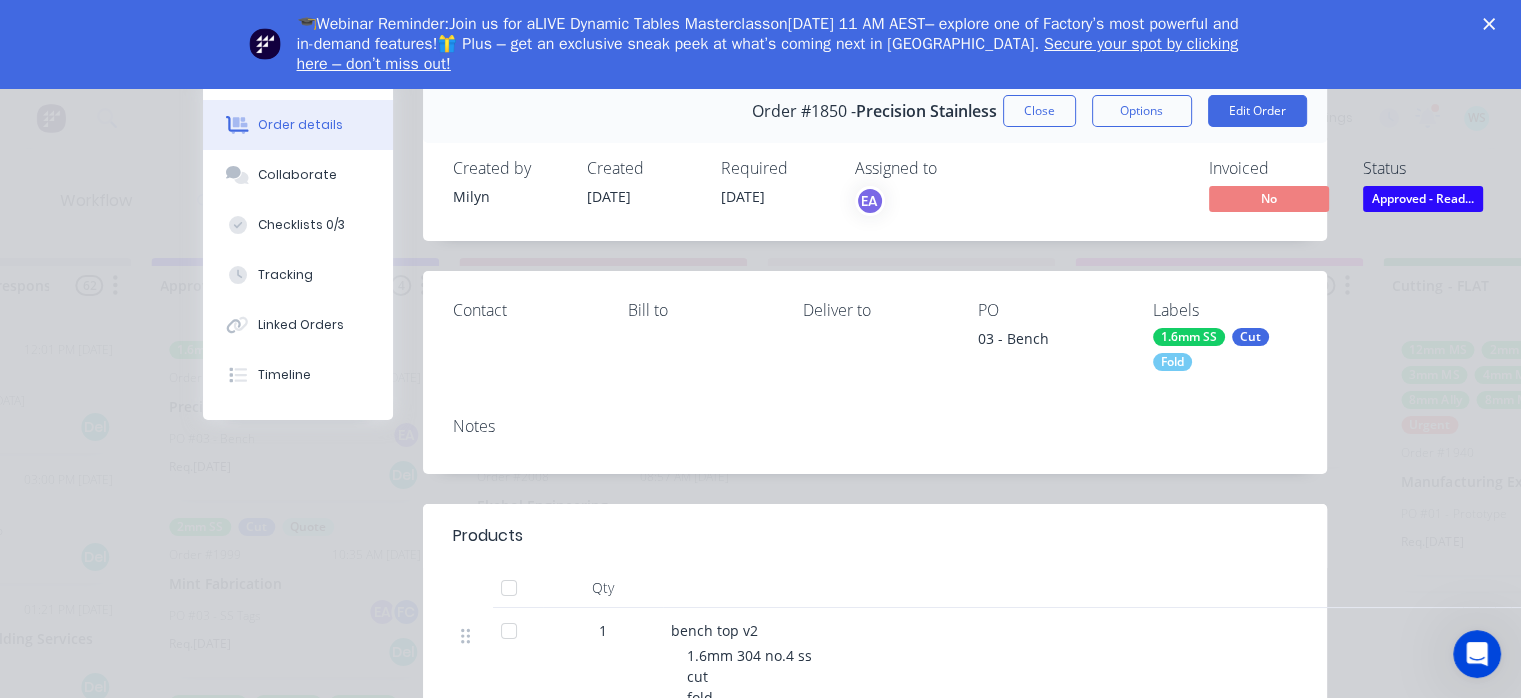 click on "Collaborate" at bounding box center [298, 175] 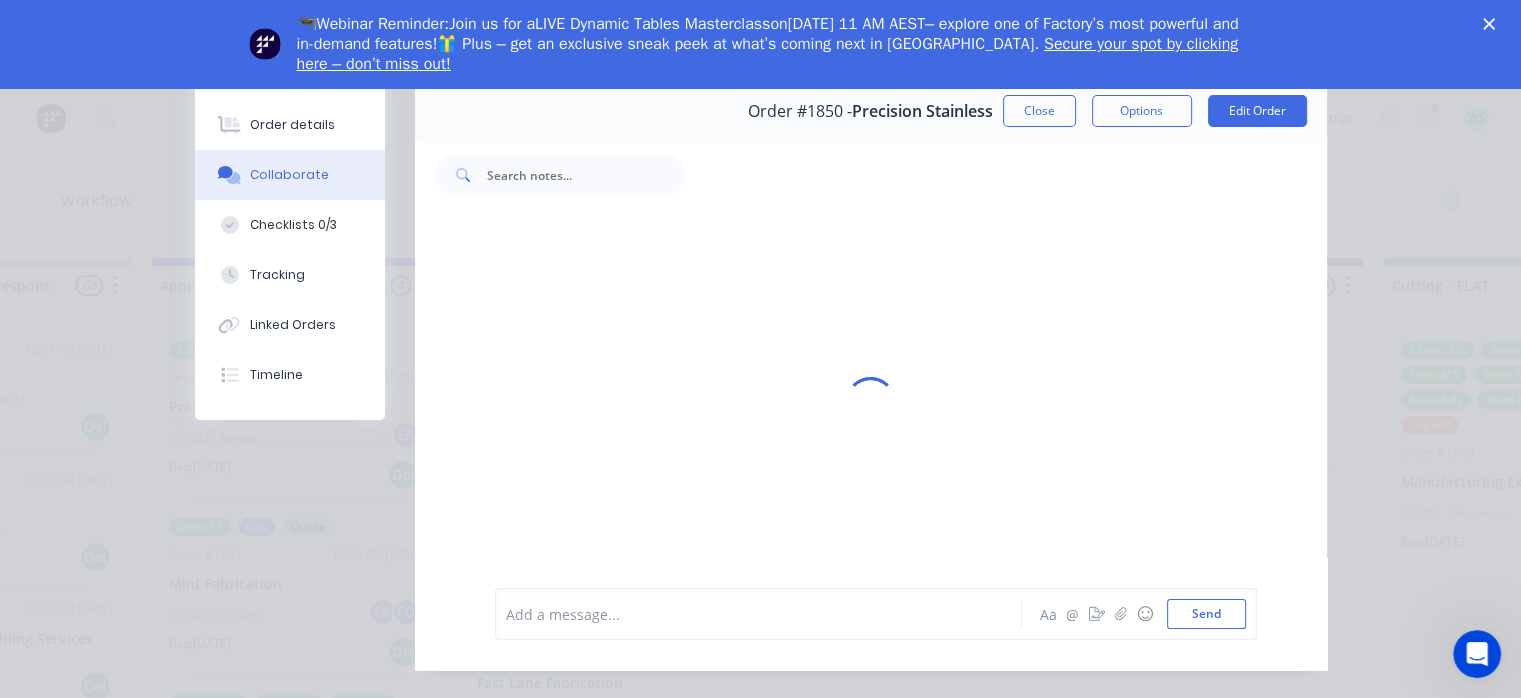 click at bounding box center (764, 614) 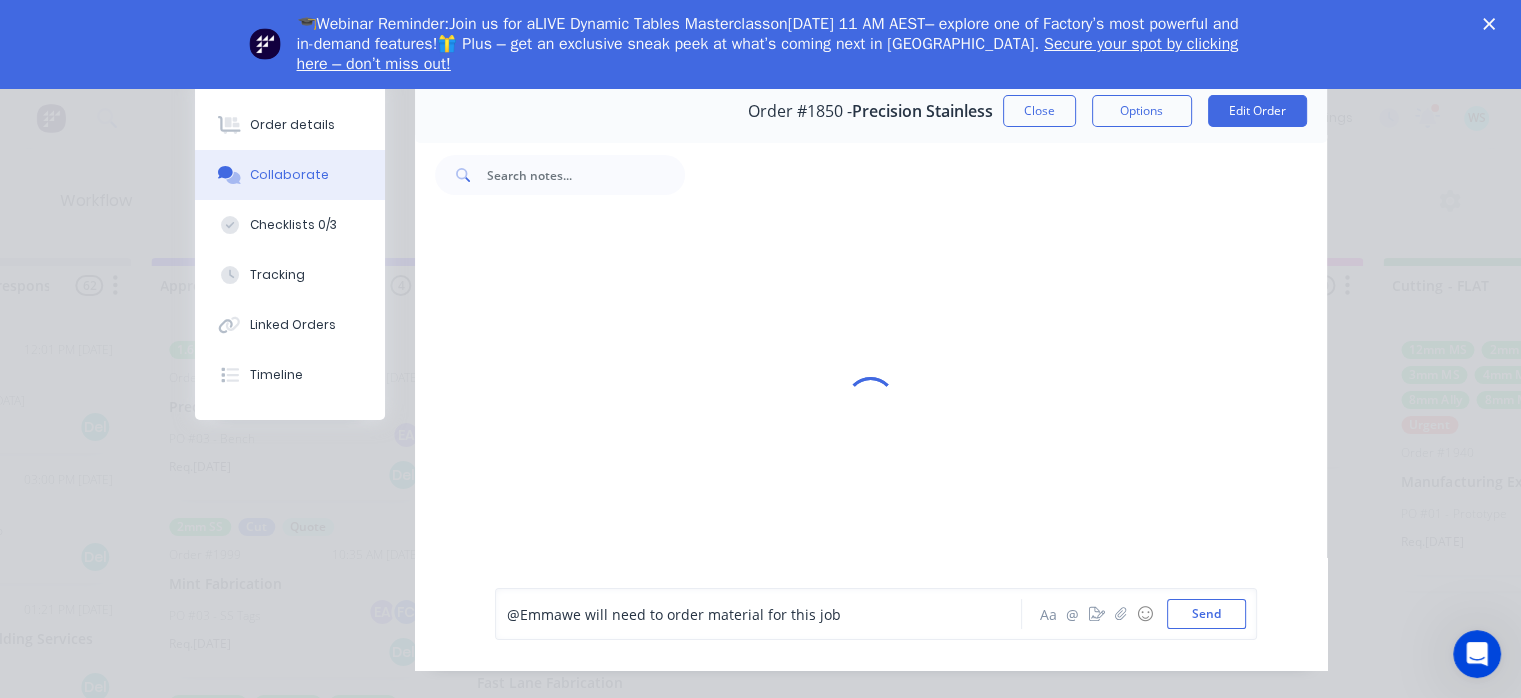 click on "@Emma" at bounding box center (534, 614) 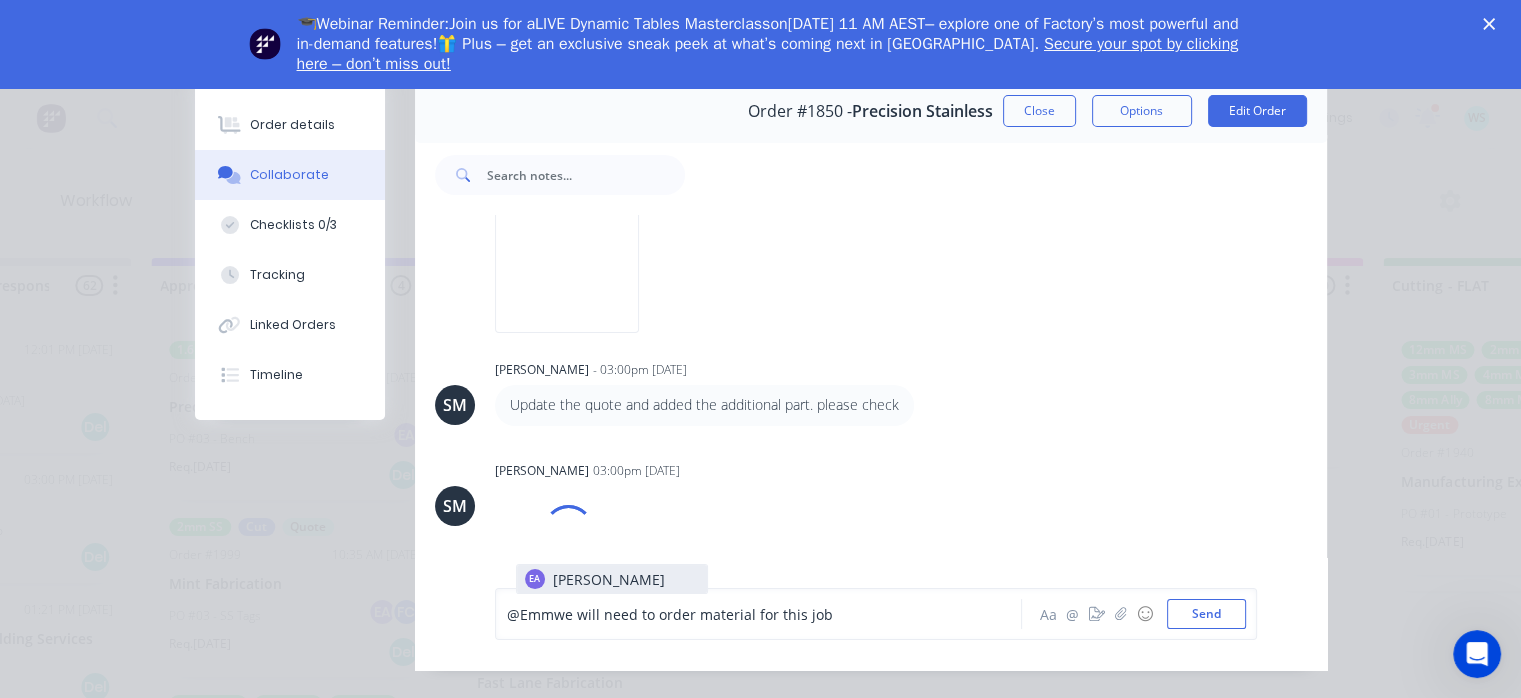 scroll, scrollTop: 1166, scrollLeft: 0, axis: vertical 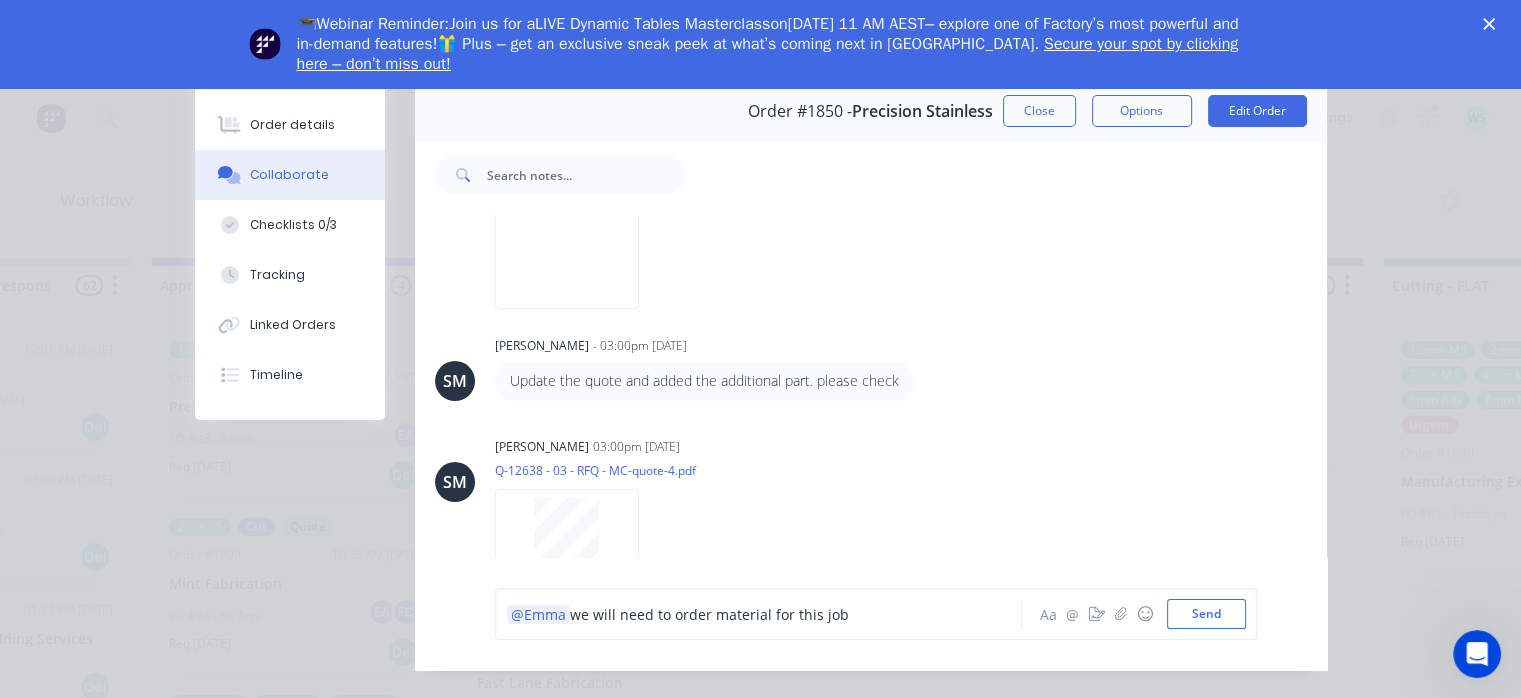 type 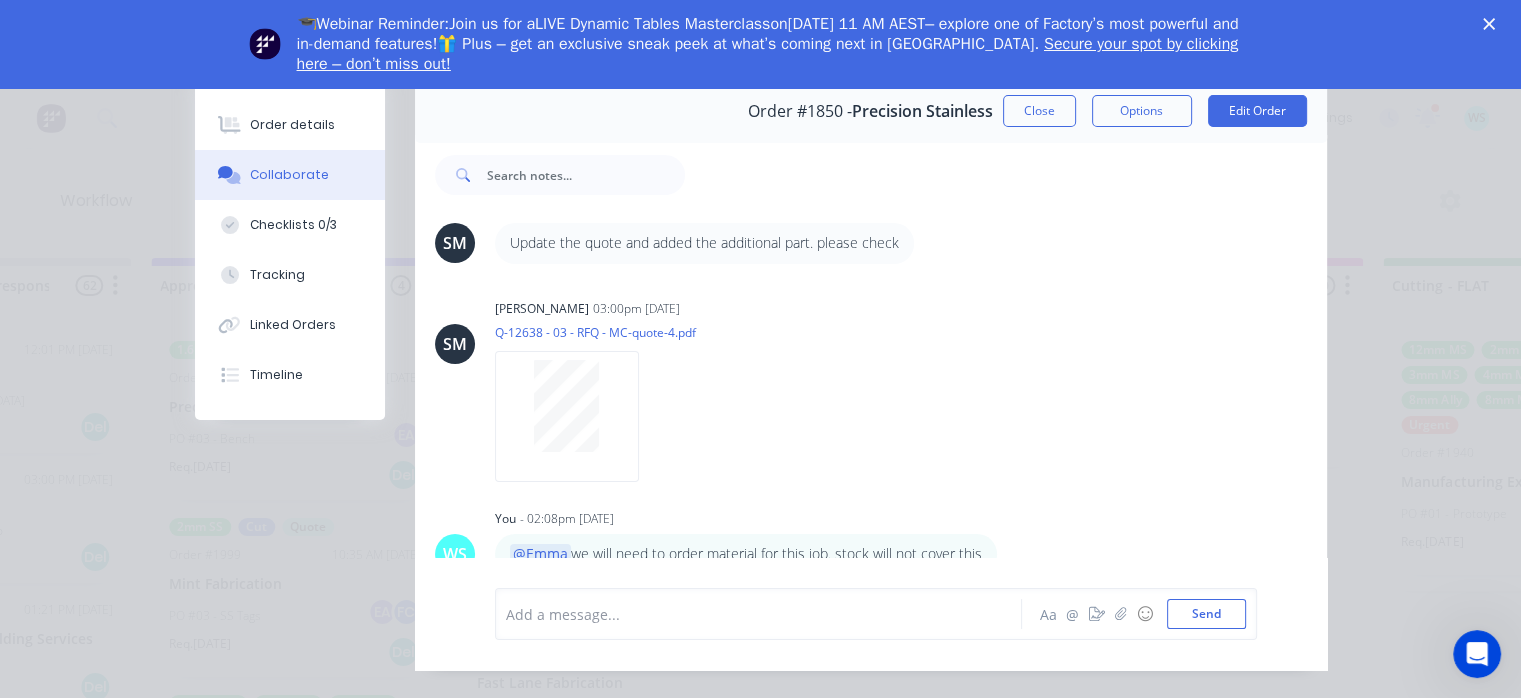 scroll, scrollTop: 704, scrollLeft: 0, axis: vertical 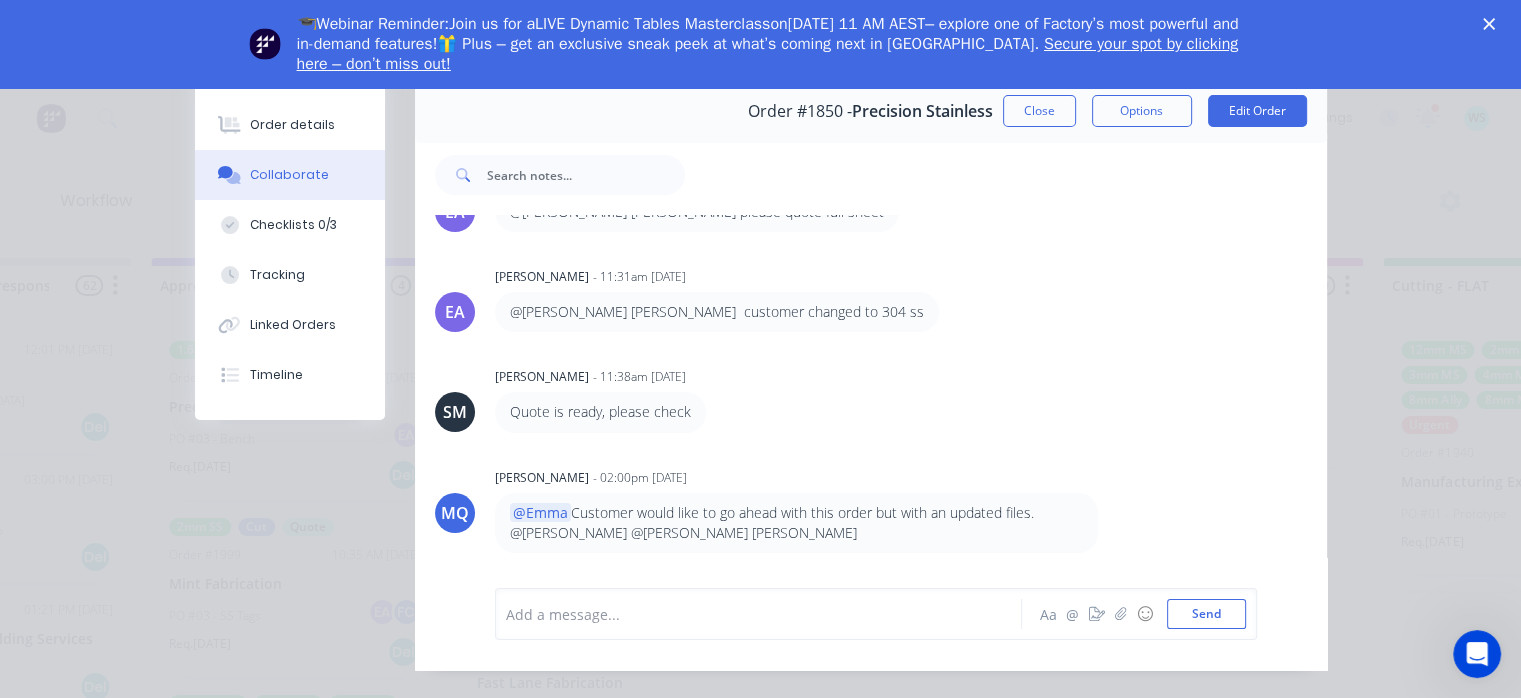 click on "Order #1850 -  Precision Stainless Close   Options     Edit Order" at bounding box center (871, 111) 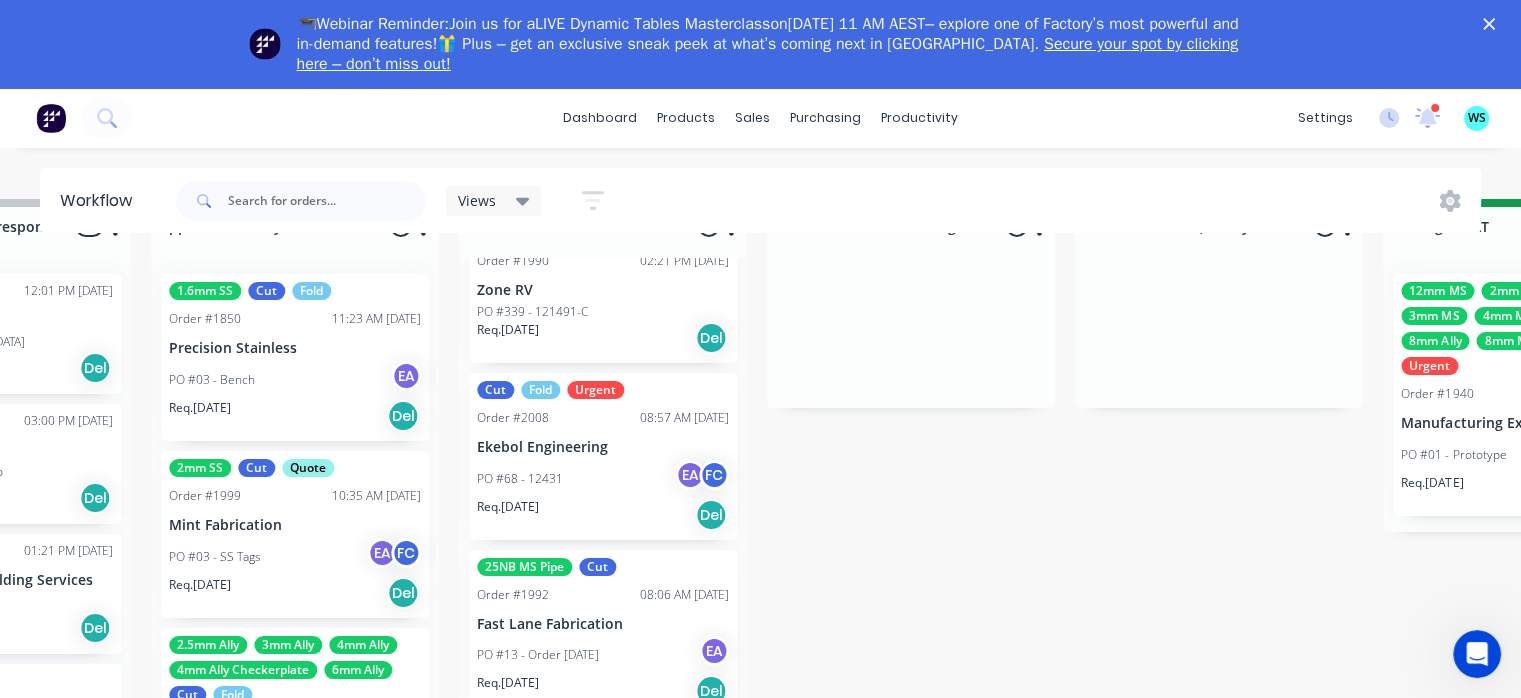 scroll, scrollTop: 92, scrollLeft: 2356, axis: both 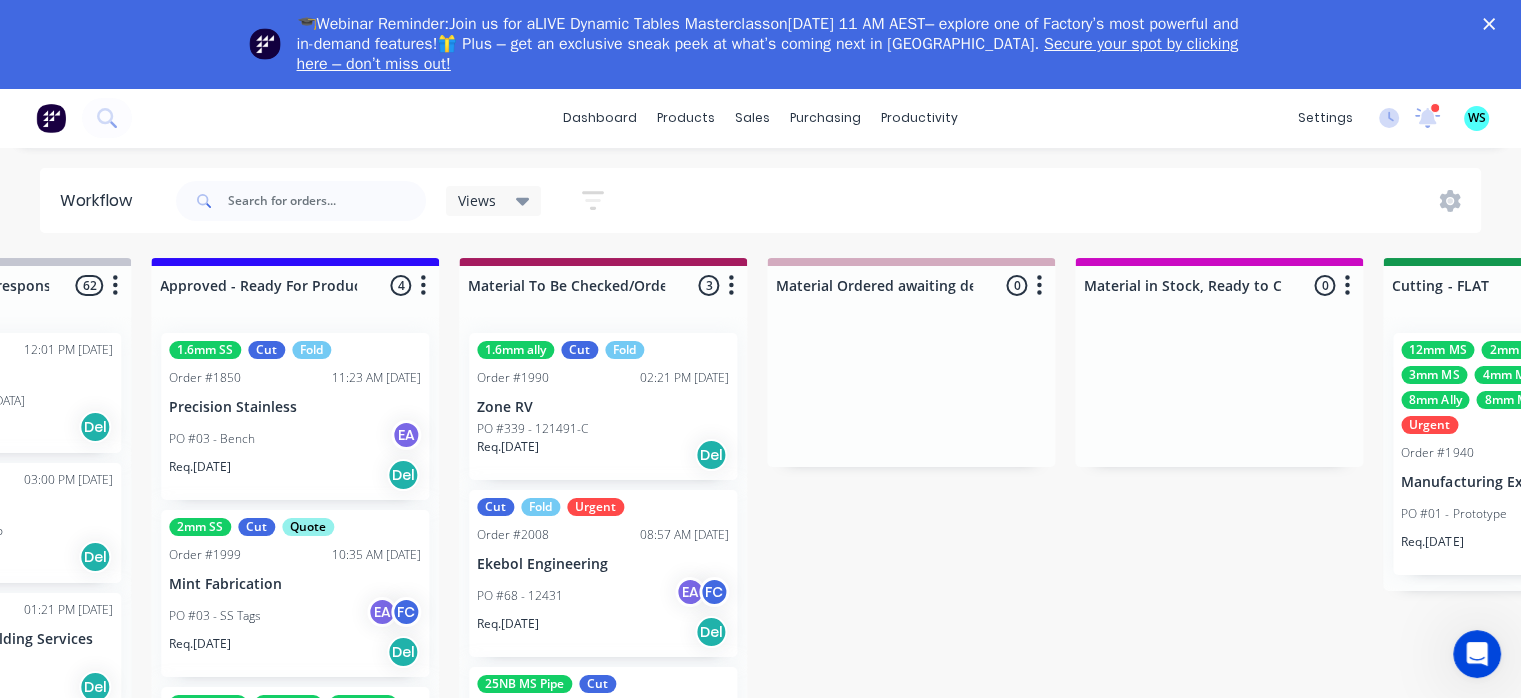 click on "Req. 21/07/25 Del" at bounding box center [603, 455] 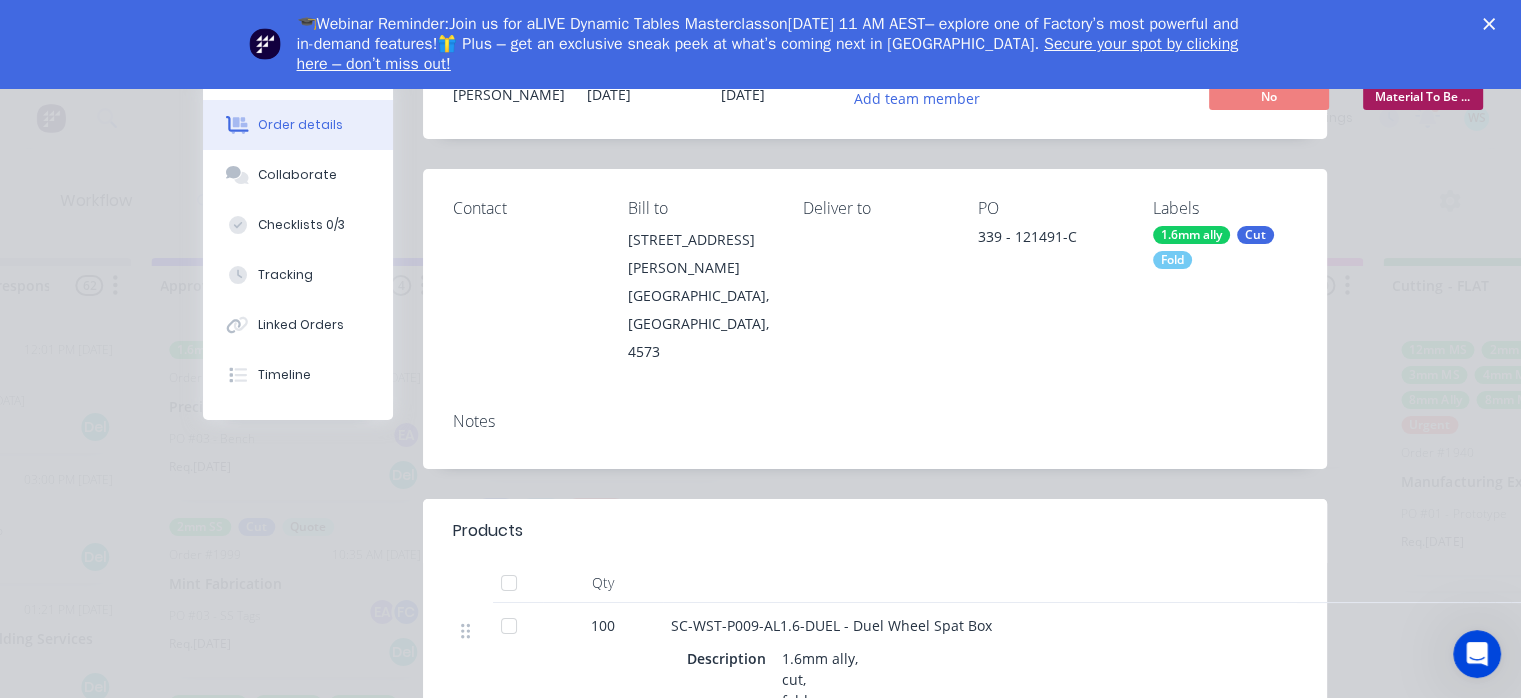 scroll, scrollTop: 300, scrollLeft: 0, axis: vertical 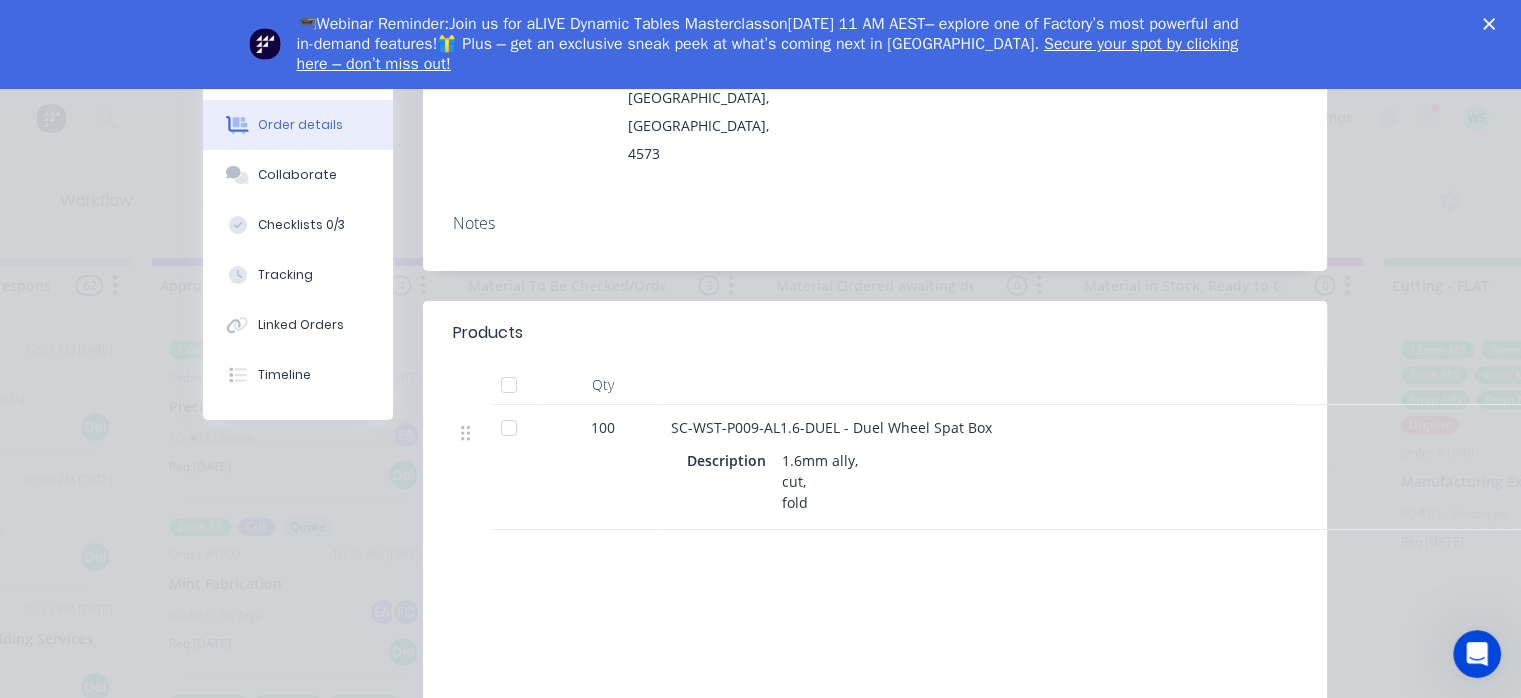click on "Checklists 0/3" at bounding box center [301, 225] 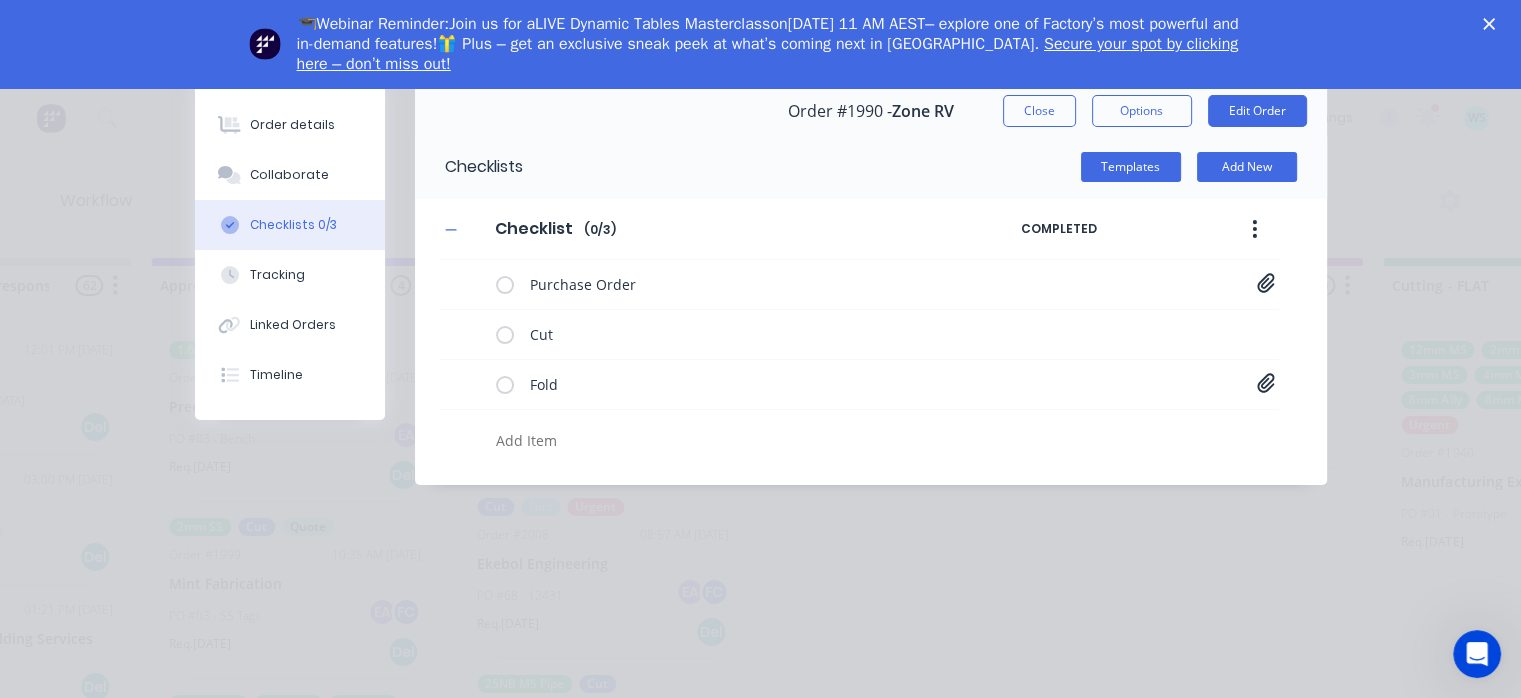 scroll, scrollTop: 0, scrollLeft: 0, axis: both 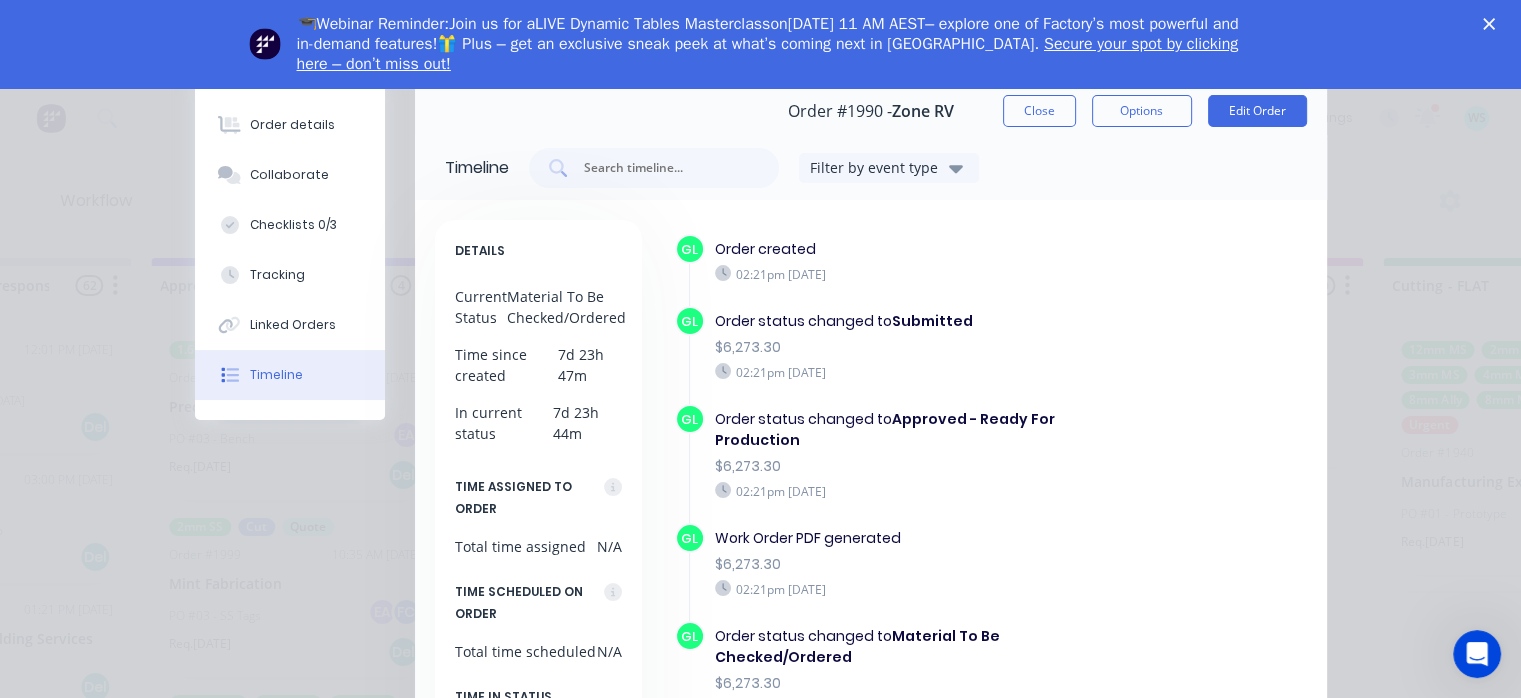 click on "Close" at bounding box center [1039, 111] 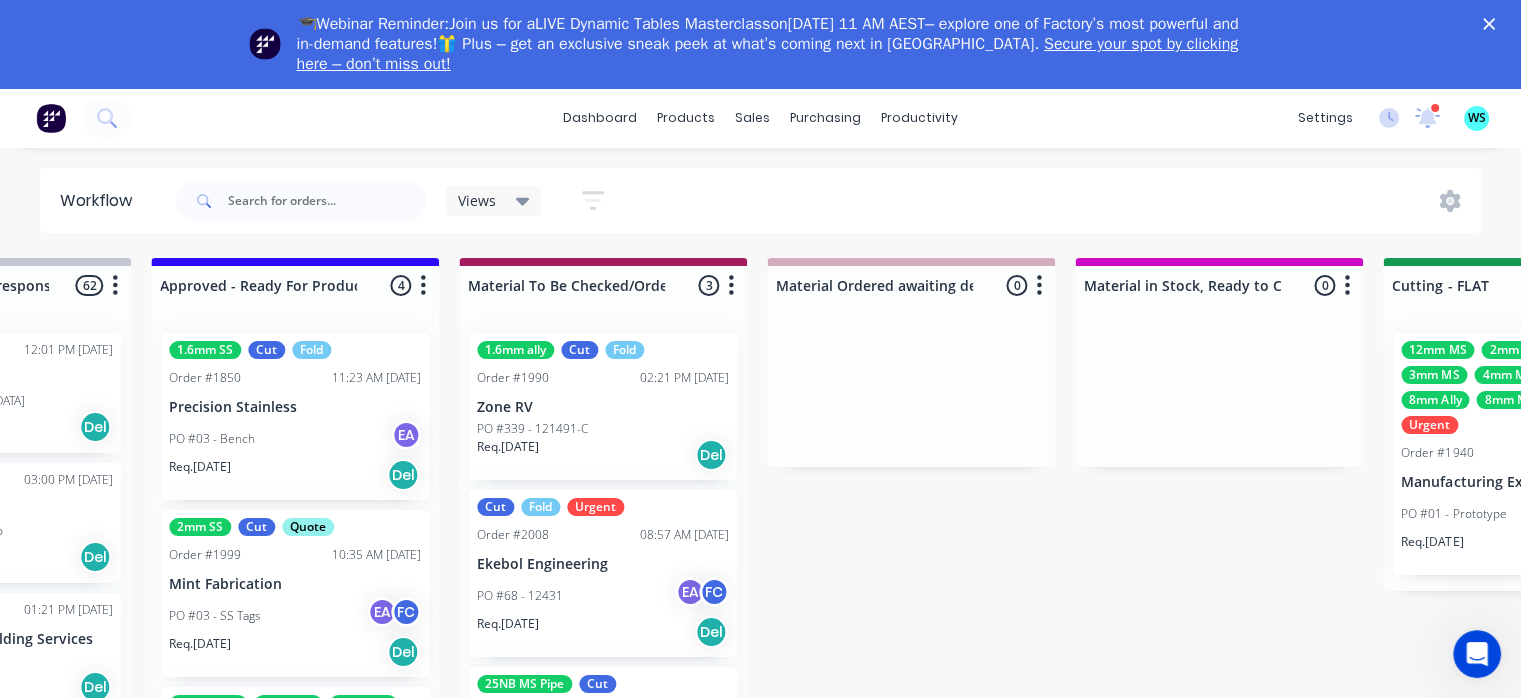 click on "PO #03 - SS Tags
EA FC" at bounding box center [295, 616] 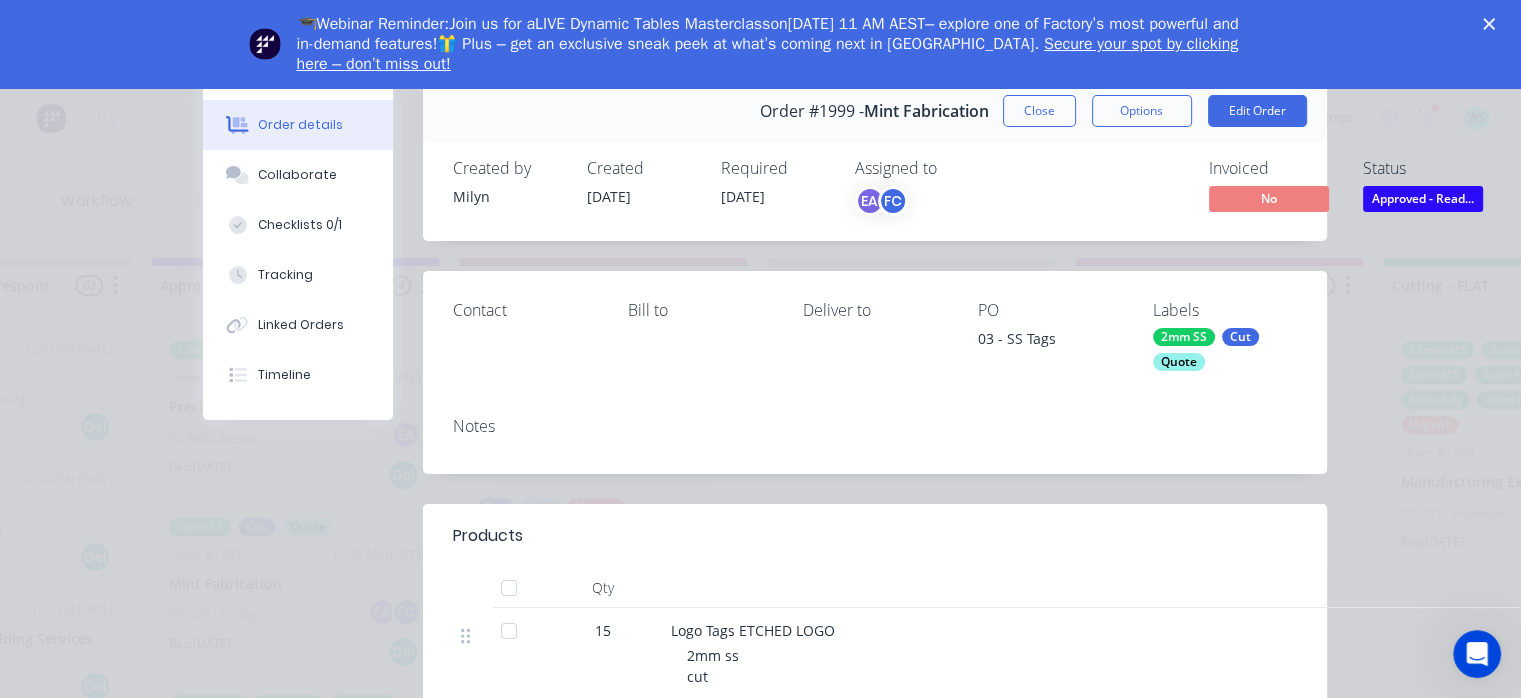 click on "Collaborate" at bounding box center (298, 175) 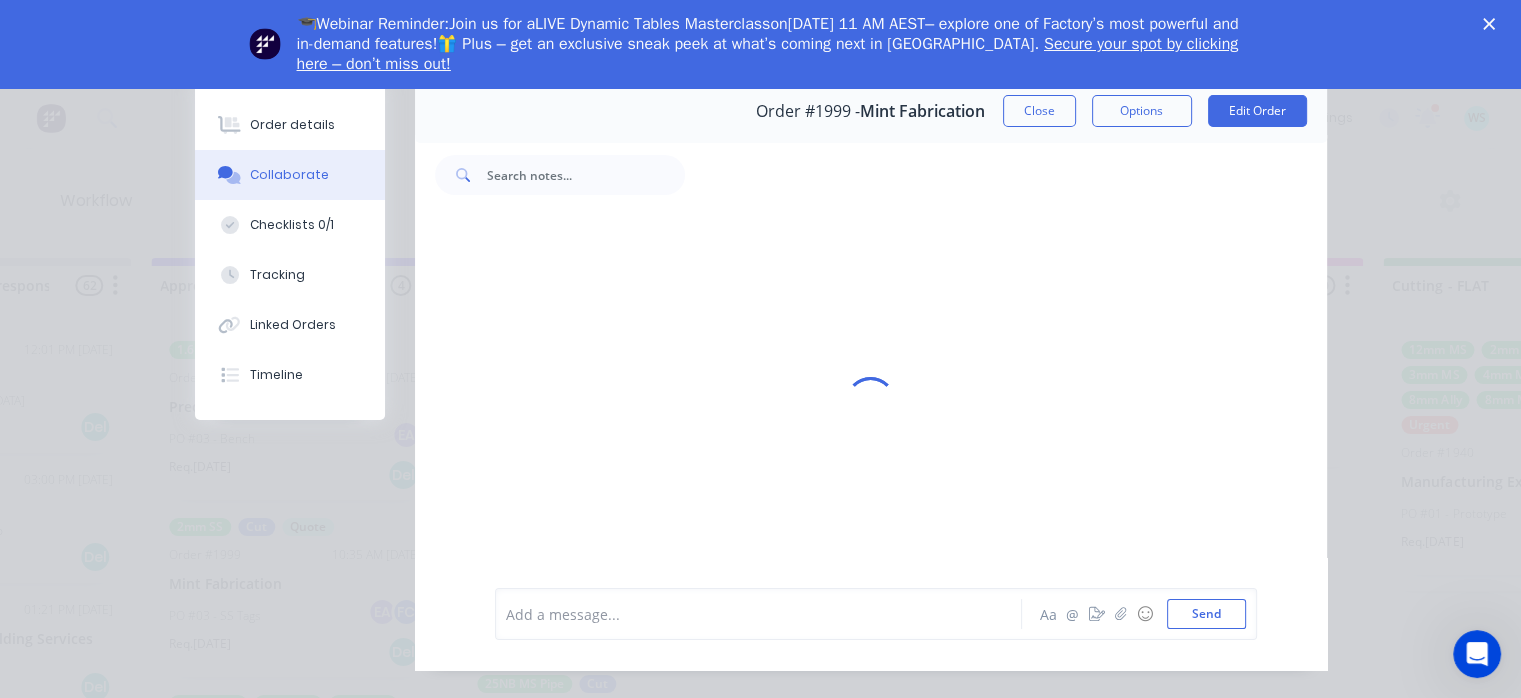 click on "Checklists 0/1" at bounding box center [290, 225] 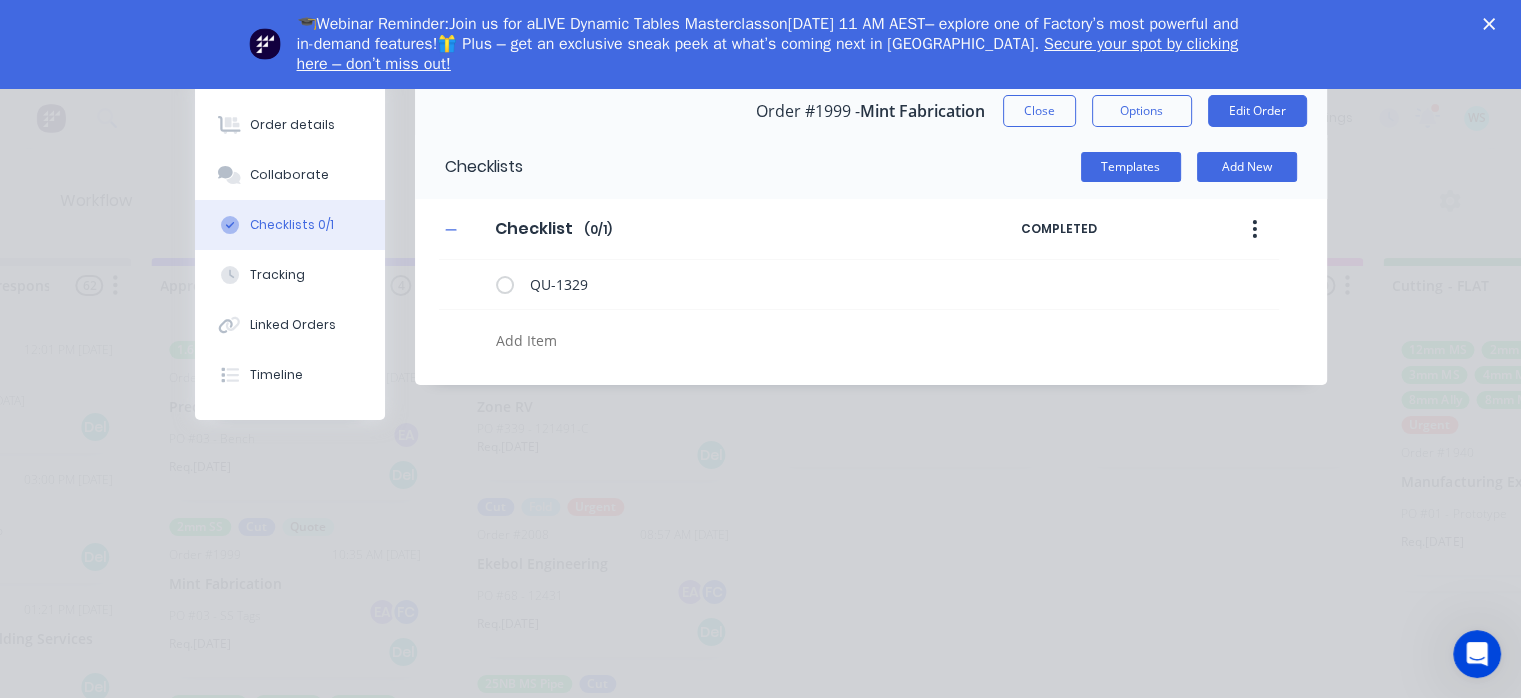 click on "Collaborate" at bounding box center (290, 175) 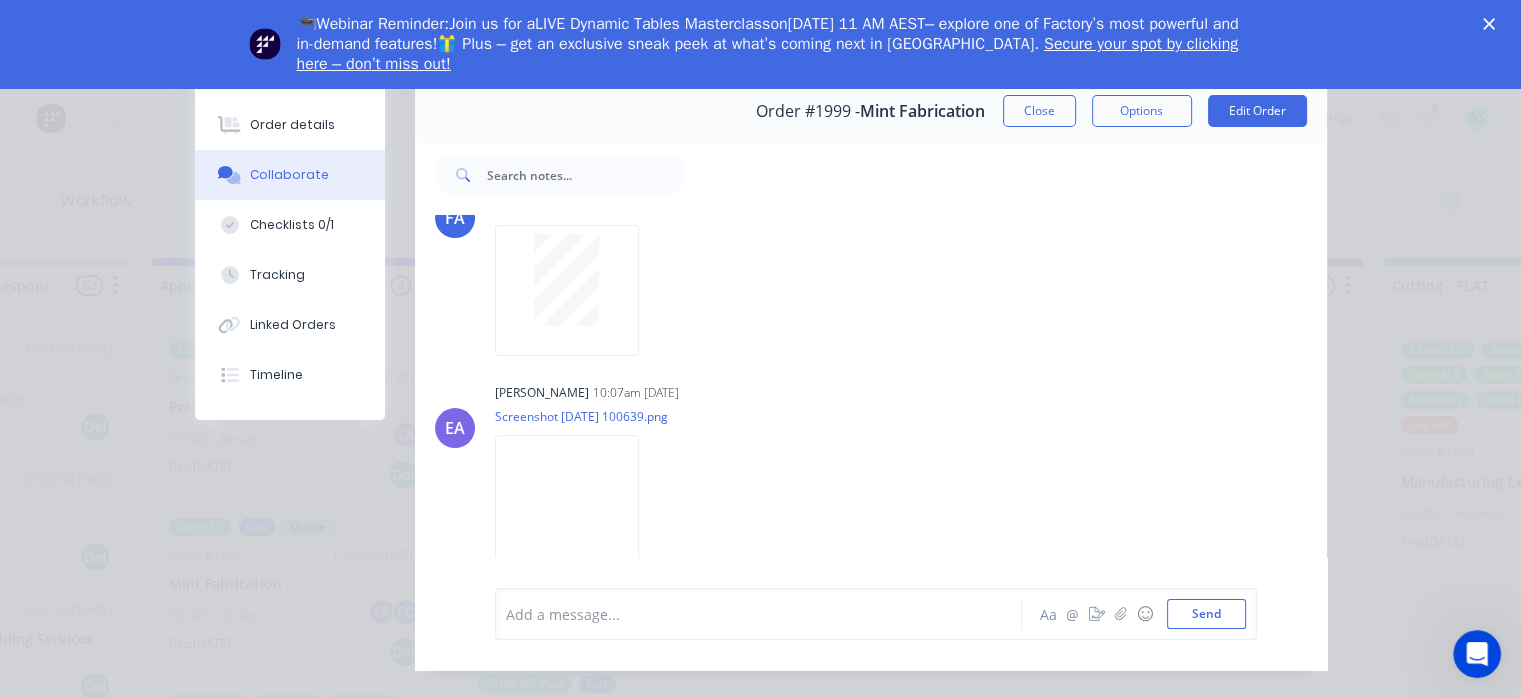 scroll, scrollTop: 998, scrollLeft: 0, axis: vertical 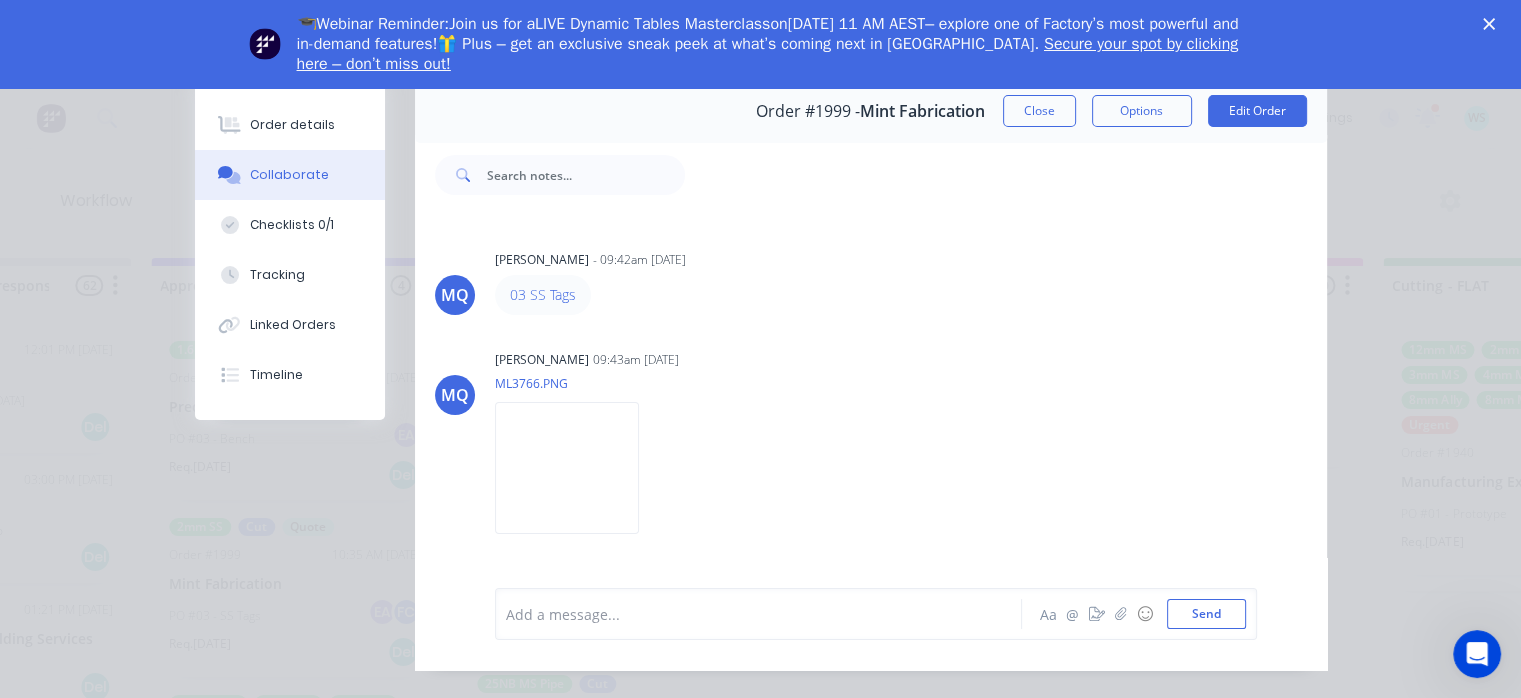 click on "Order details" at bounding box center [290, 125] 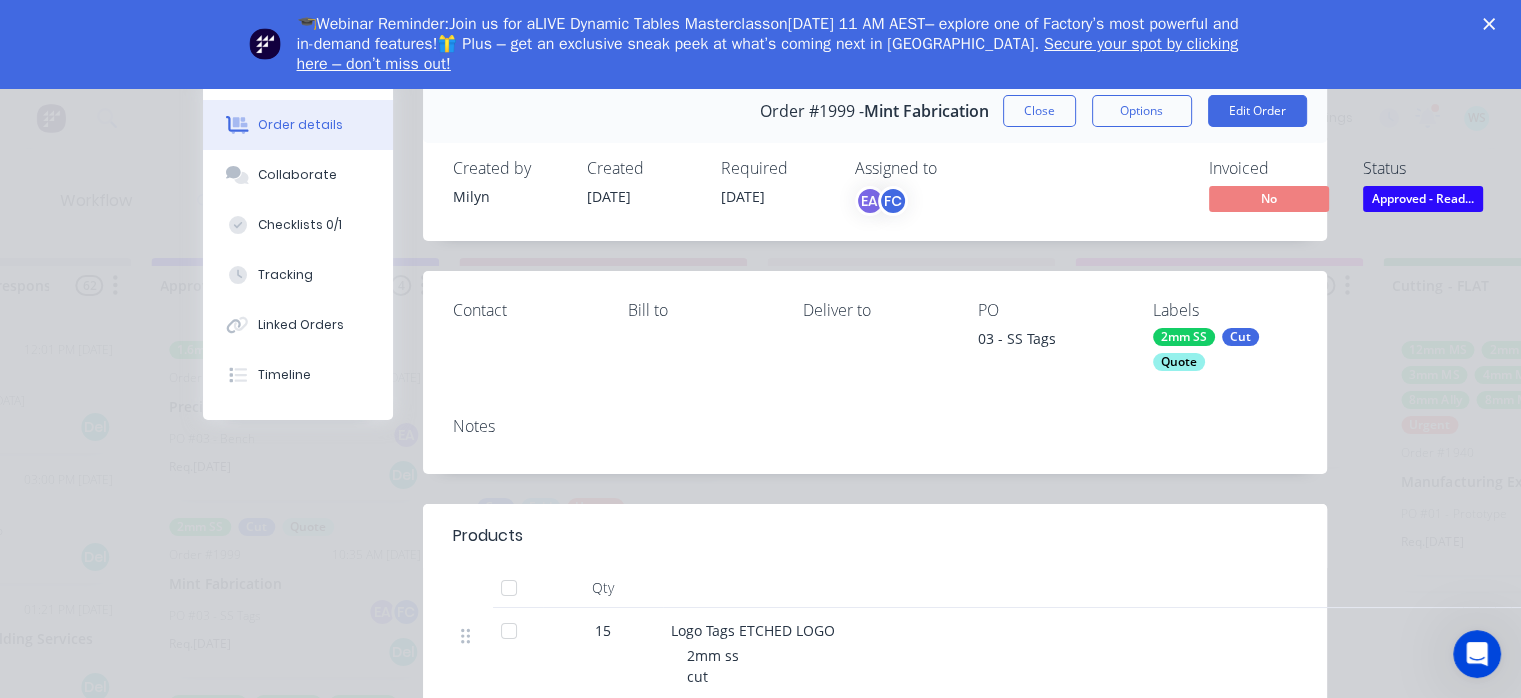 click on "Approved - Read..." at bounding box center [1423, 198] 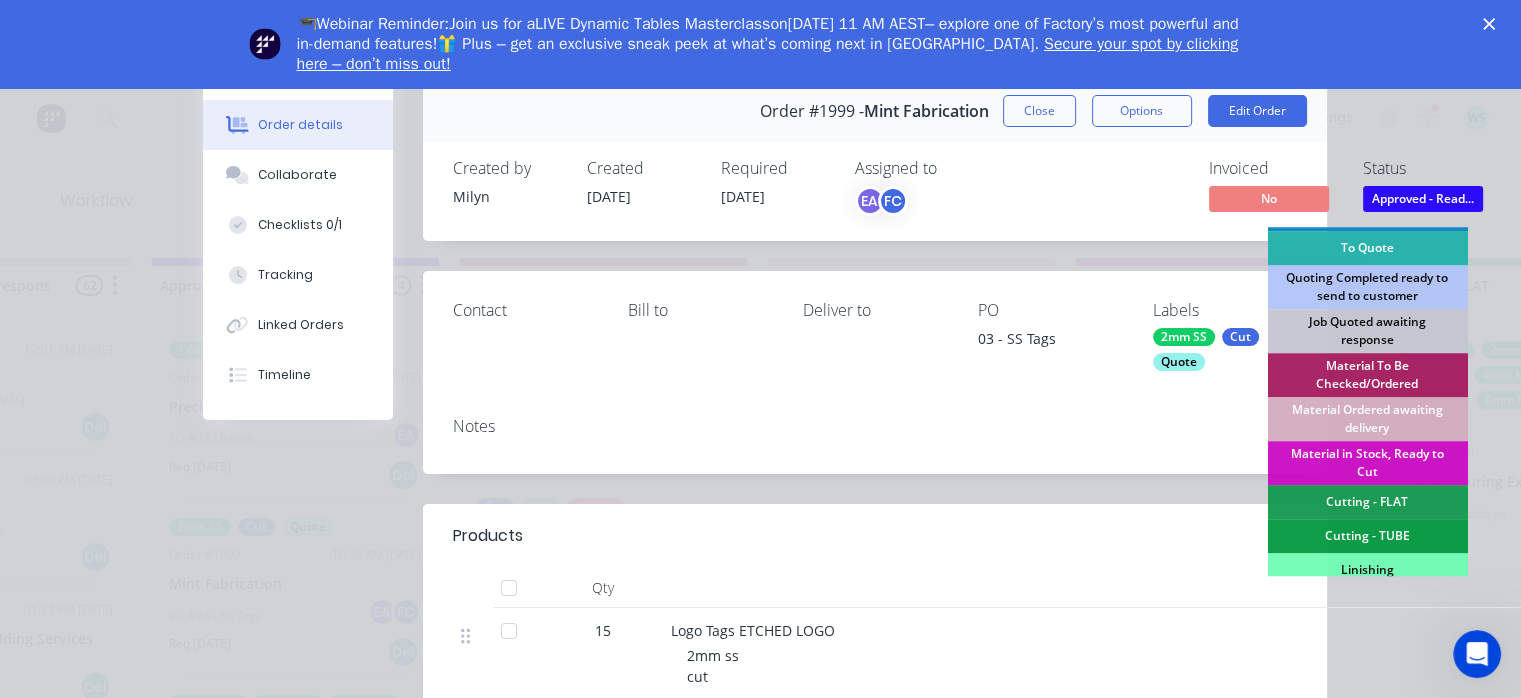 scroll, scrollTop: 300, scrollLeft: 0, axis: vertical 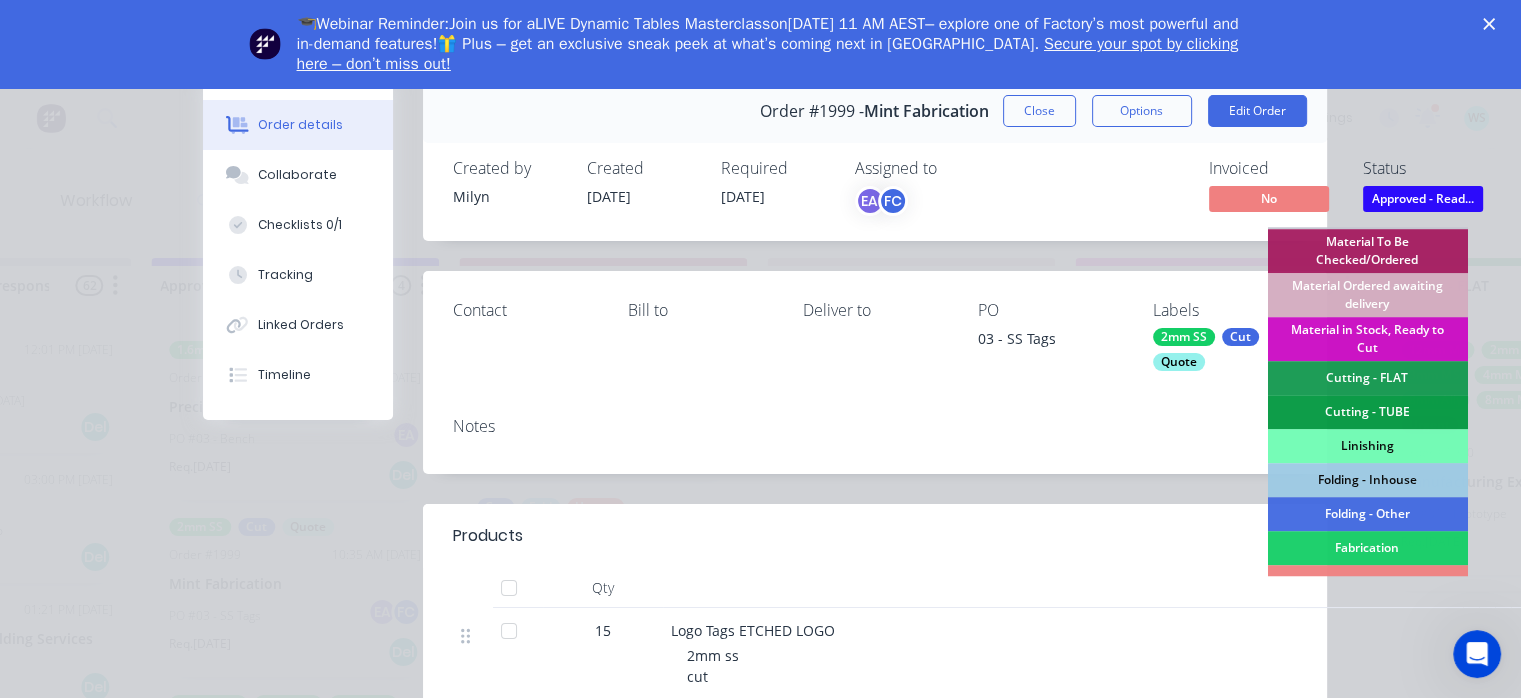 click on "Cutting - FLAT" at bounding box center (1367, 378) 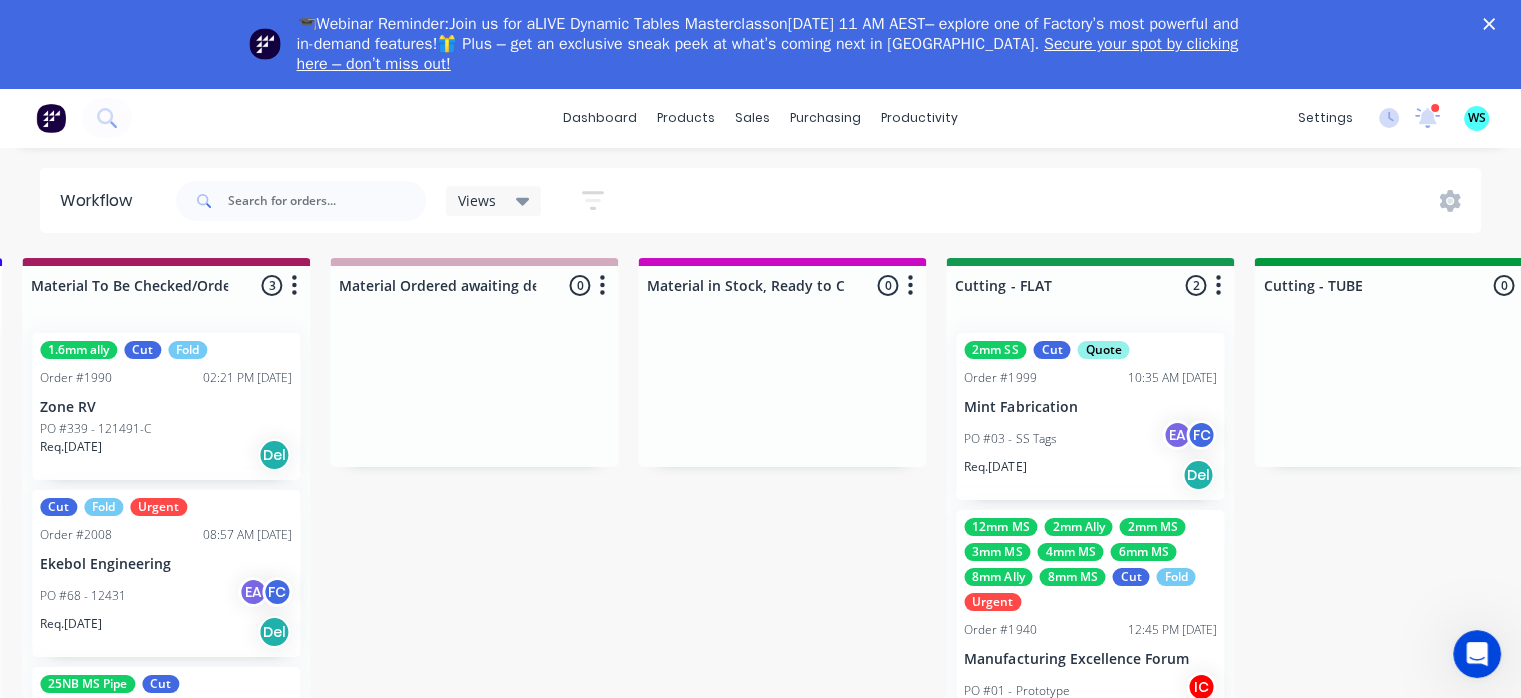 scroll, scrollTop: 0, scrollLeft: 2884, axis: horizontal 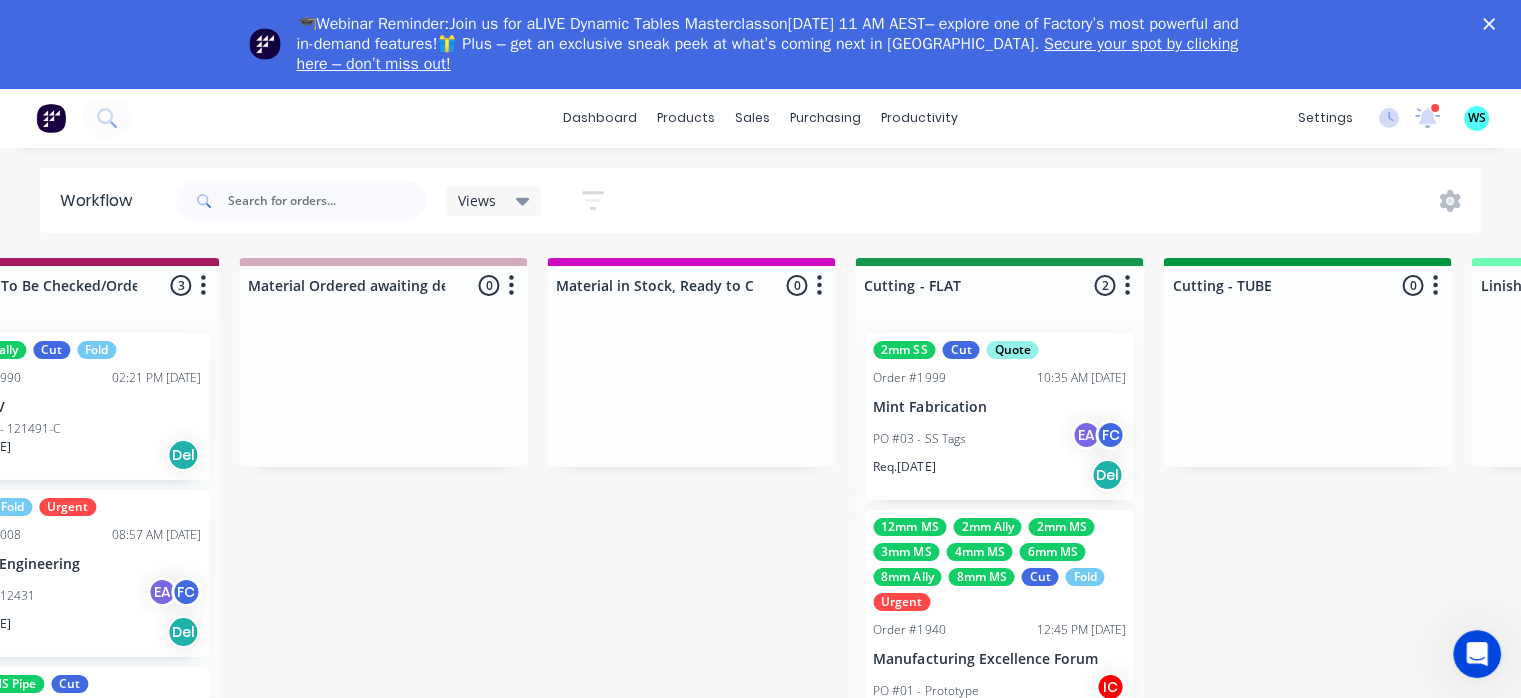 click on "Mint Fabrication" at bounding box center [999, 407] 